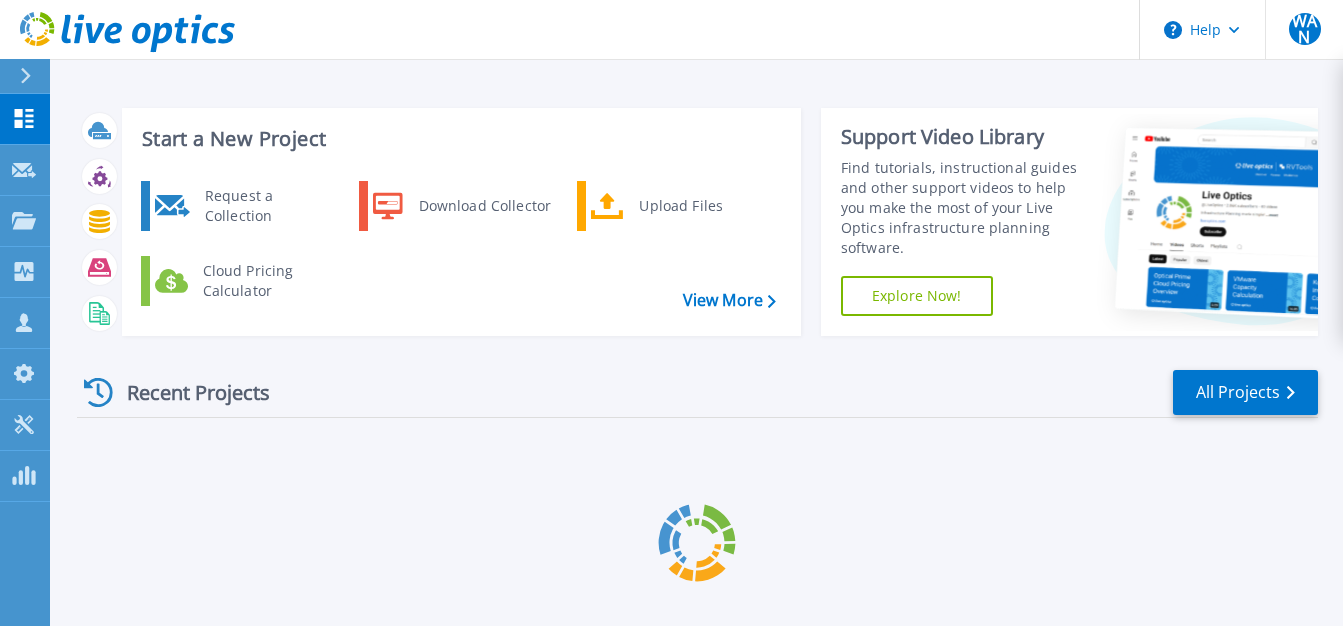 scroll, scrollTop: 0, scrollLeft: 0, axis: both 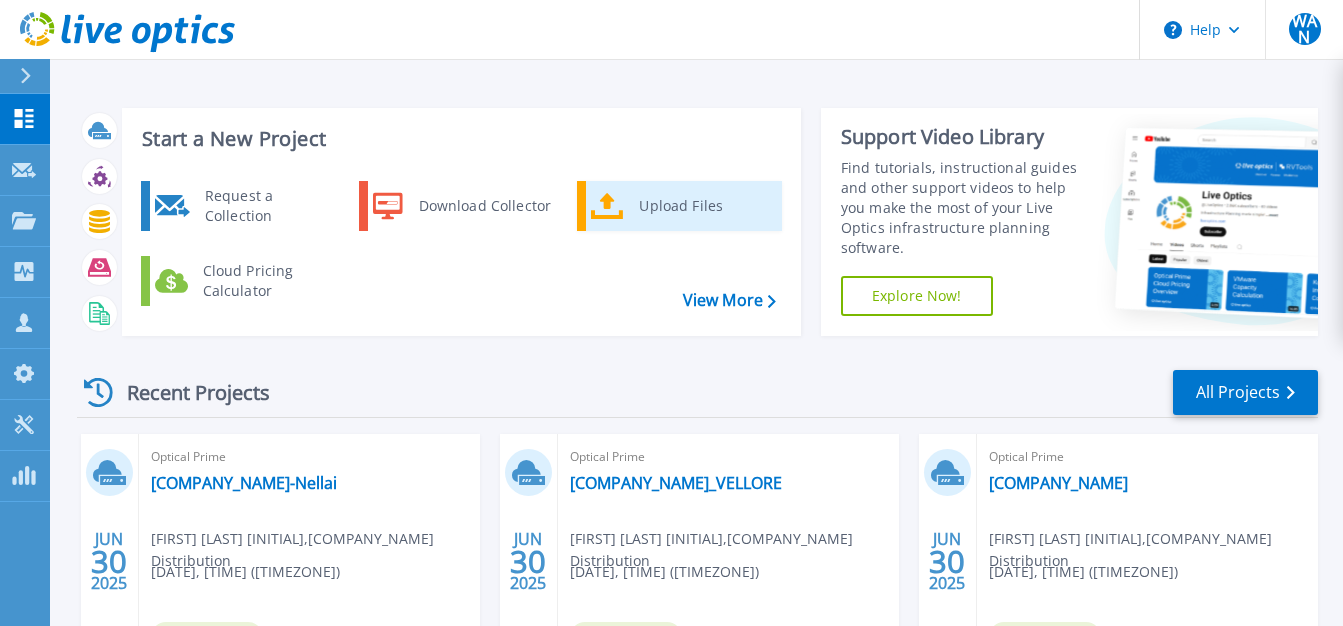 click on "Upload Files" at bounding box center [703, 206] 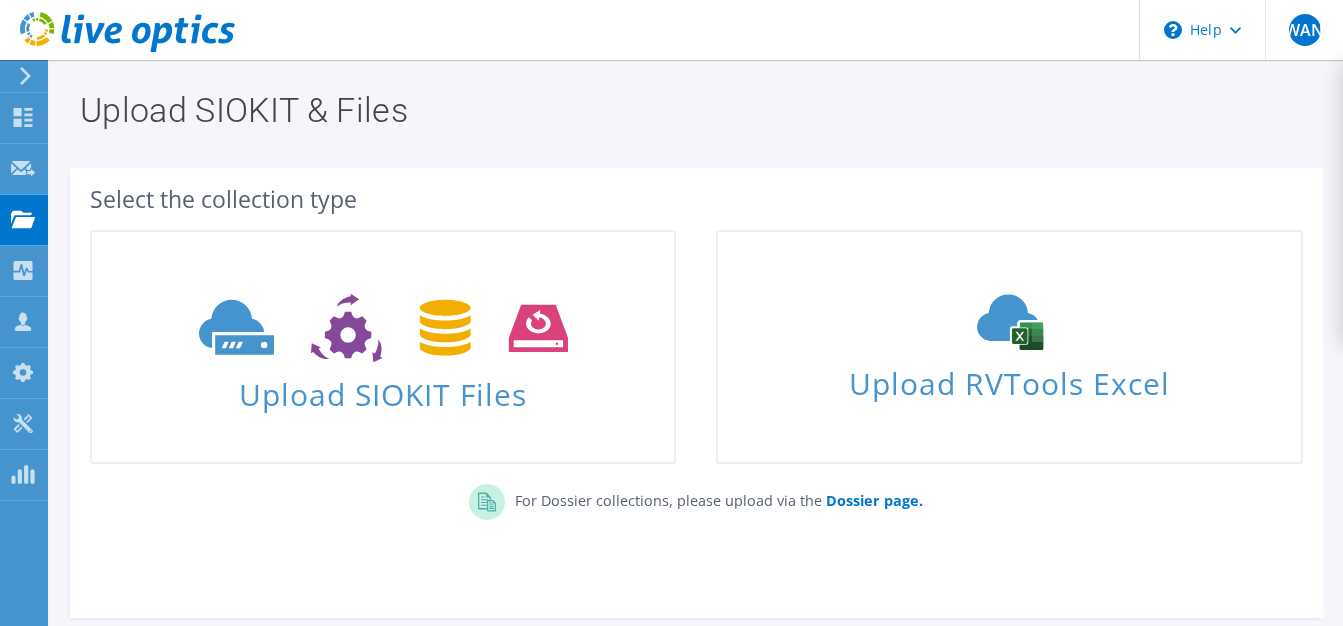scroll, scrollTop: 0, scrollLeft: 0, axis: both 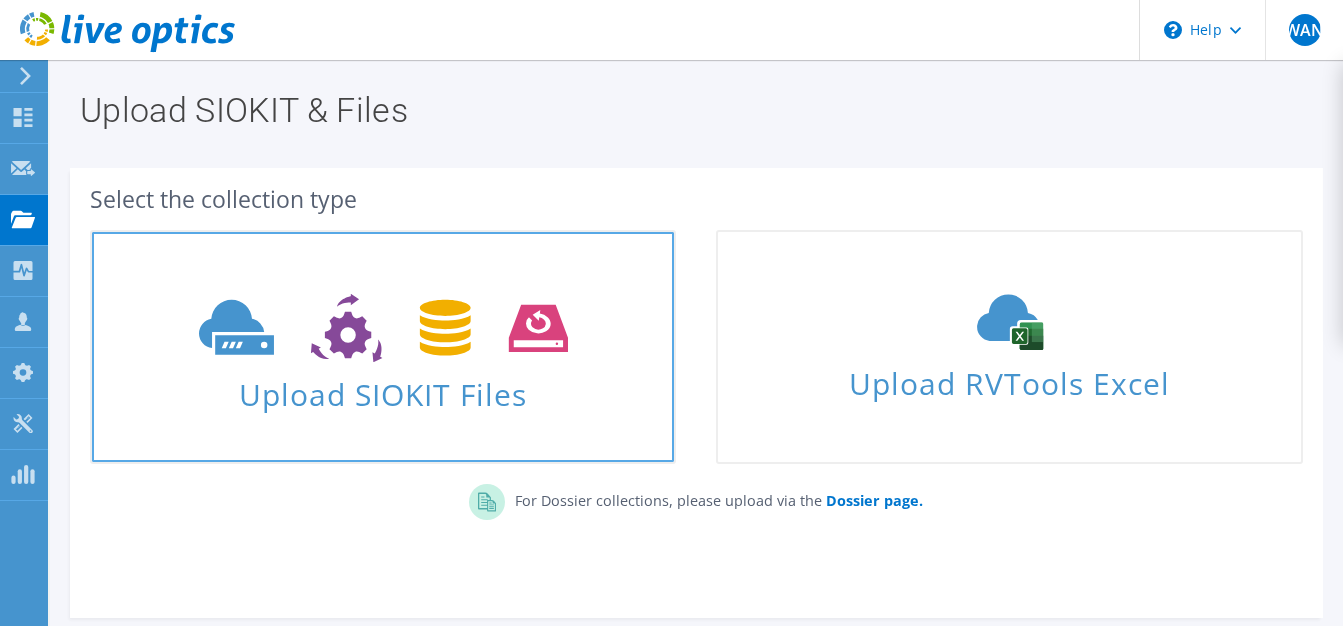 click on "Upload SIOKIT Files" at bounding box center (383, 388) 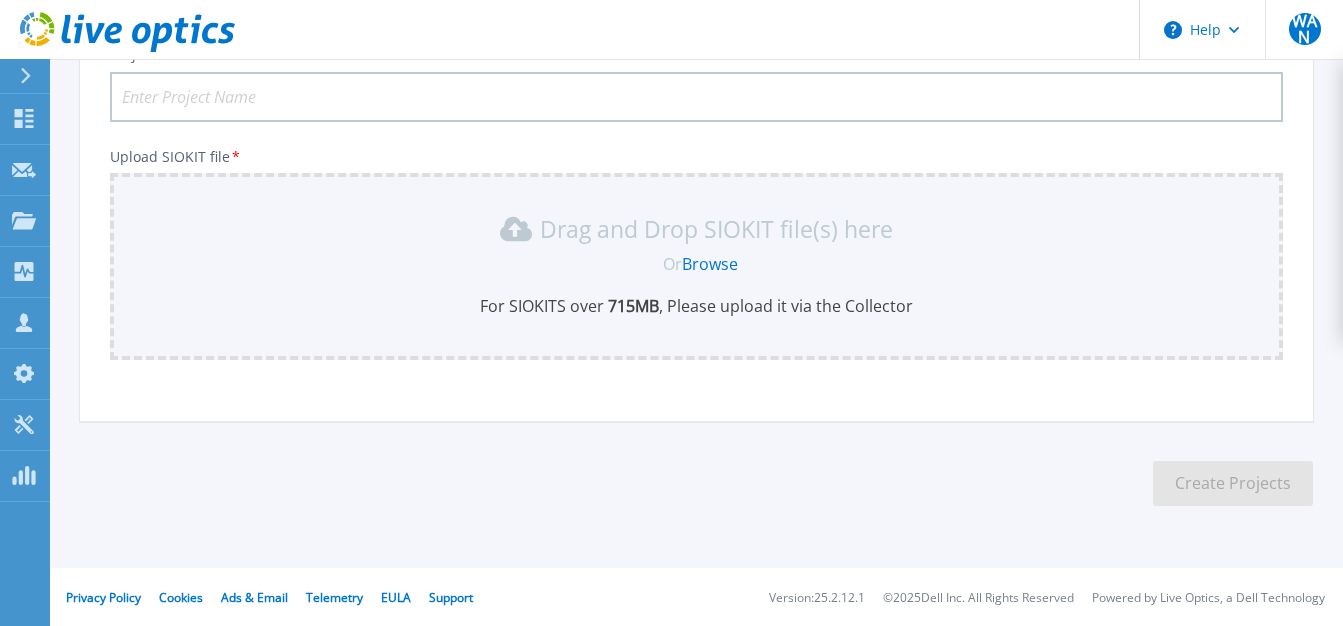 scroll, scrollTop: 171, scrollLeft: 0, axis: vertical 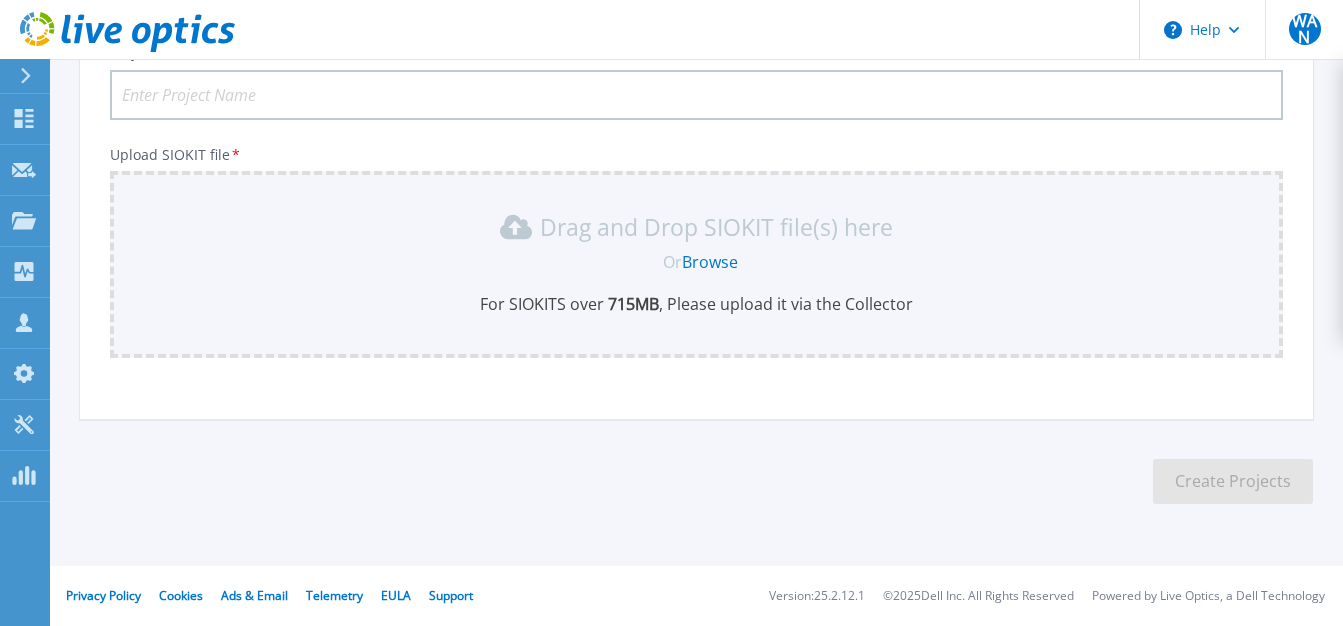 click on "Project Name *" at bounding box center [696, 95] 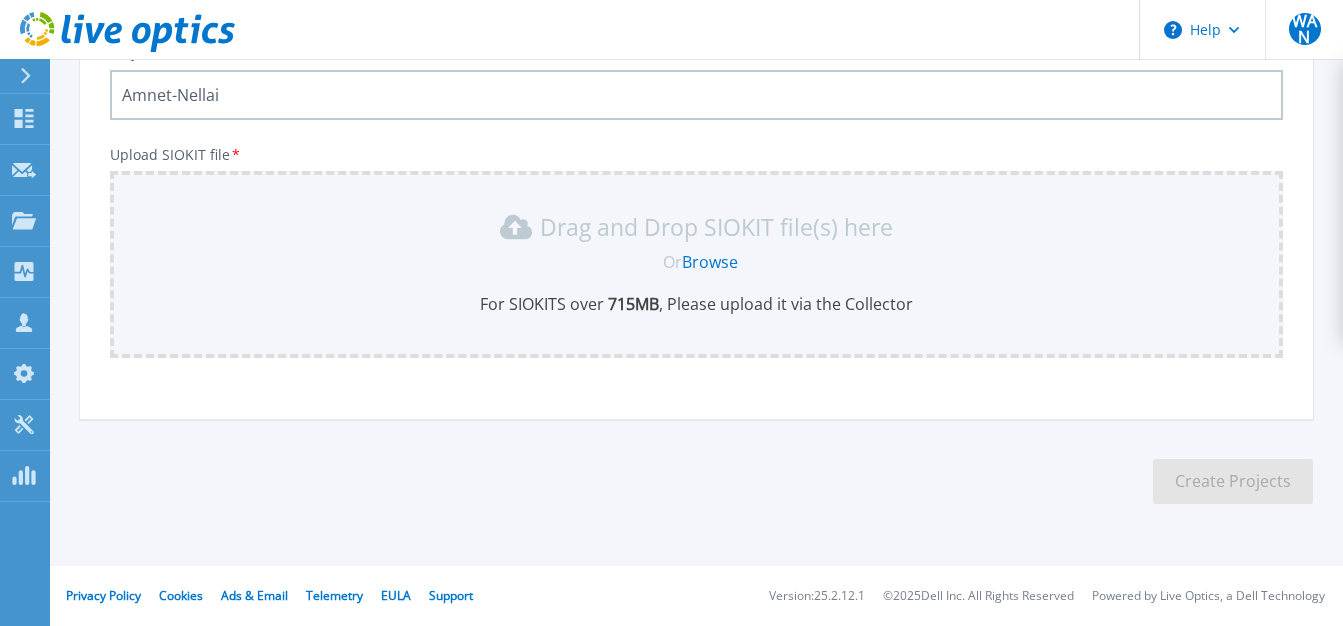 type on "Amnet-Nellai" 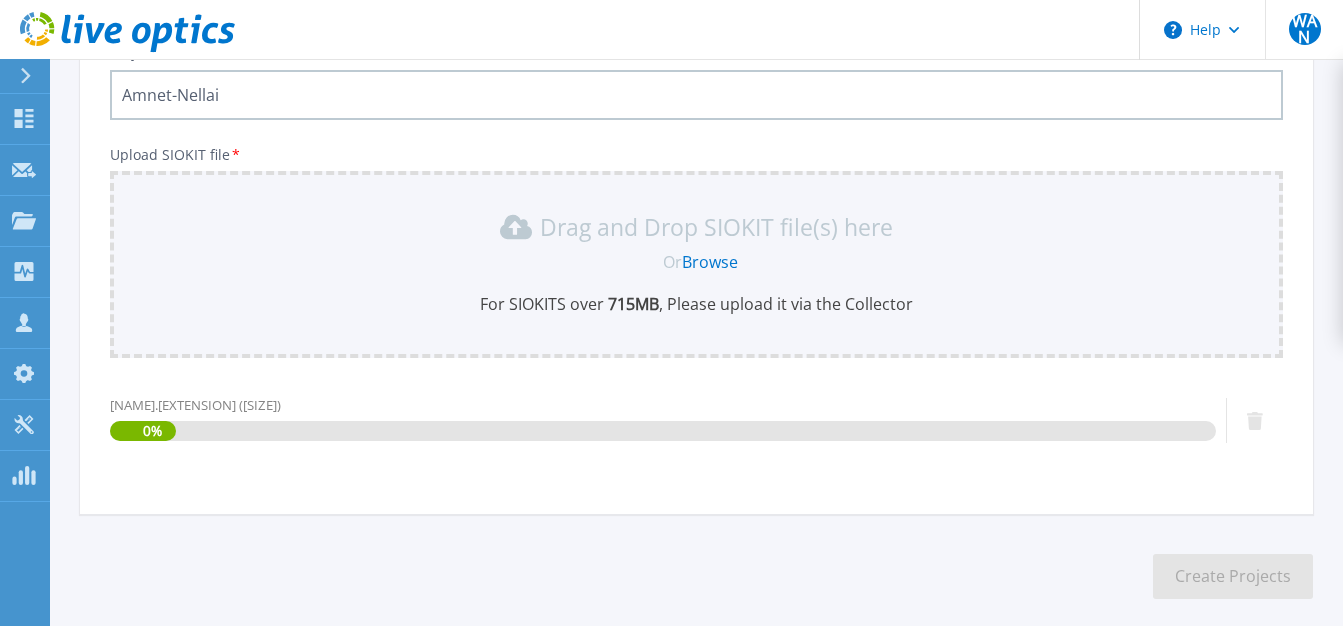 scroll, scrollTop: 266, scrollLeft: 0, axis: vertical 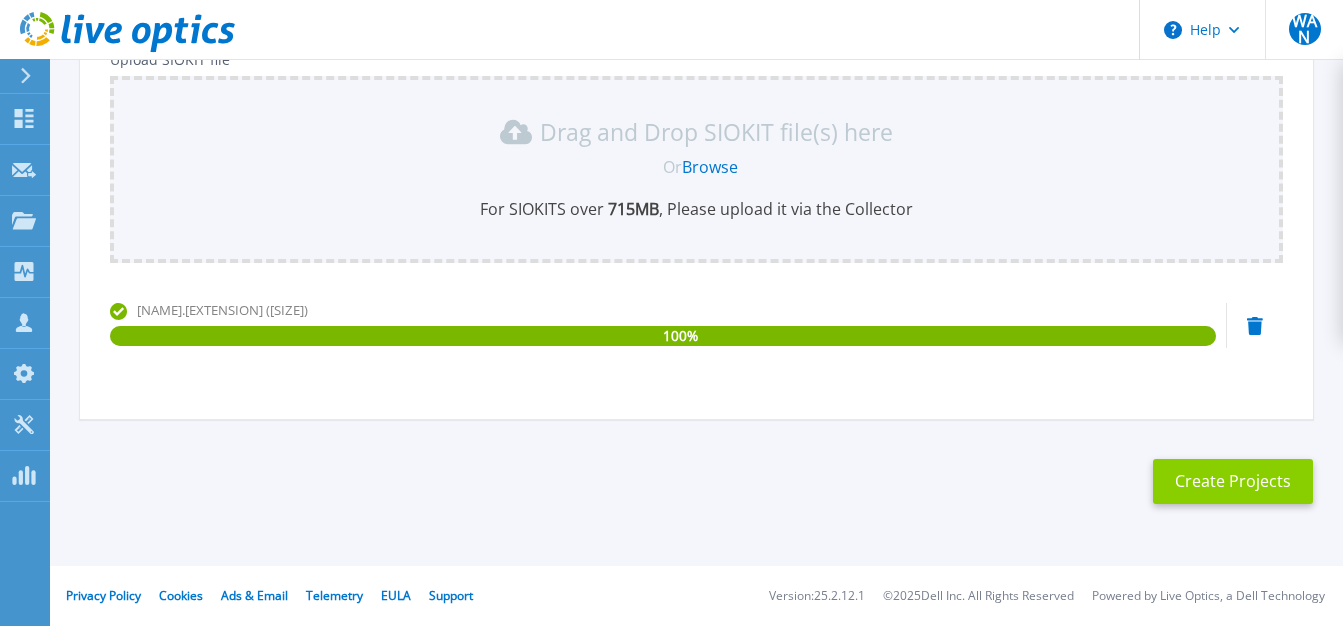 click on "Create Projects" at bounding box center [1233, 481] 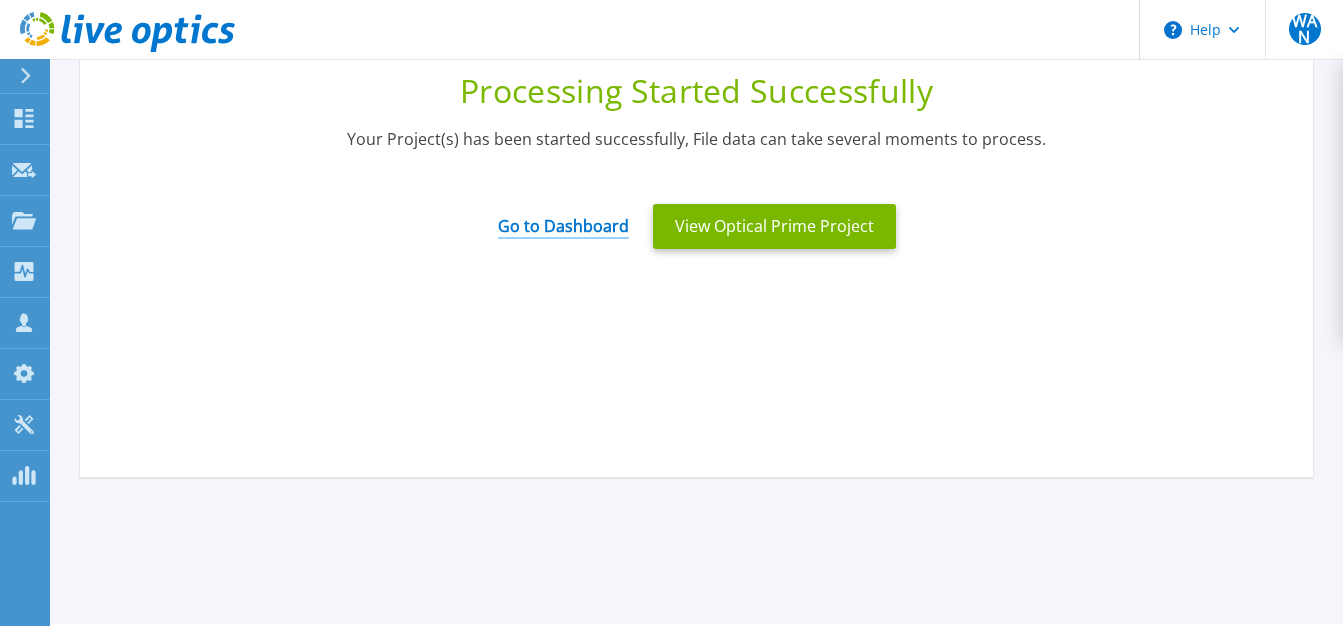 click on "Go to Dashboard" at bounding box center (563, 219) 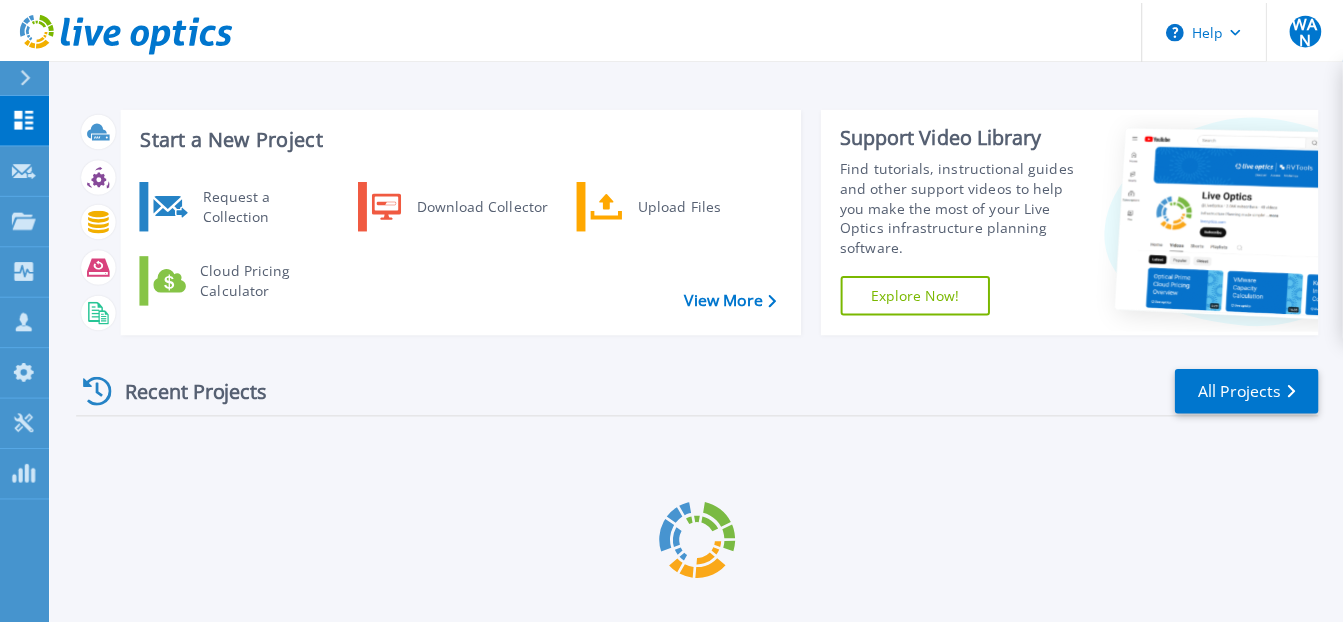 scroll, scrollTop: 0, scrollLeft: 0, axis: both 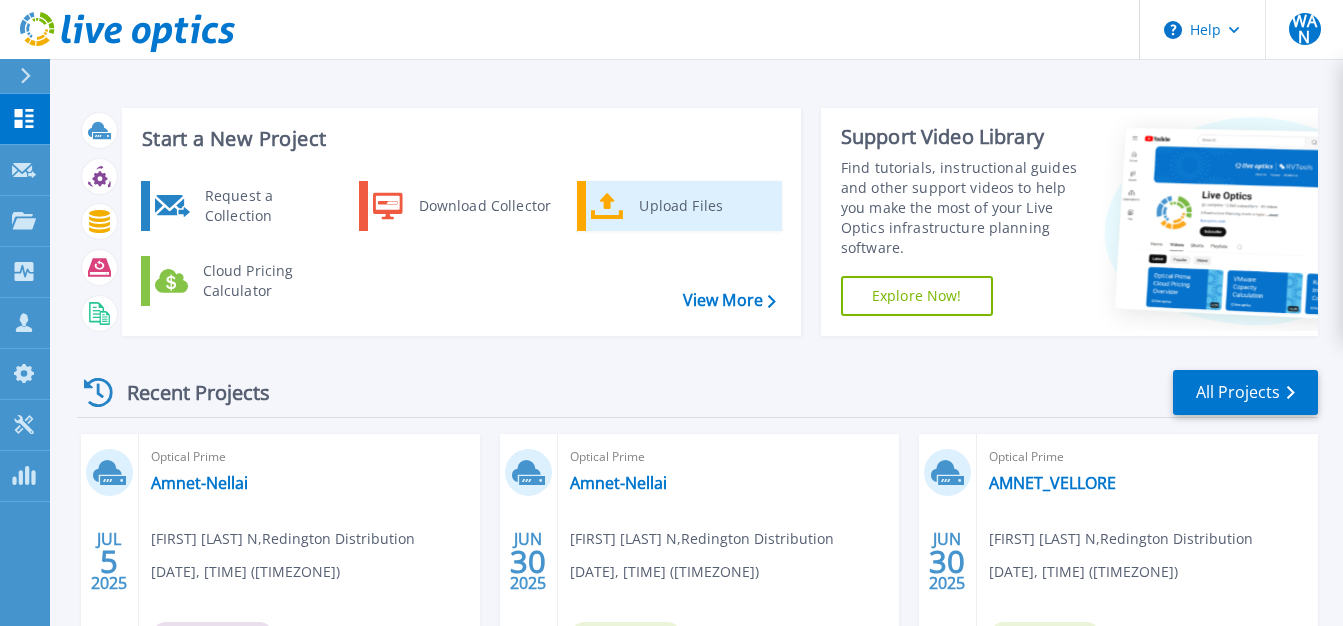 click on "Upload Files" at bounding box center [703, 206] 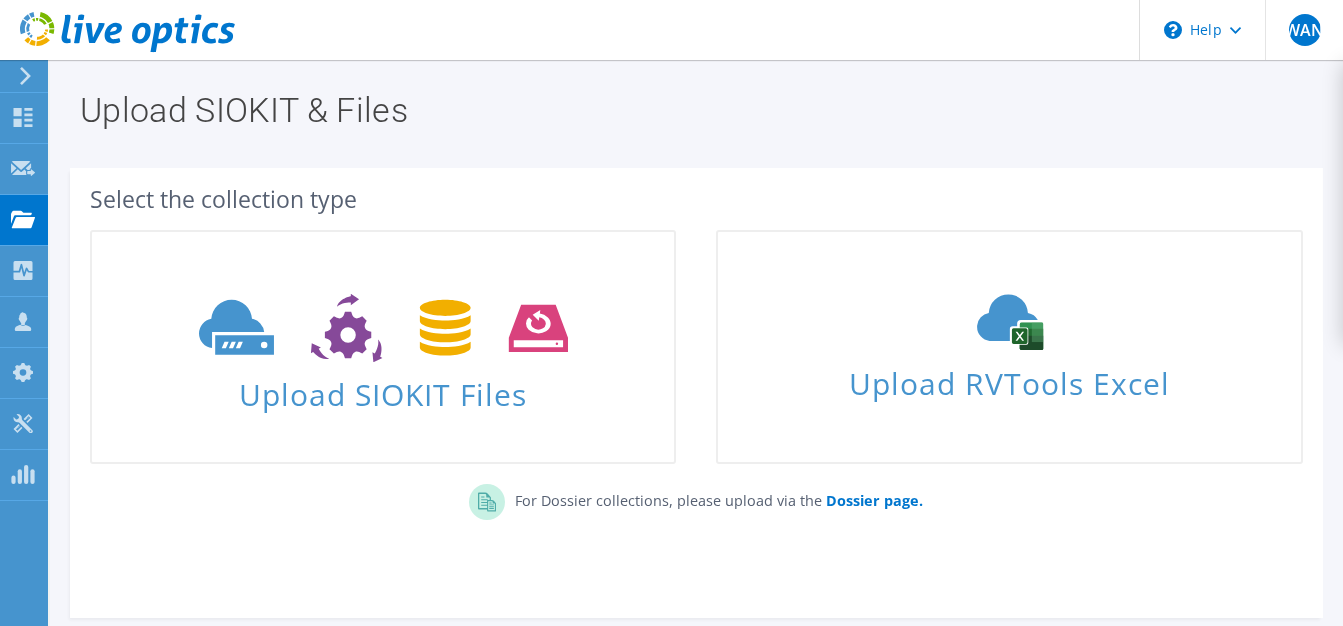 scroll, scrollTop: 0, scrollLeft: 0, axis: both 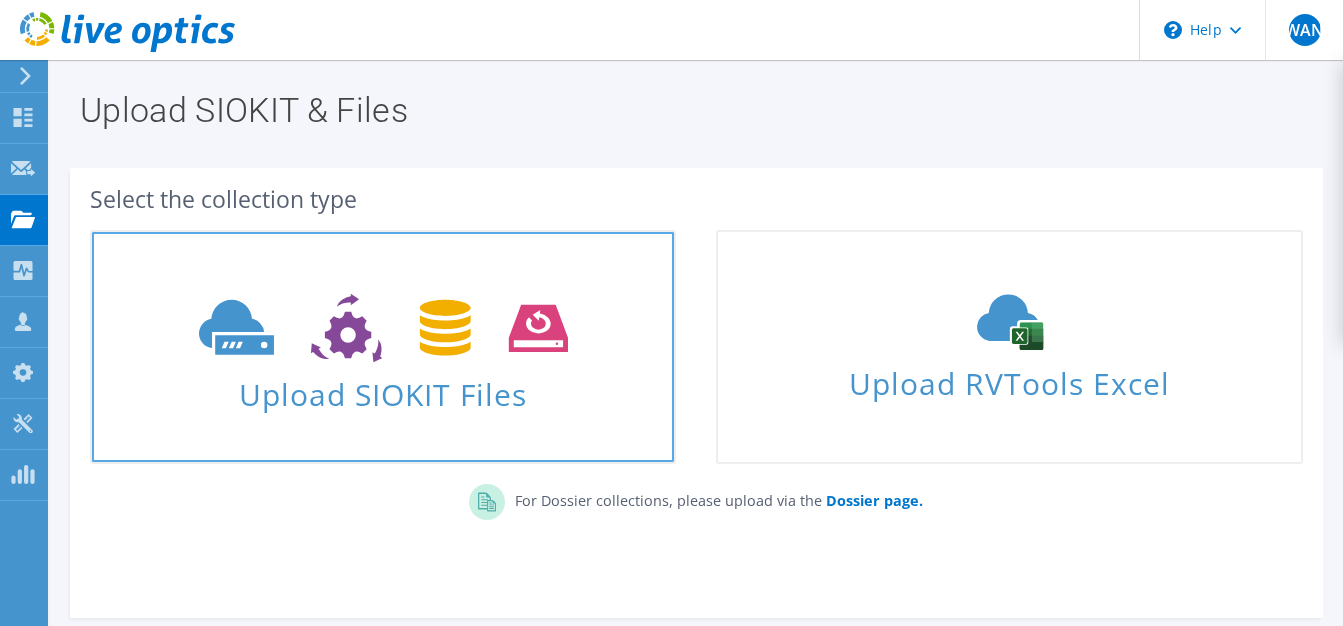 click at bounding box center (383, 328) 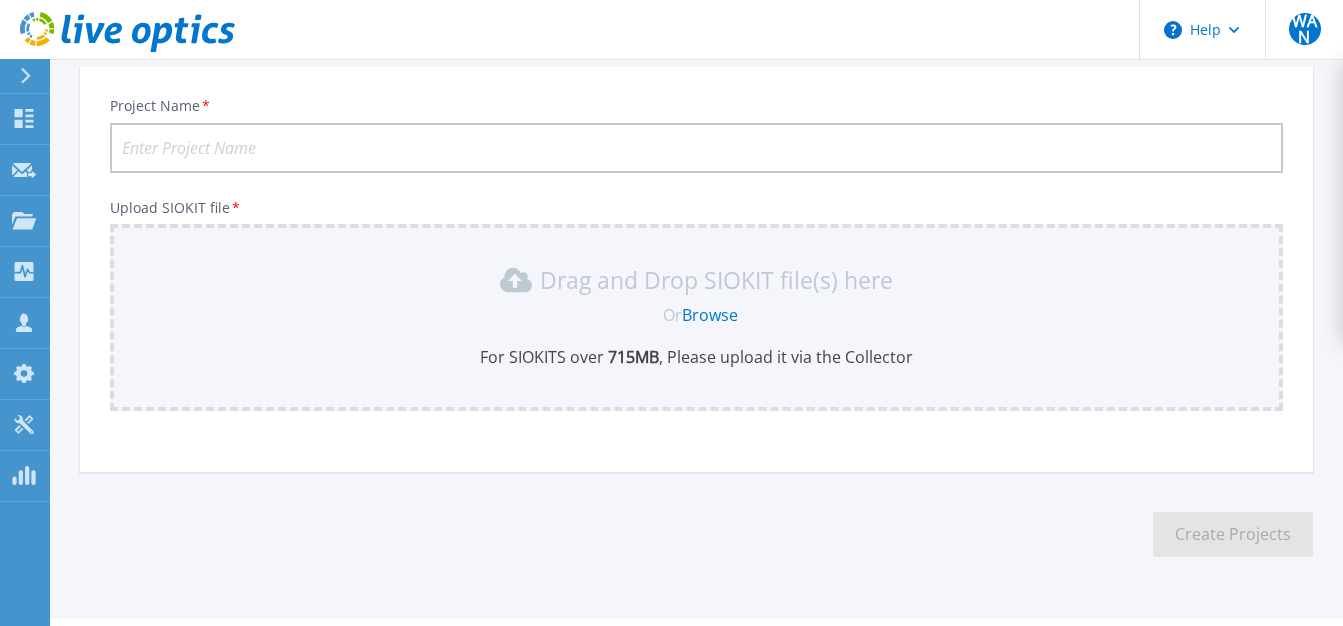 scroll, scrollTop: 171, scrollLeft: 0, axis: vertical 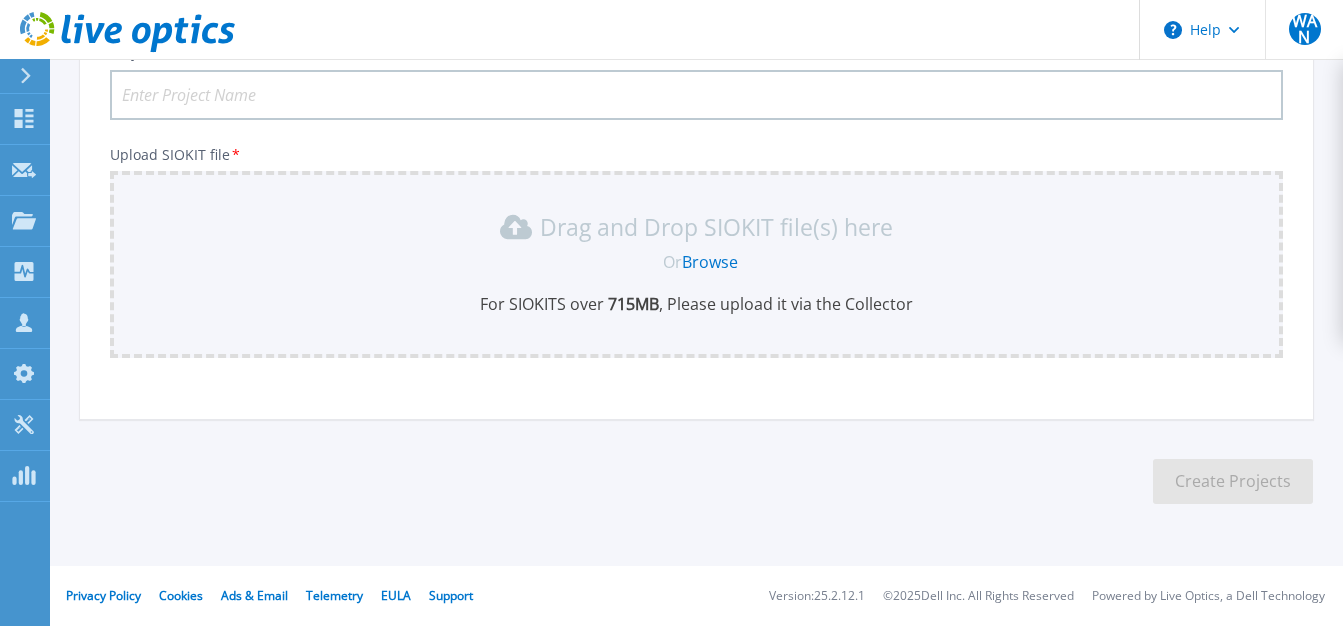 click on "Project Name *" at bounding box center (696, 95) 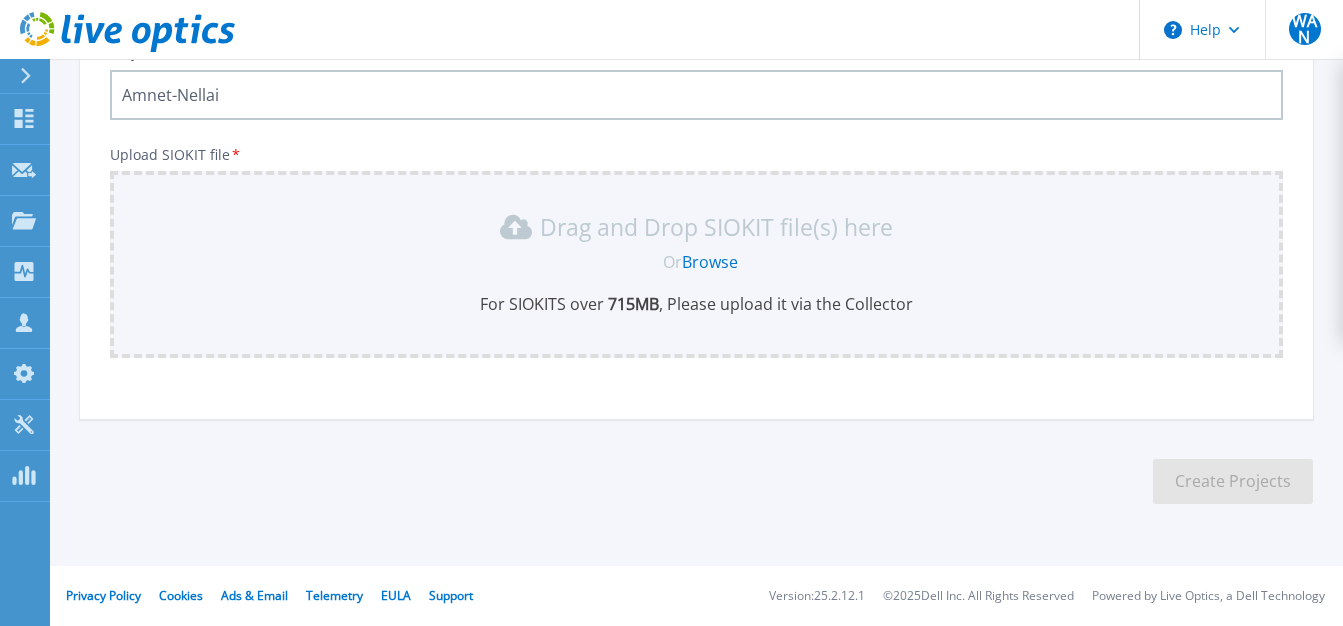 drag, startPoint x: 178, startPoint y: 92, endPoint x: 319, endPoint y: 108, distance: 141.90489 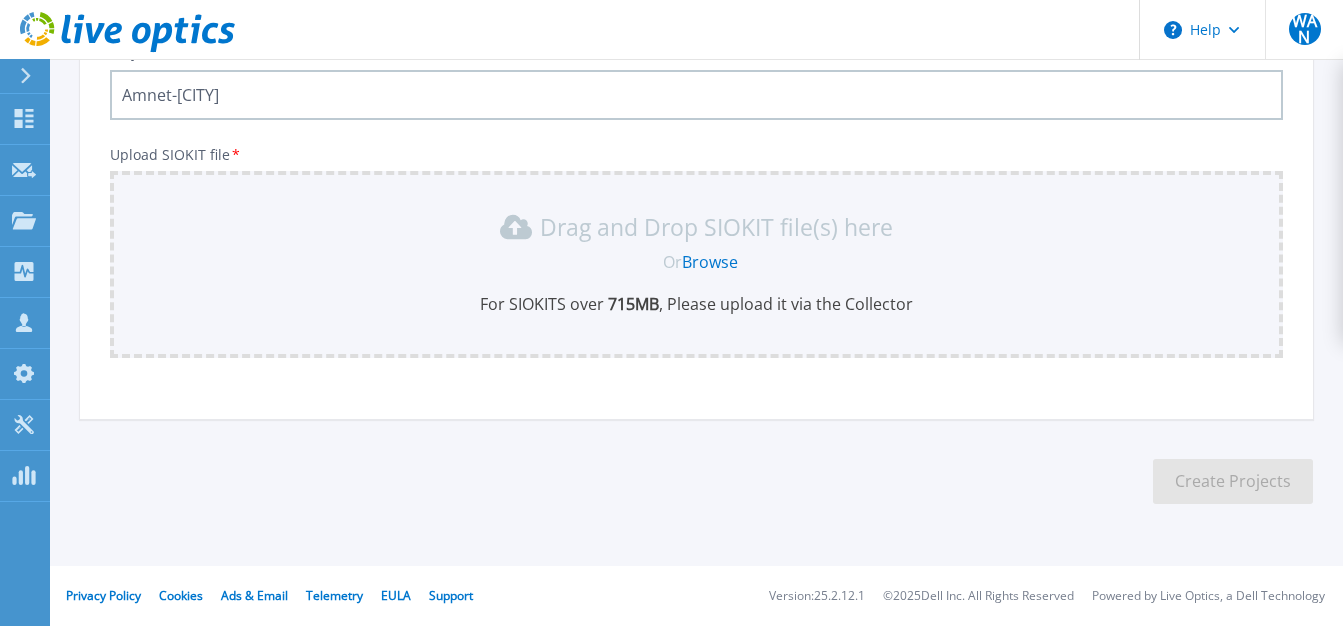 type on "Amnet-Vellore" 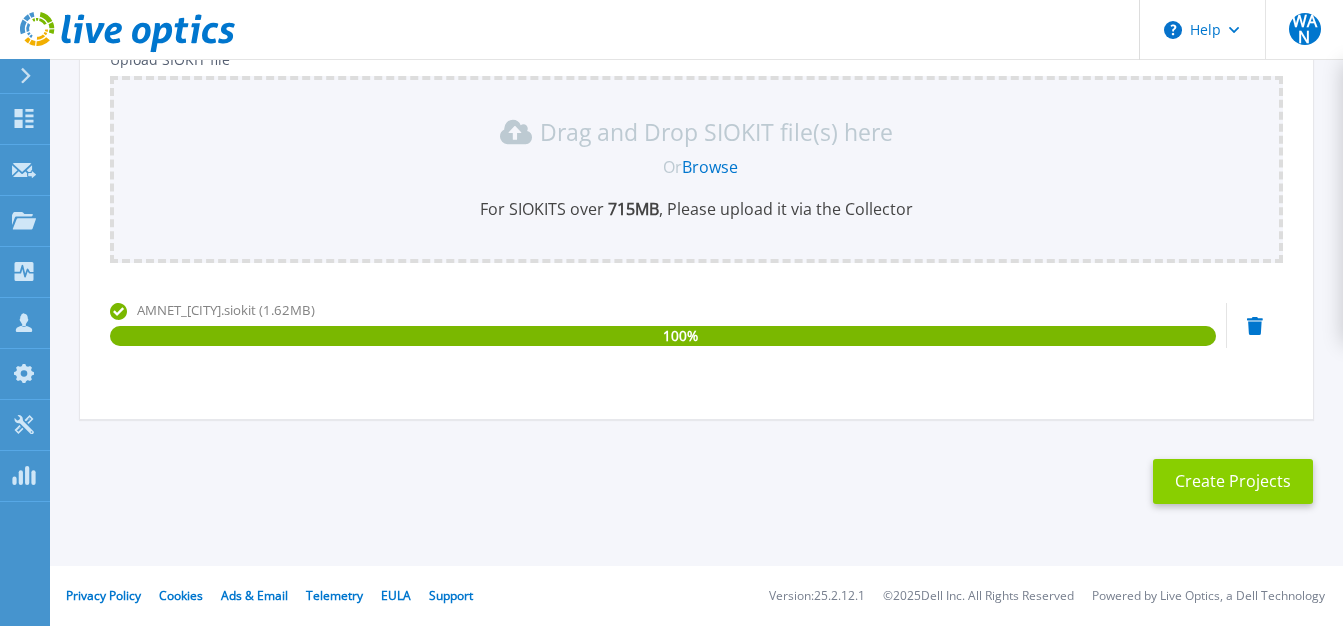 click on "Create Projects" at bounding box center (1233, 481) 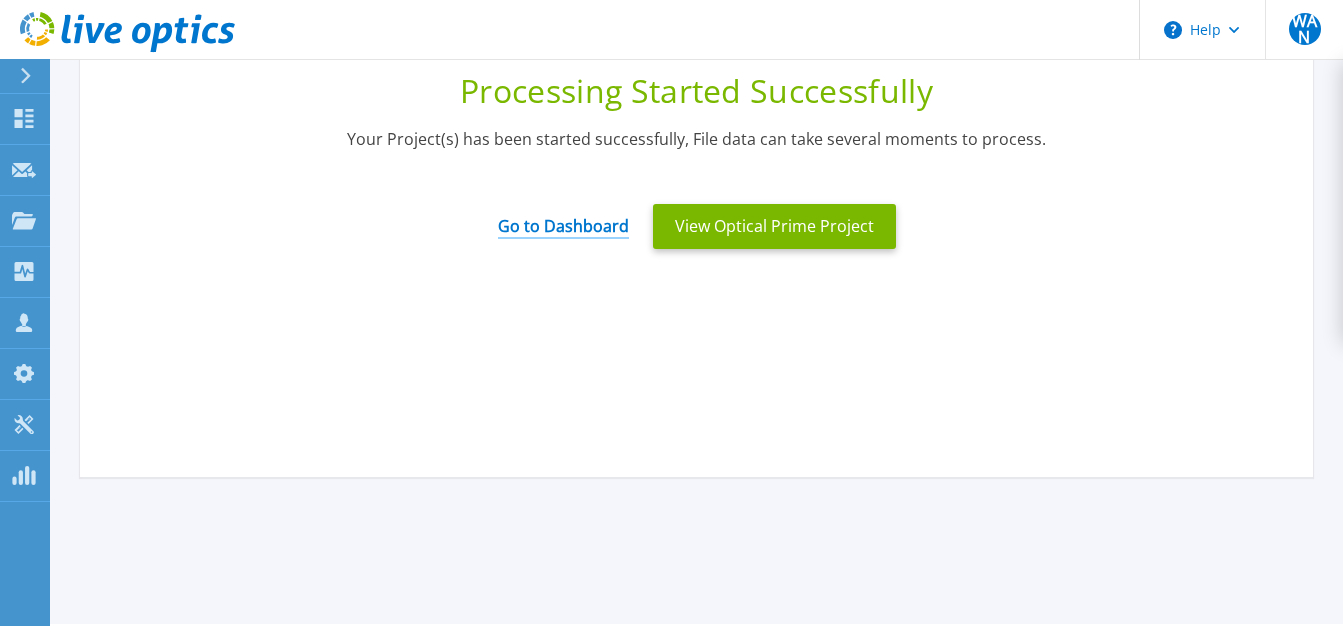 click on "Go to Dashboard" at bounding box center (563, 219) 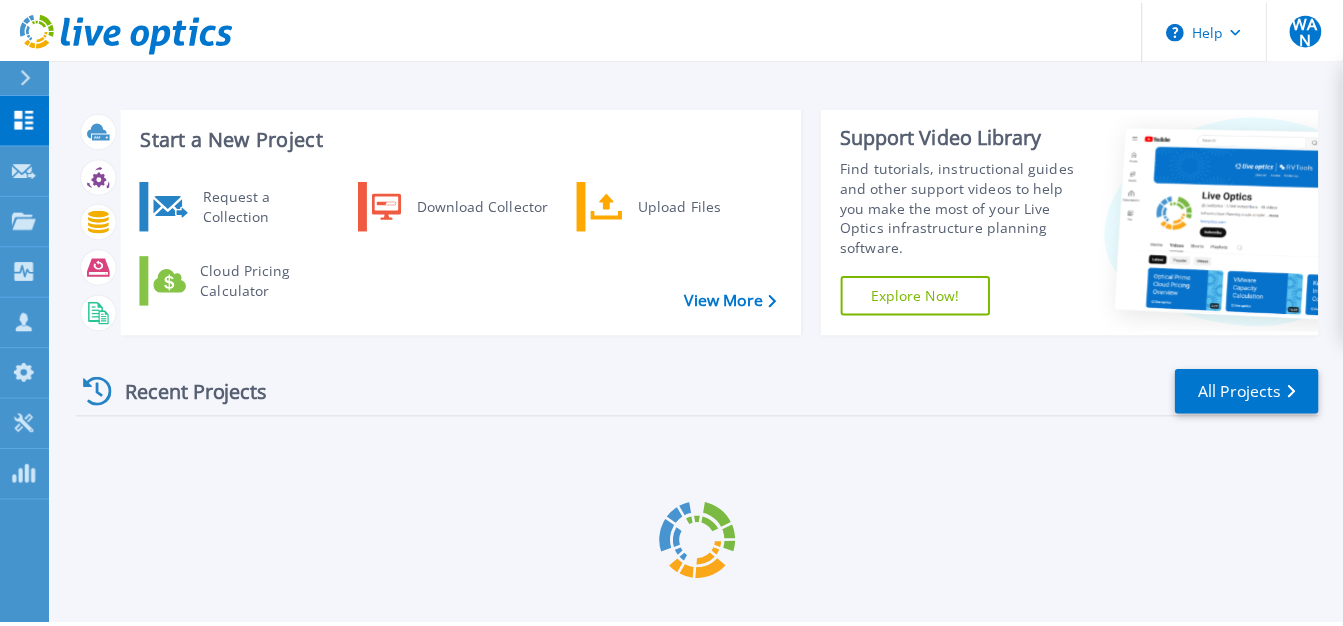 scroll, scrollTop: 0, scrollLeft: 0, axis: both 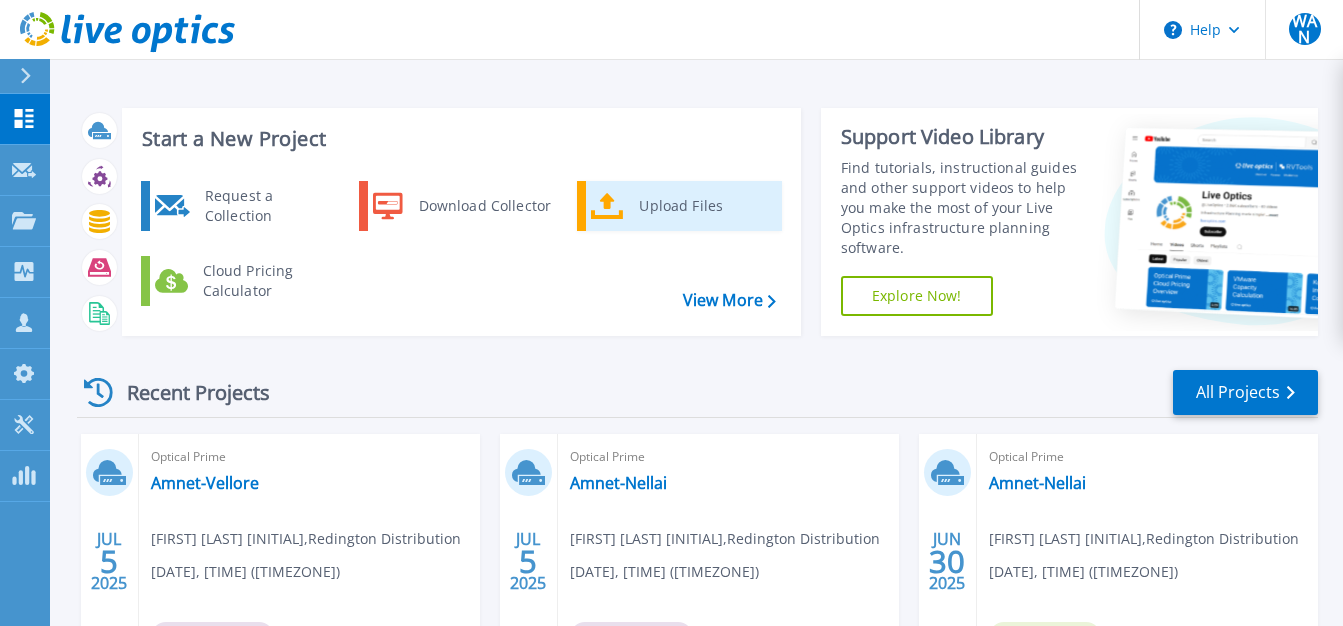click on "Upload Files" at bounding box center [703, 206] 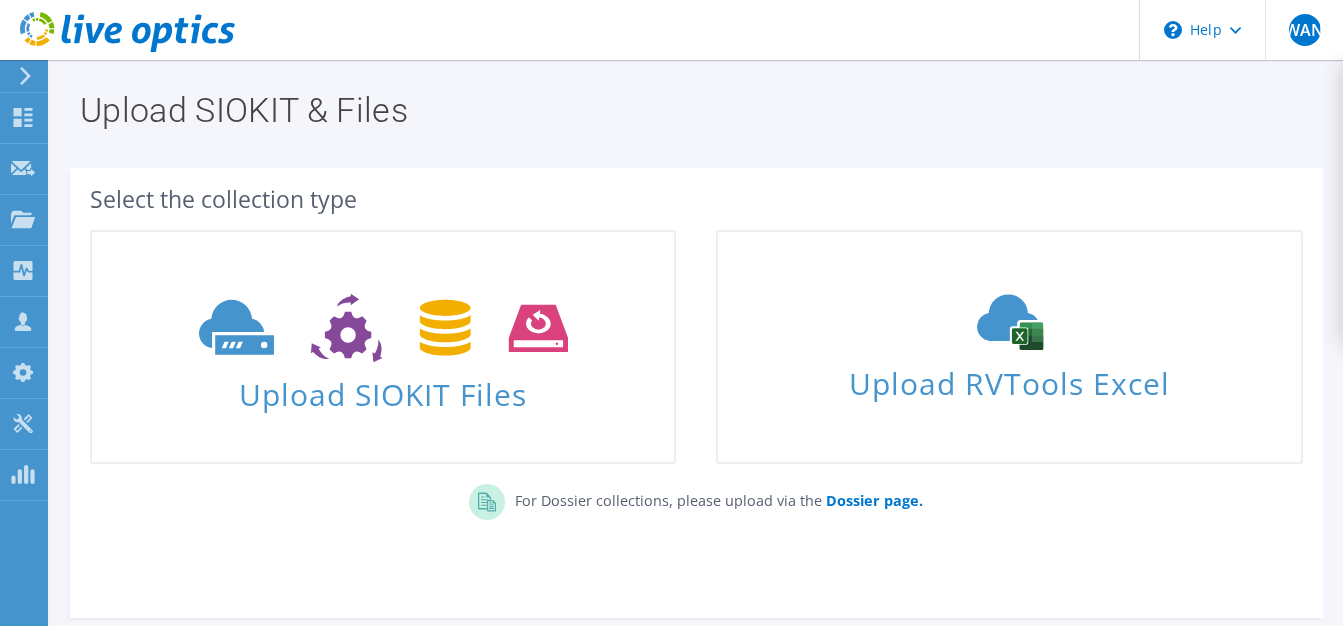 scroll, scrollTop: 0, scrollLeft: 0, axis: both 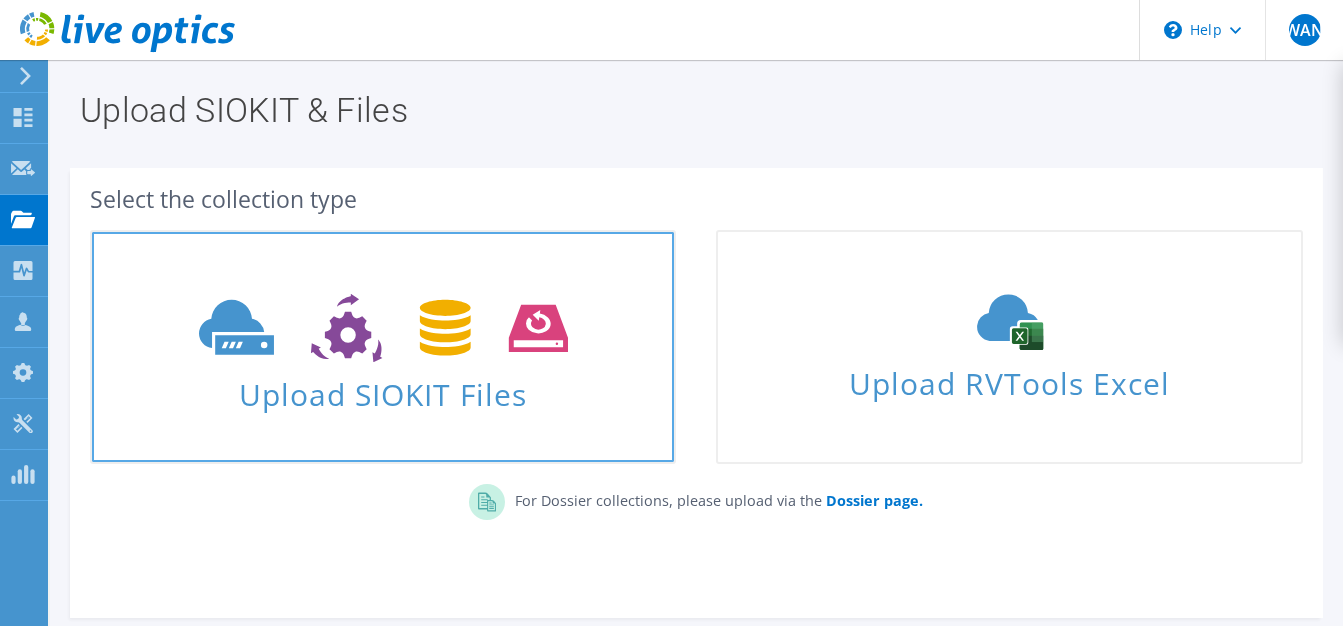 click at bounding box center (383, 328) 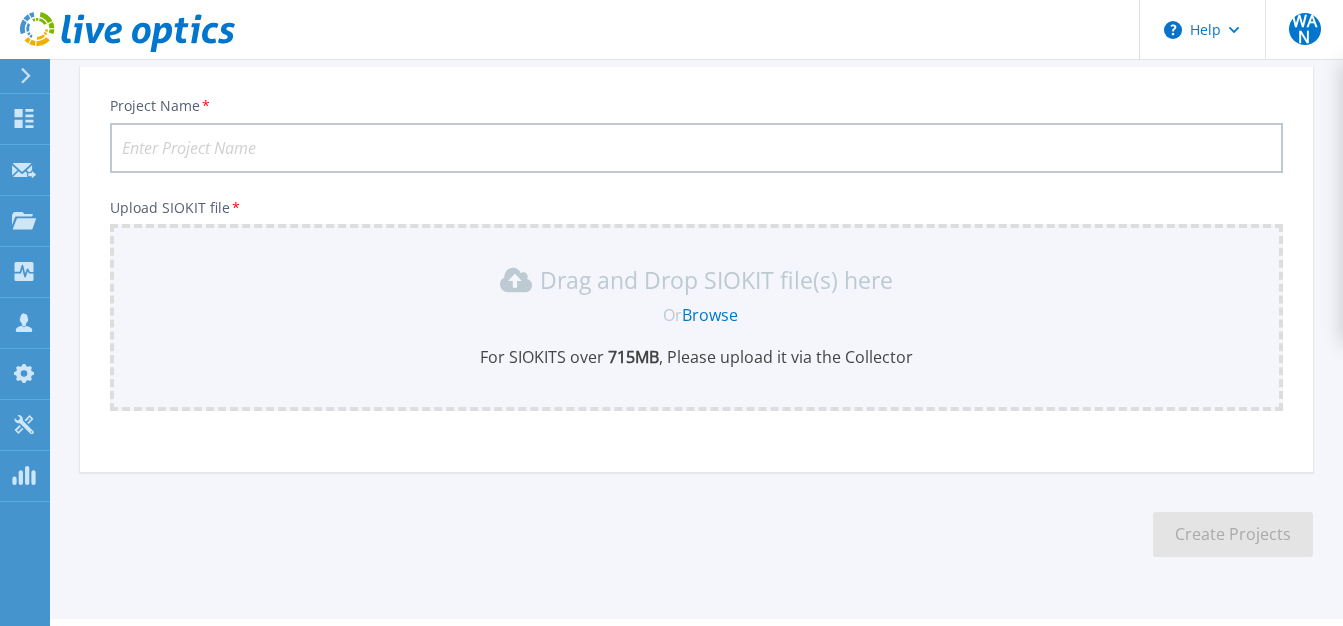 scroll, scrollTop: 171, scrollLeft: 0, axis: vertical 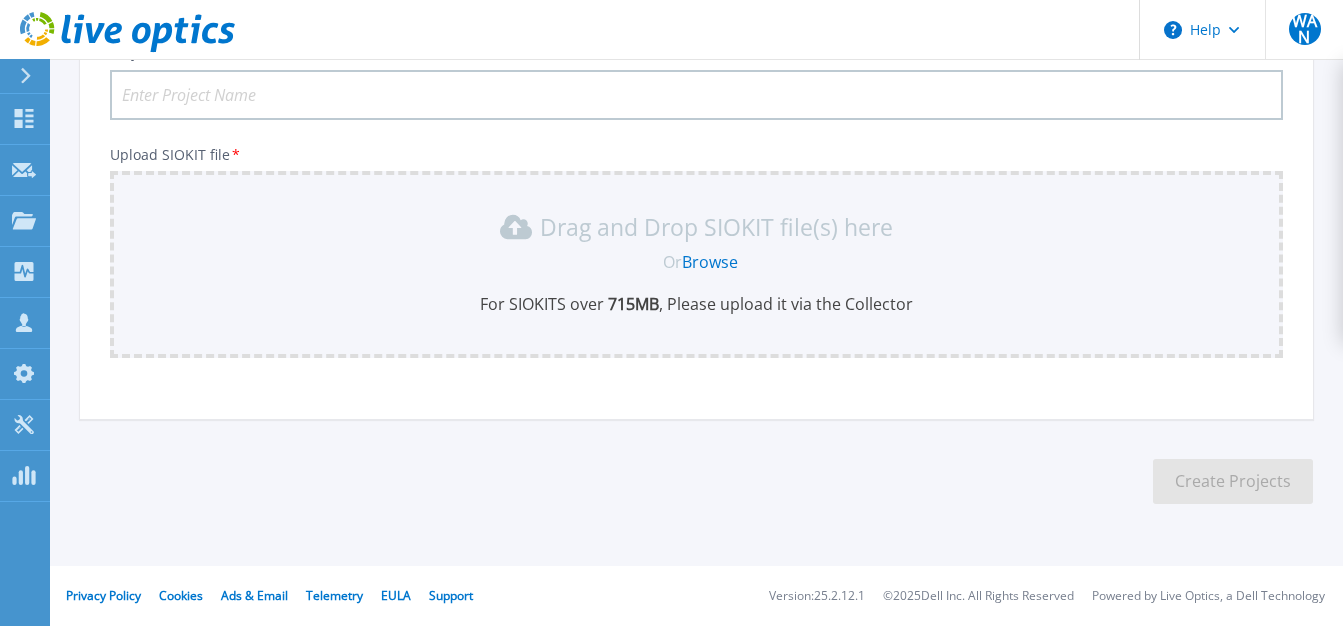 click on "Browse" at bounding box center (710, 262) 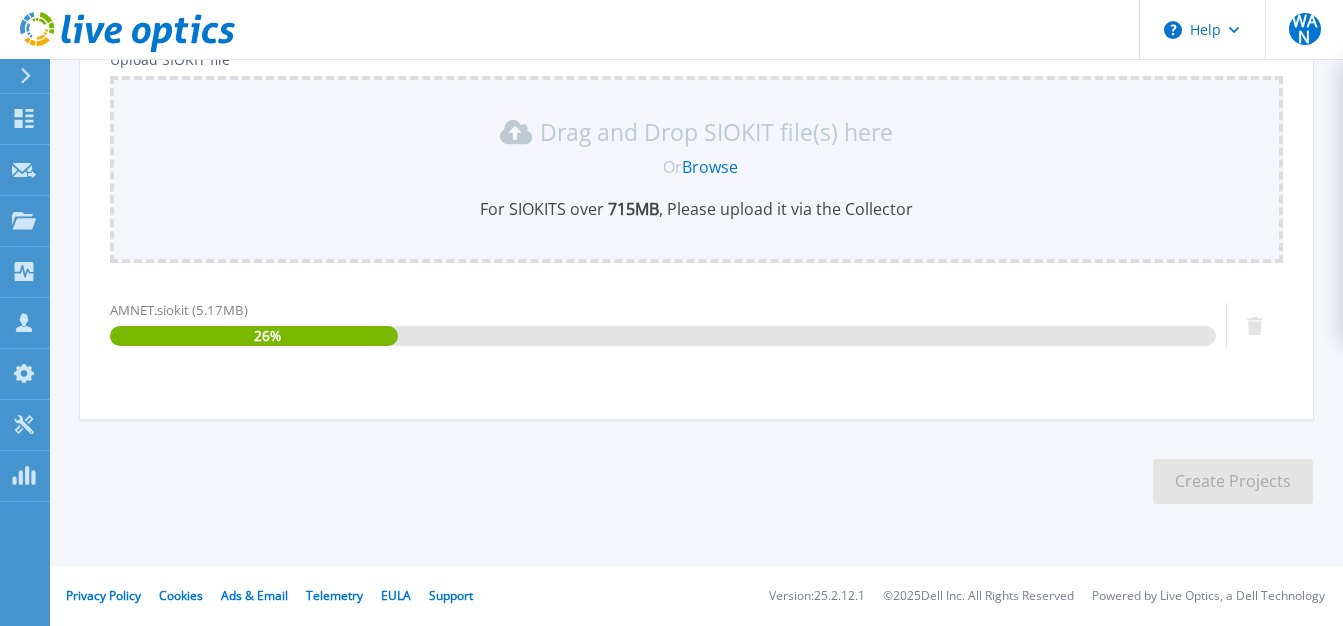 scroll, scrollTop: 0, scrollLeft: 0, axis: both 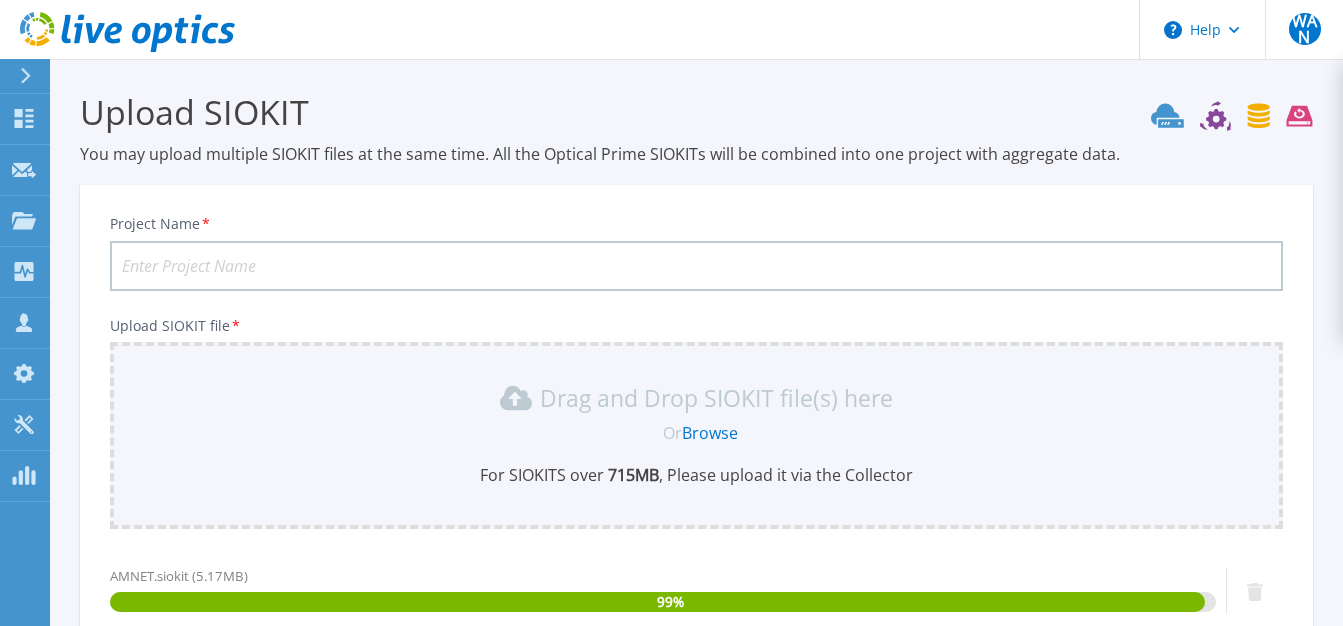 click on "Project Name *" at bounding box center [696, 266] 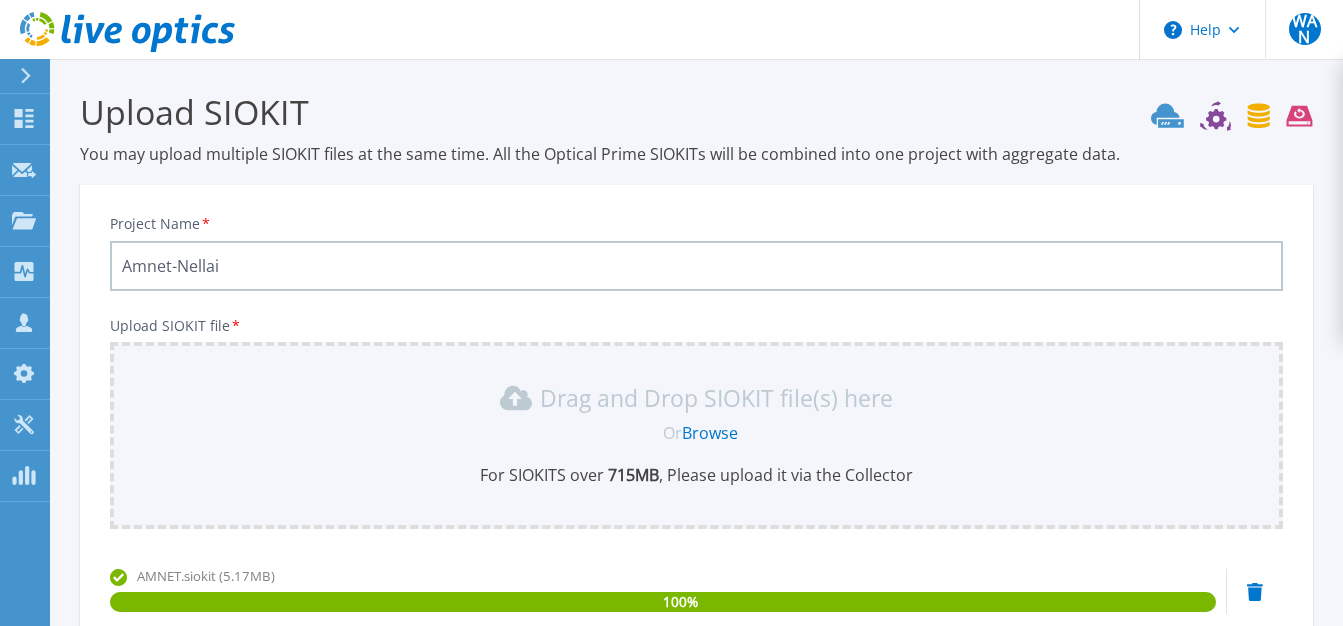 drag, startPoint x: 183, startPoint y: 263, endPoint x: 350, endPoint y: 255, distance: 167.19151 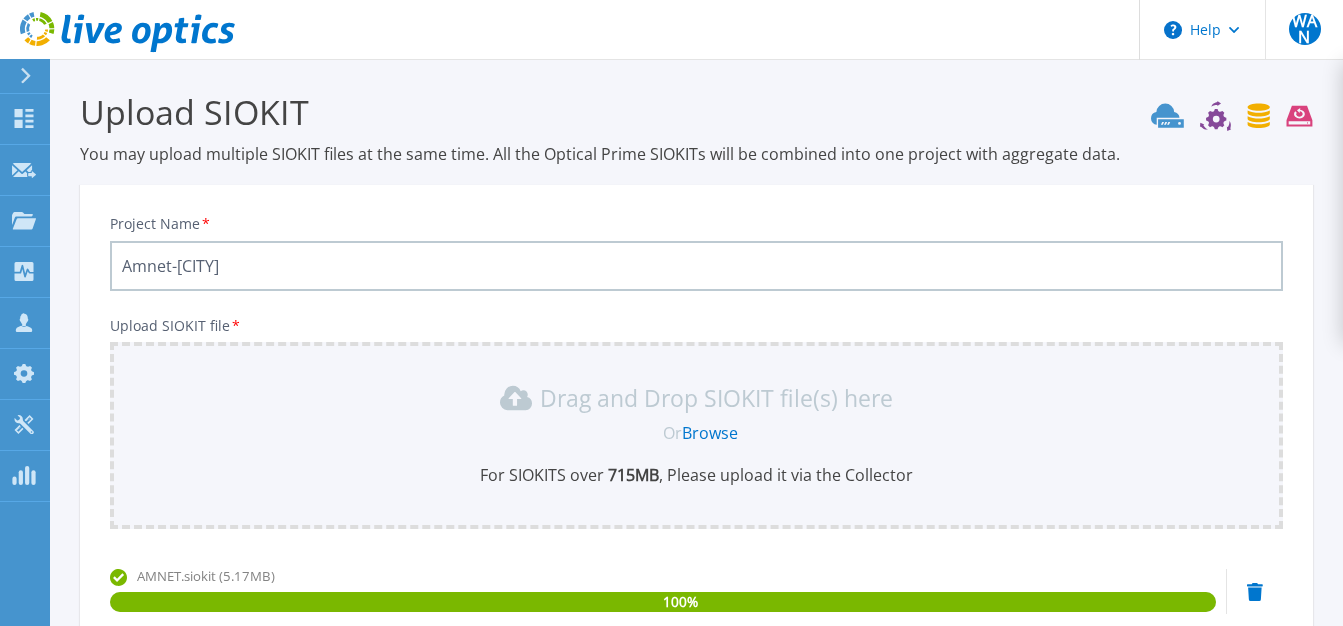 scroll, scrollTop: 266, scrollLeft: 0, axis: vertical 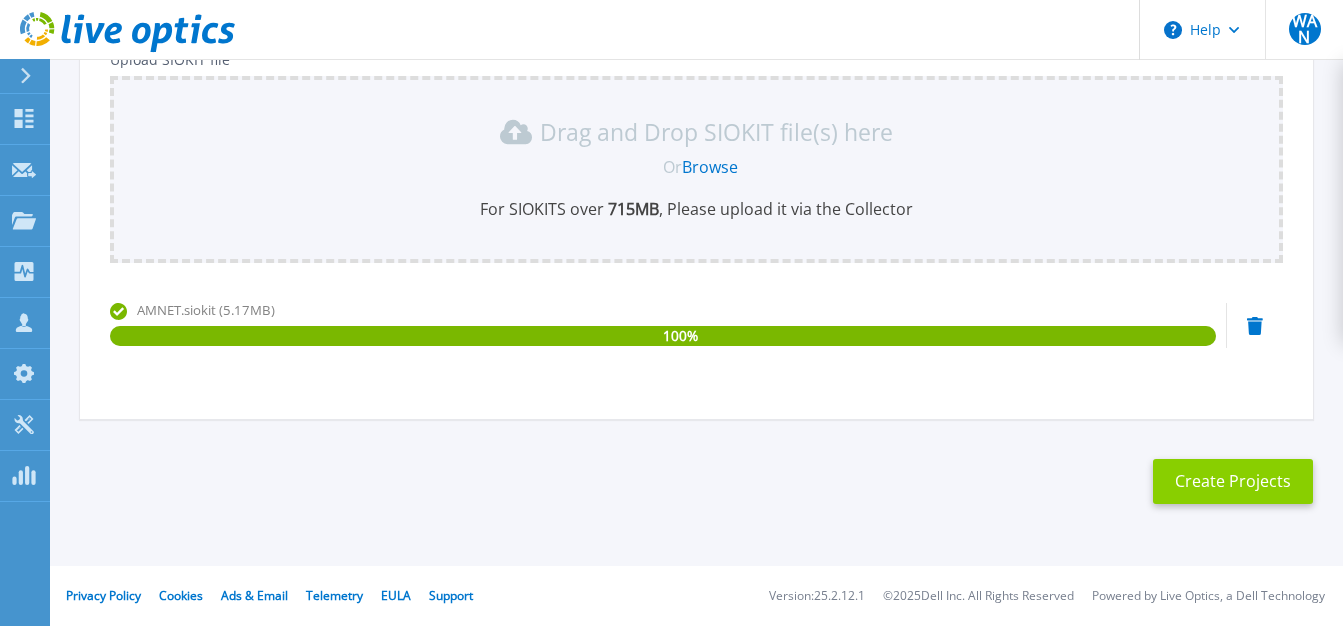type on "Amnet-Chennai" 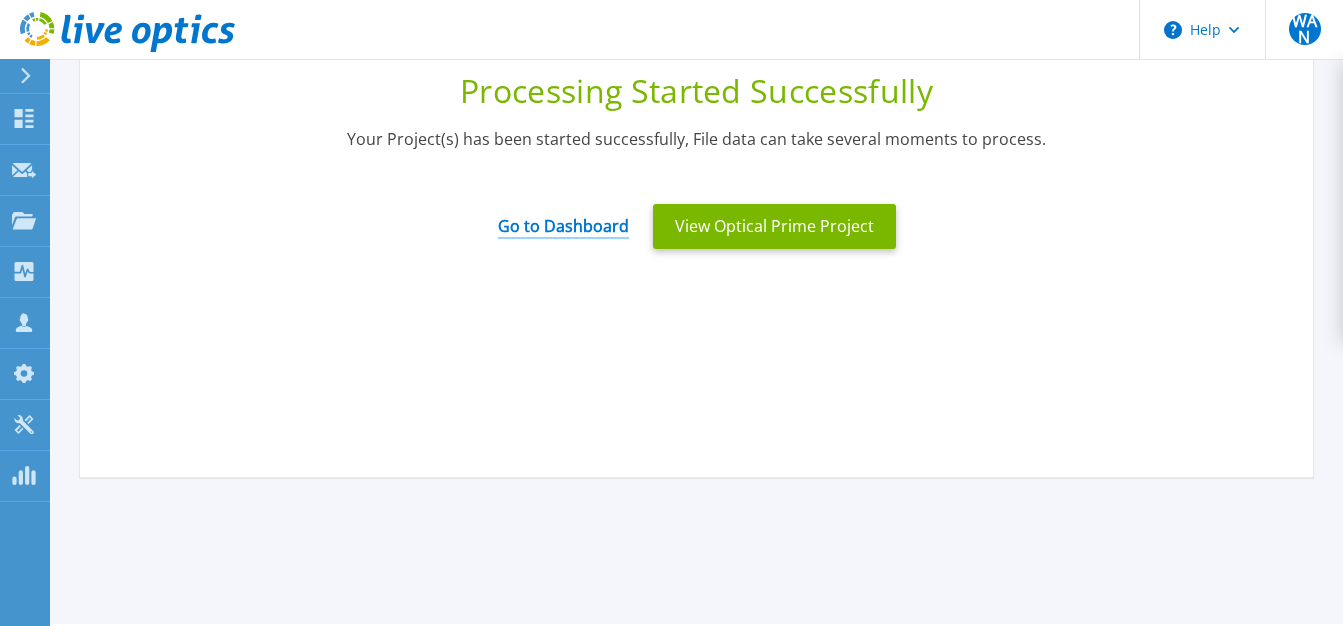 click on "Go to Dashboard" at bounding box center [563, 219] 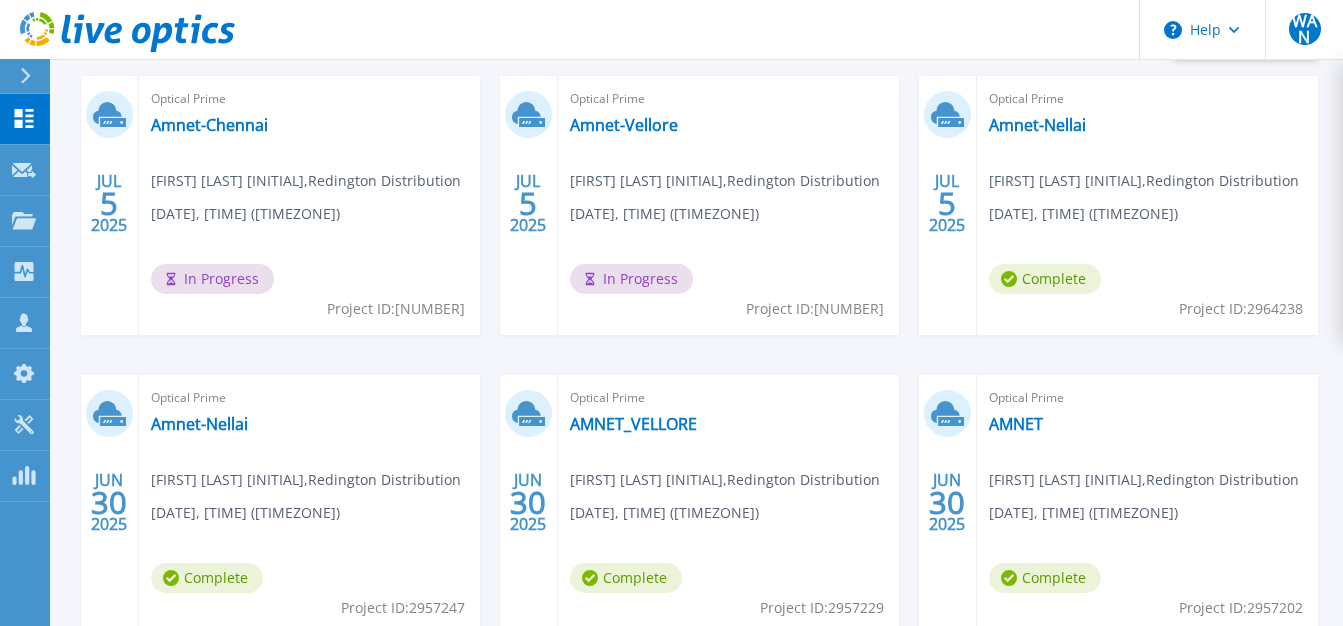 scroll, scrollTop: 356, scrollLeft: 0, axis: vertical 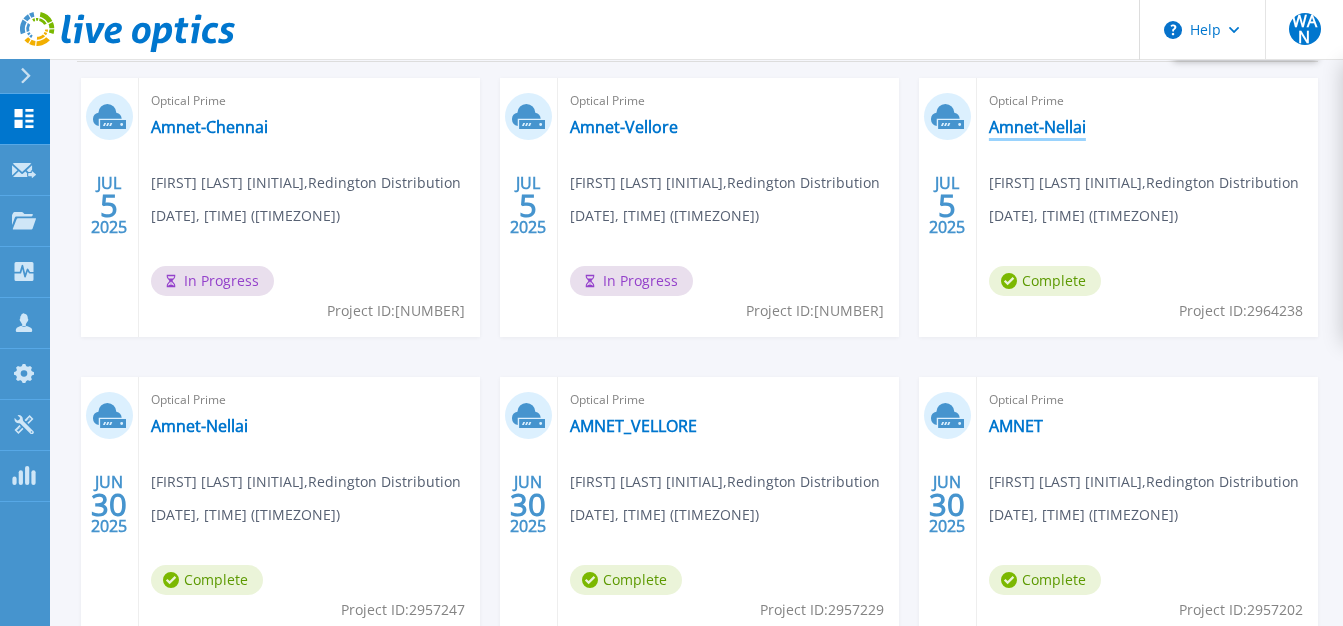 click on "Amnet-Nellai" at bounding box center (1037, 127) 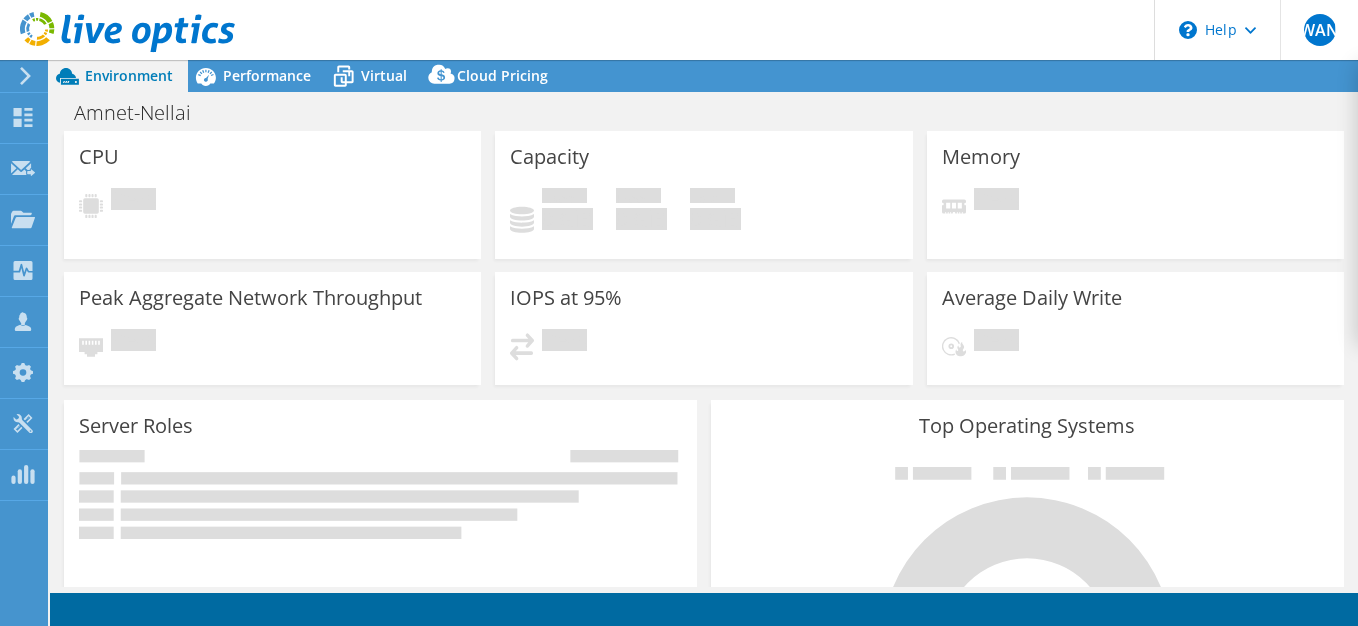 scroll, scrollTop: 0, scrollLeft: 0, axis: both 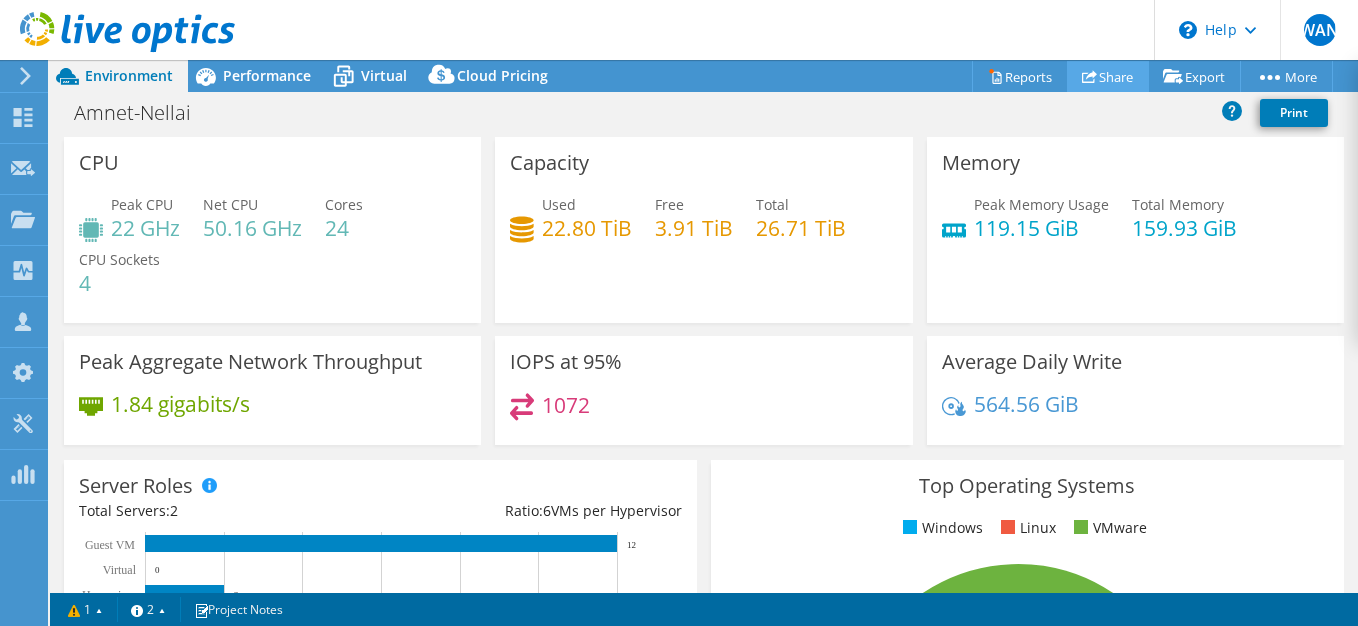 click on "Share" at bounding box center (1108, 76) 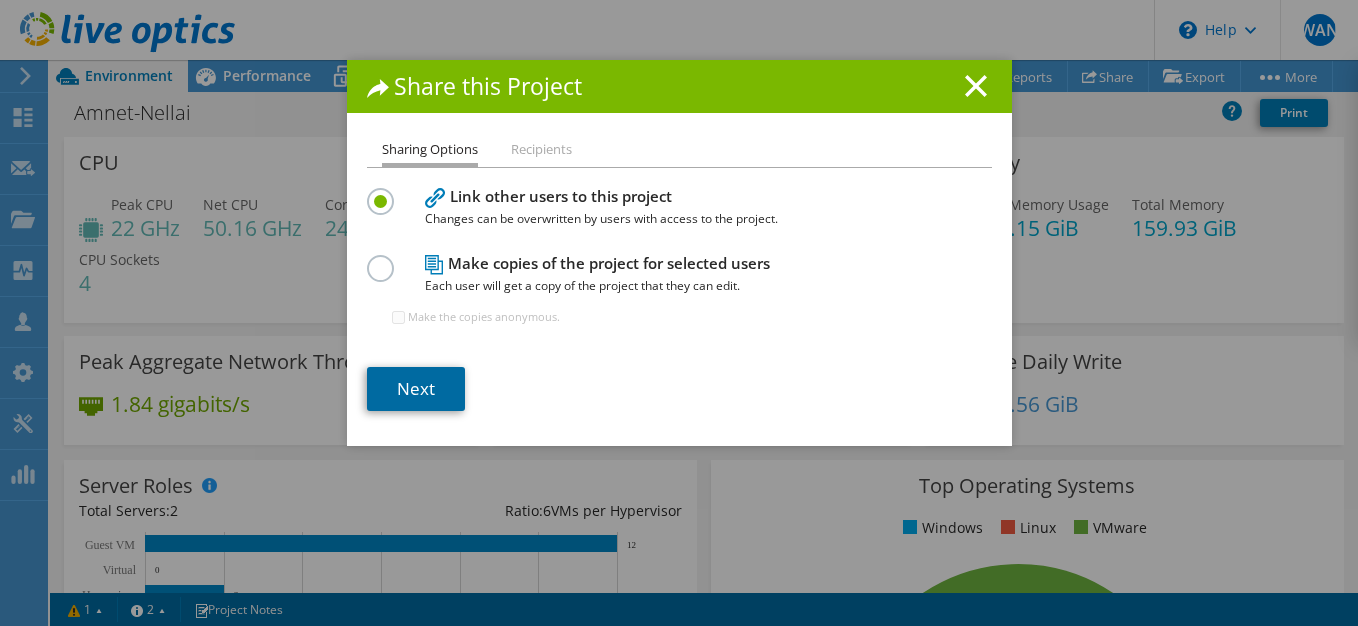 click on "Next" at bounding box center [416, 389] 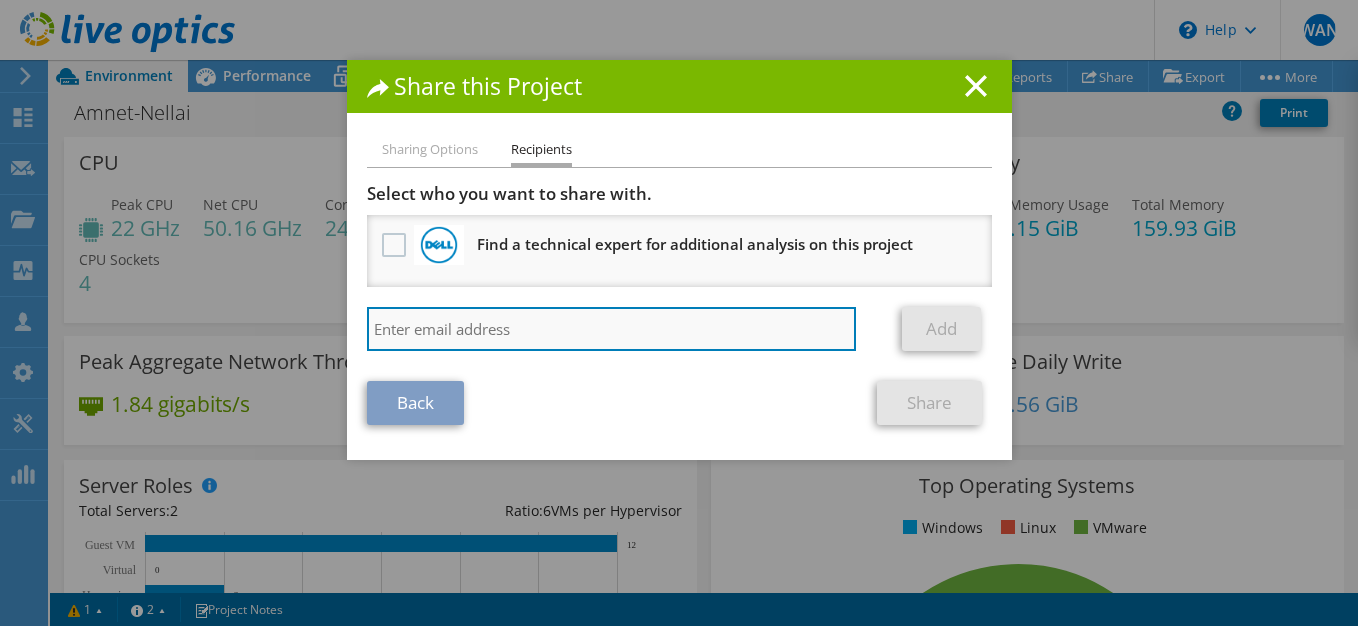 click at bounding box center [612, 329] 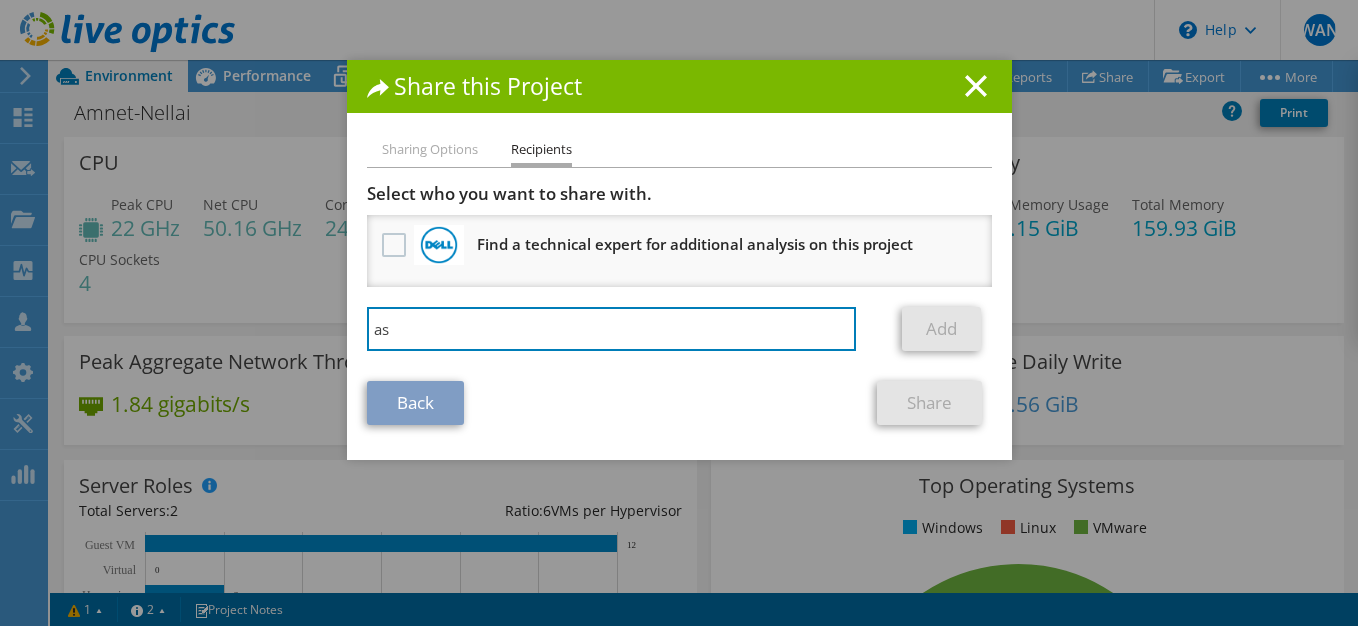 paste on "prakash.anthonysamy@precisionit.co.in" 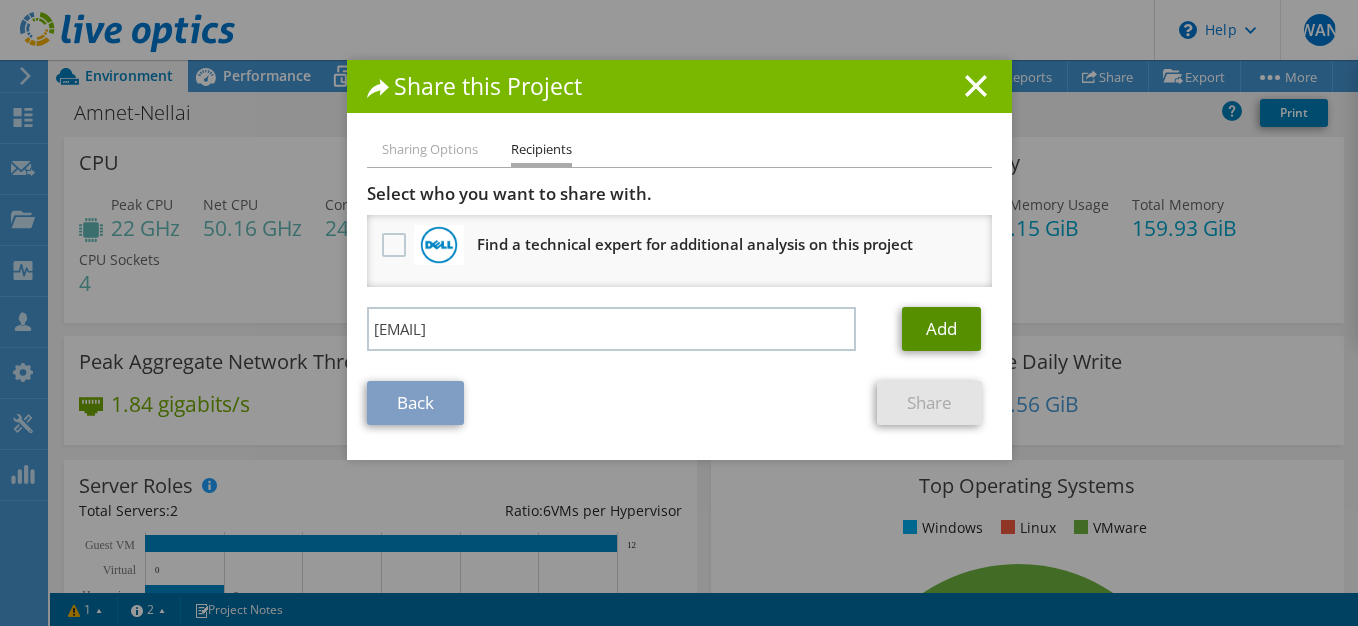 click on "Add" at bounding box center (941, 329) 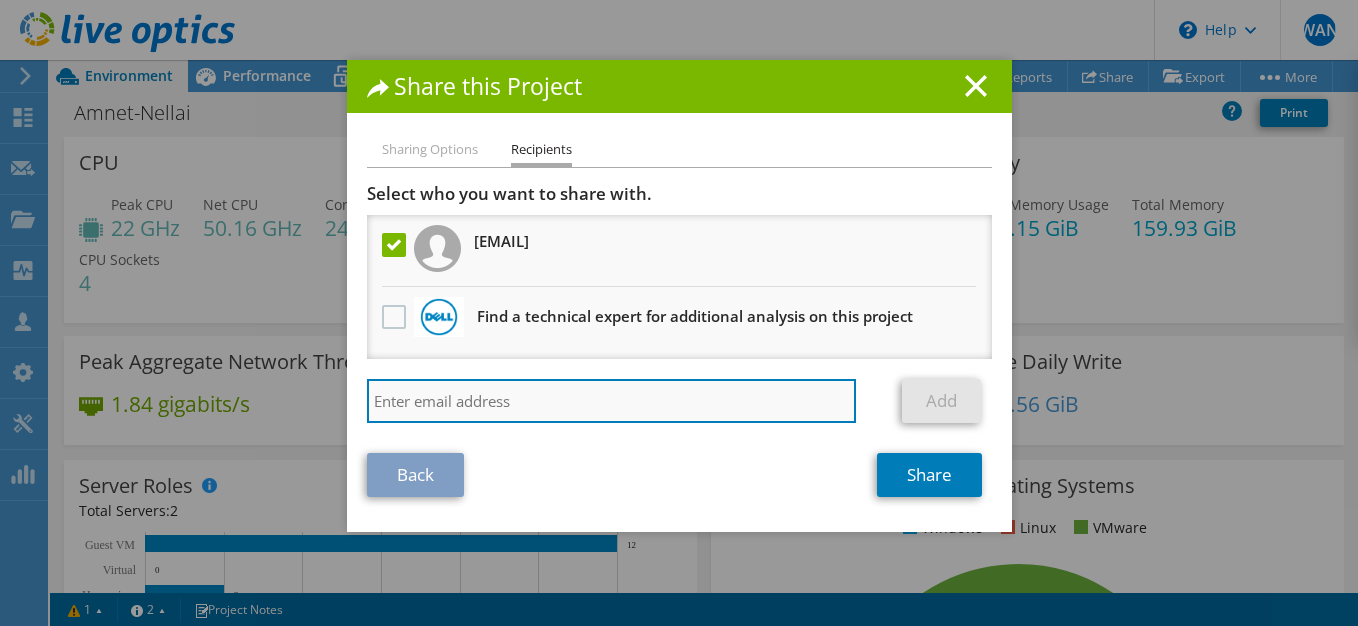 click at bounding box center (612, 401) 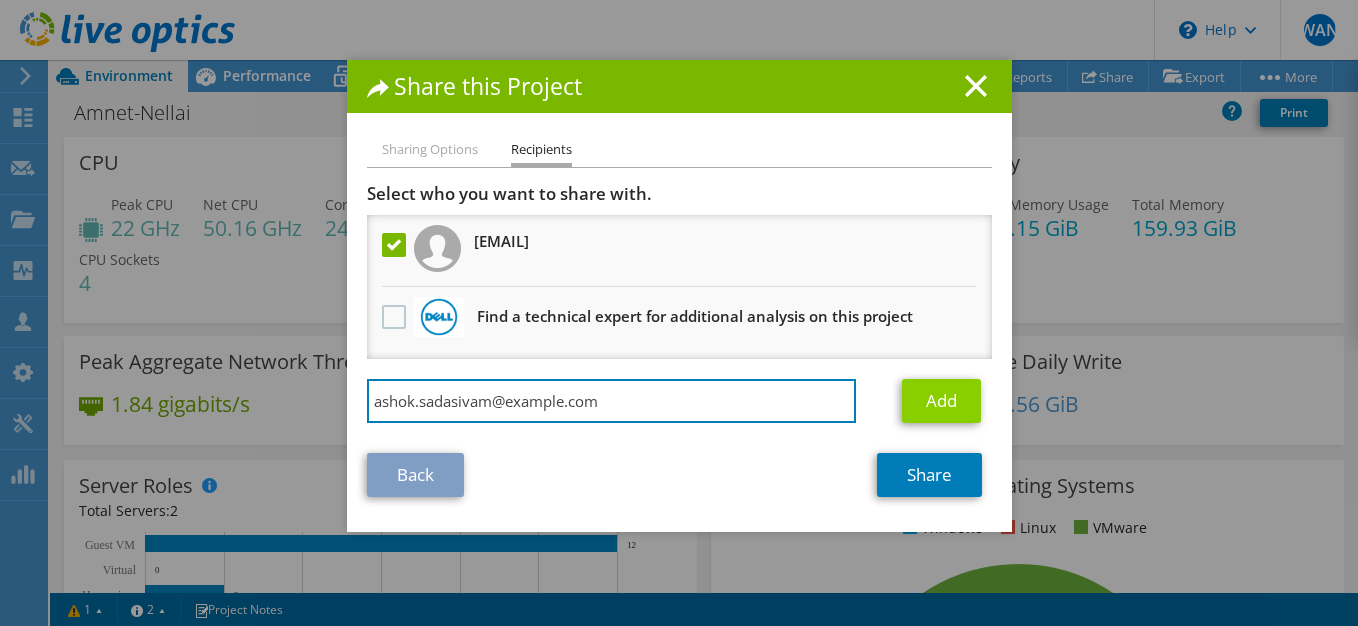 type on "ashok.sadasivam@nutanix.com" 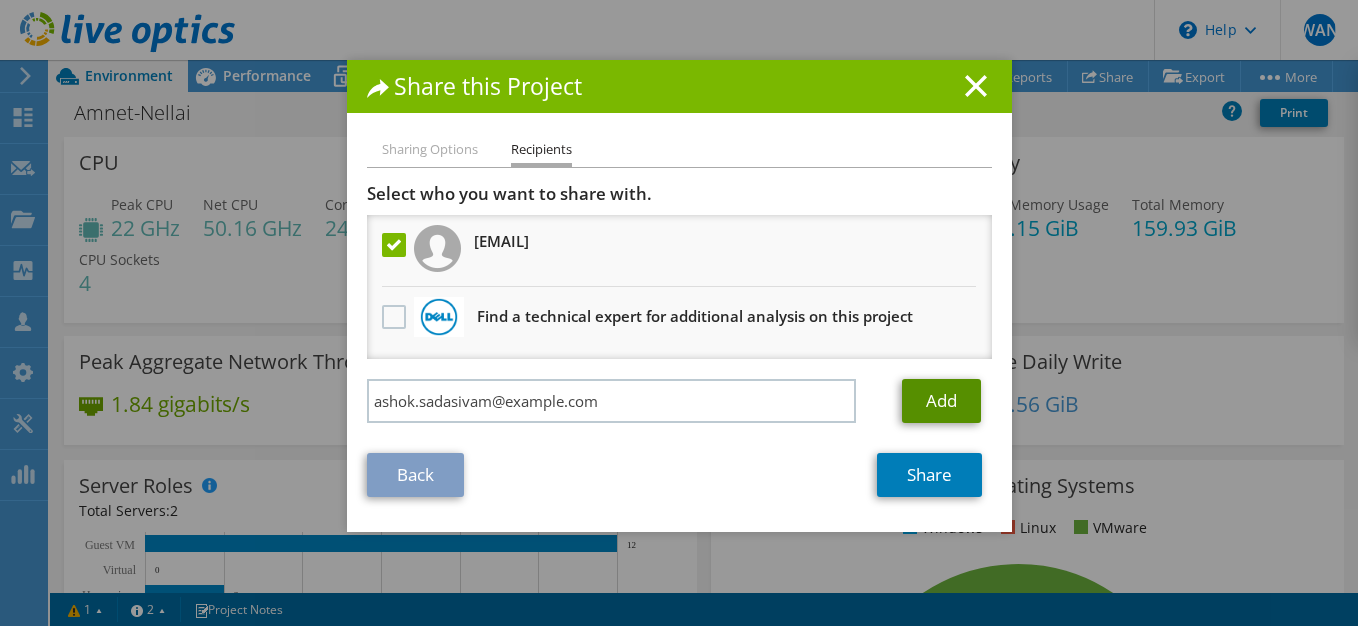 click on "Add" at bounding box center [941, 401] 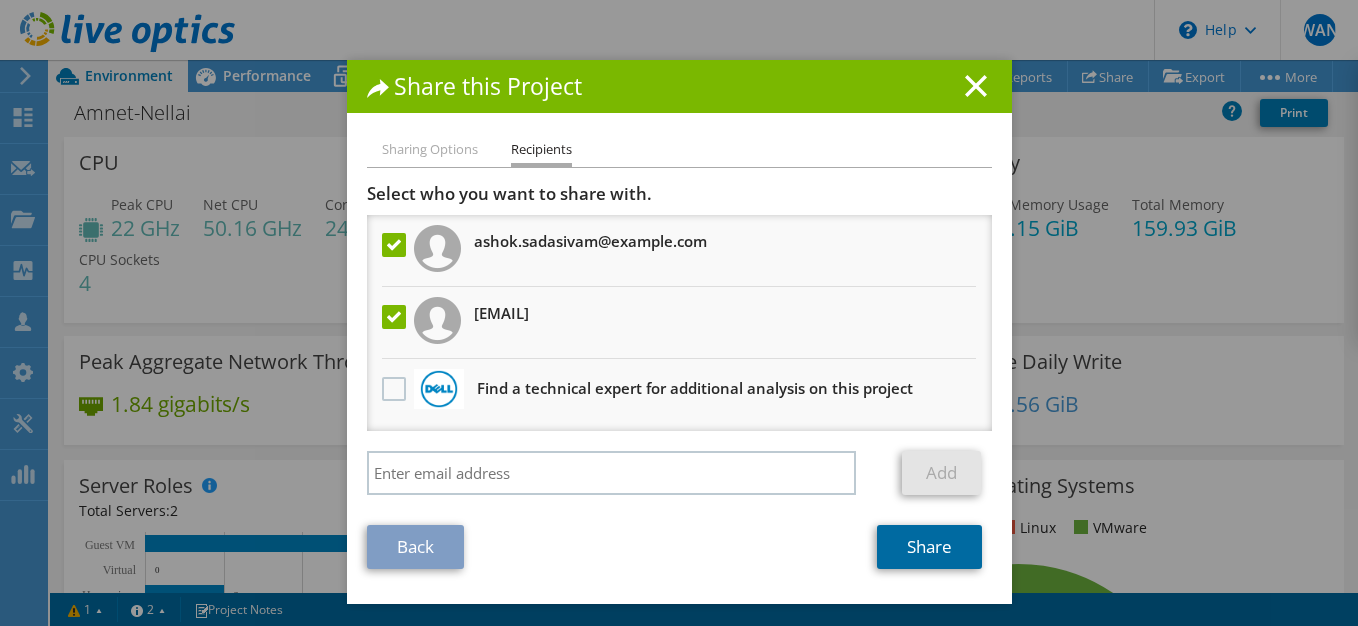 click on "Share" at bounding box center (929, 547) 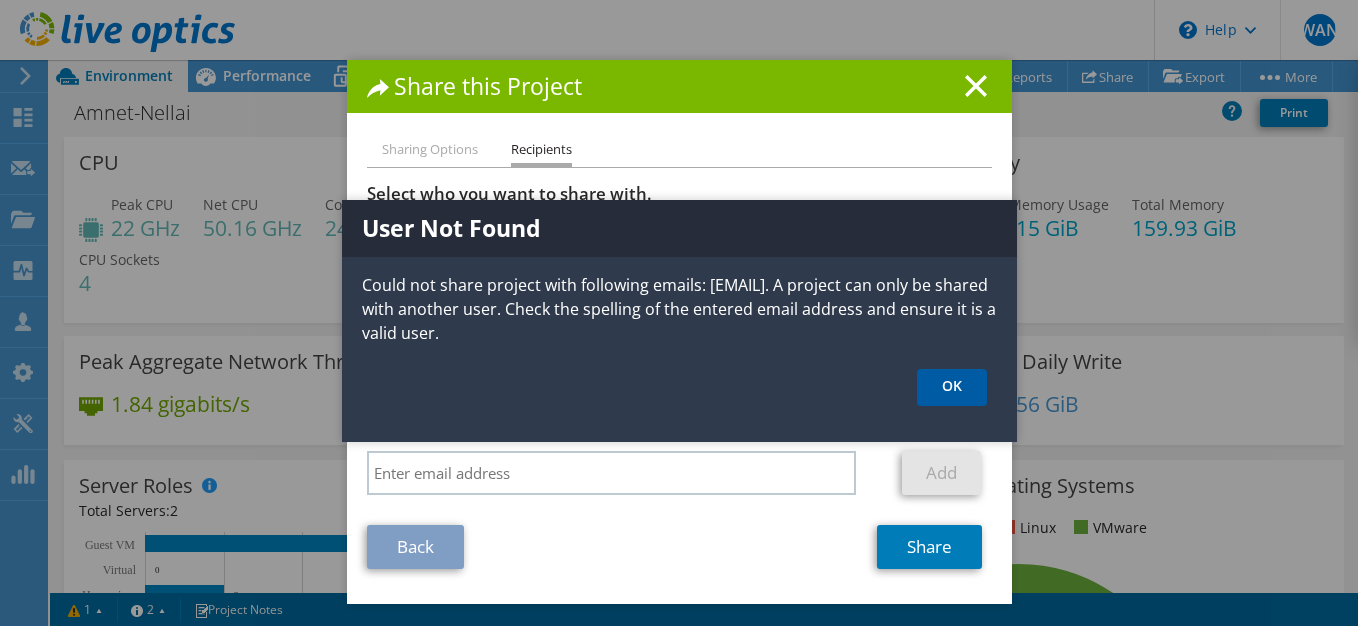 click on "OK" at bounding box center (952, 387) 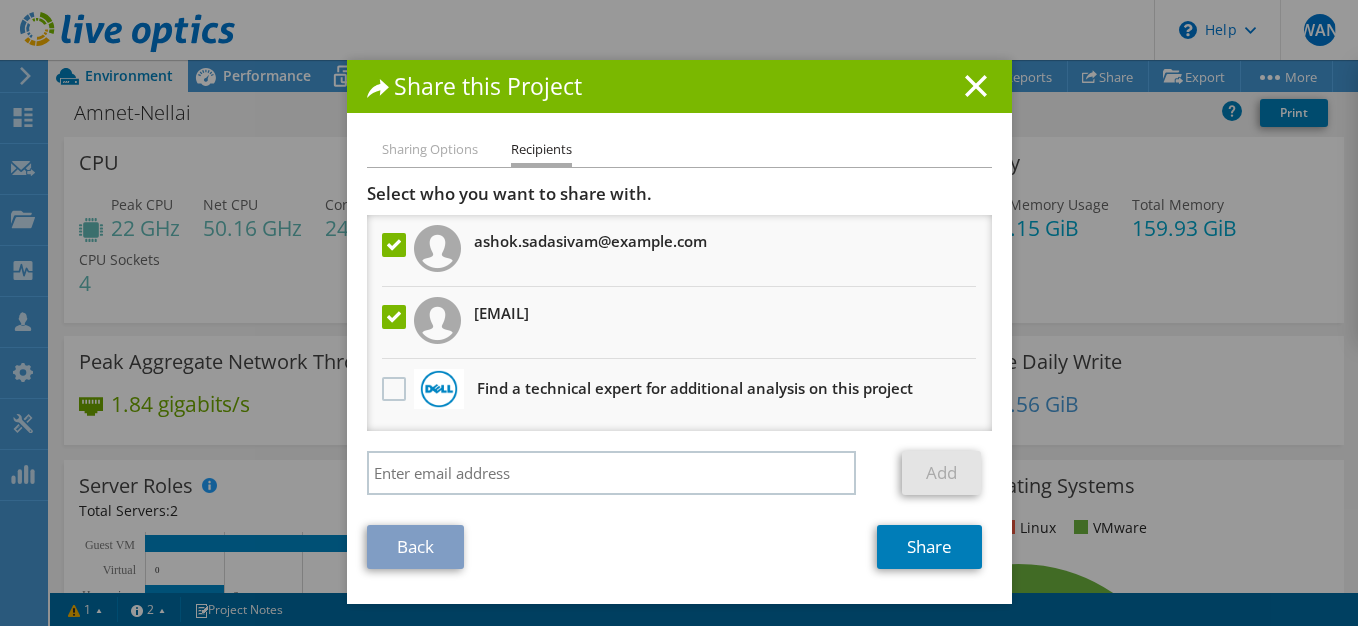 click at bounding box center (396, 317) 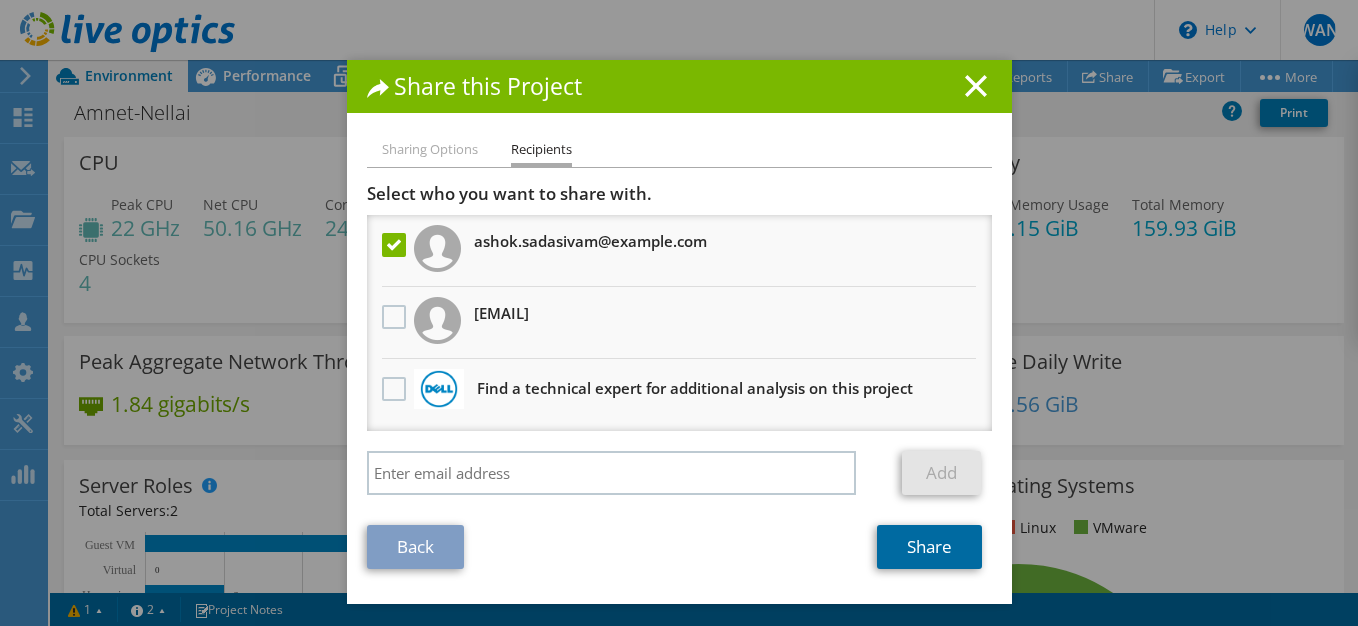 click on "Share" at bounding box center (929, 547) 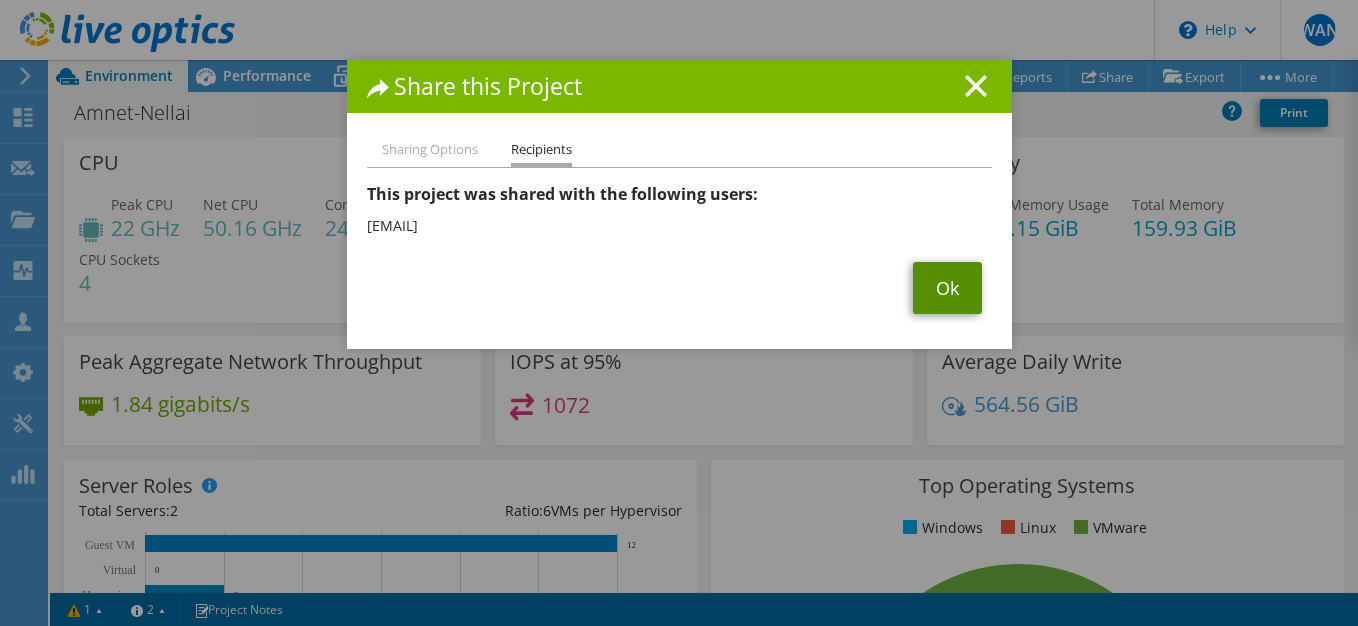 click on "Ok" at bounding box center [947, 288] 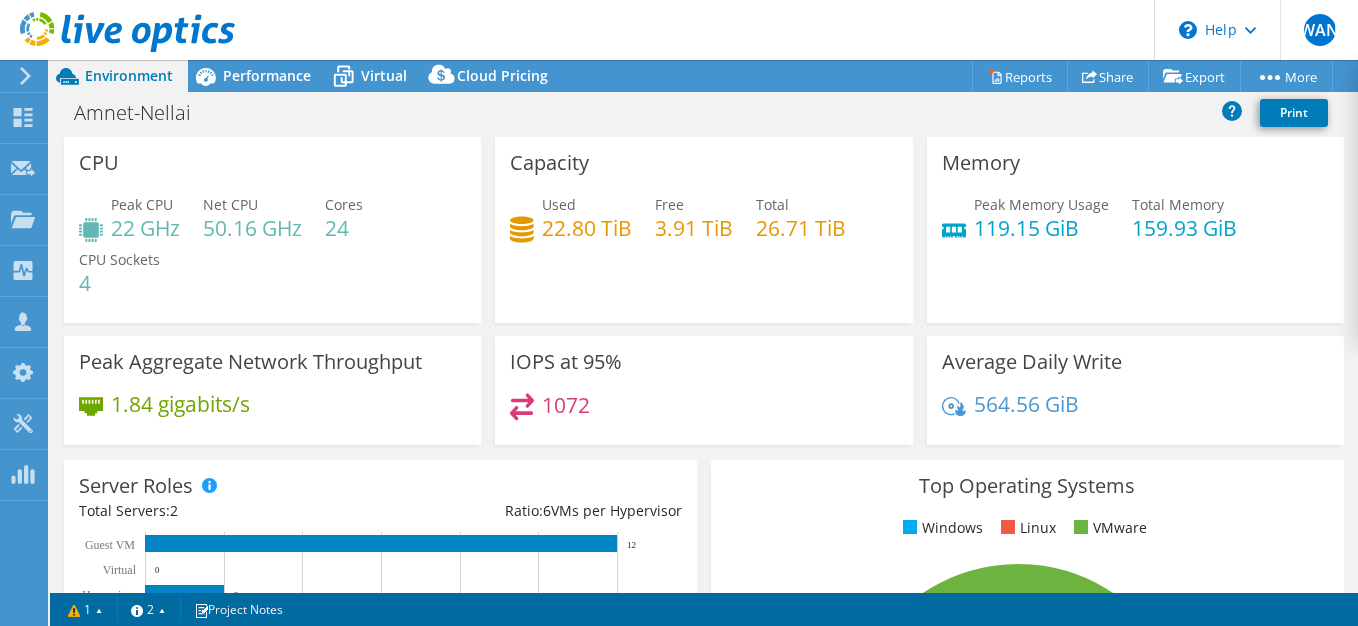 click at bounding box center [25, 76] 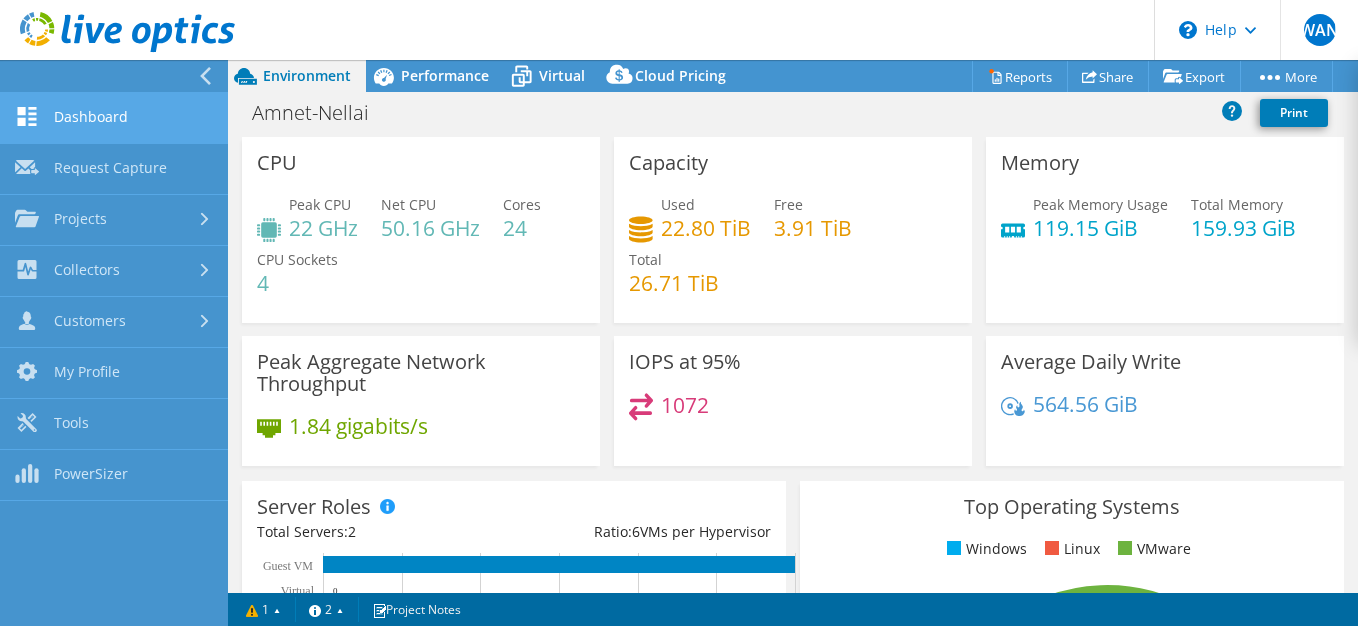 click on "Dashboard" at bounding box center [114, 118] 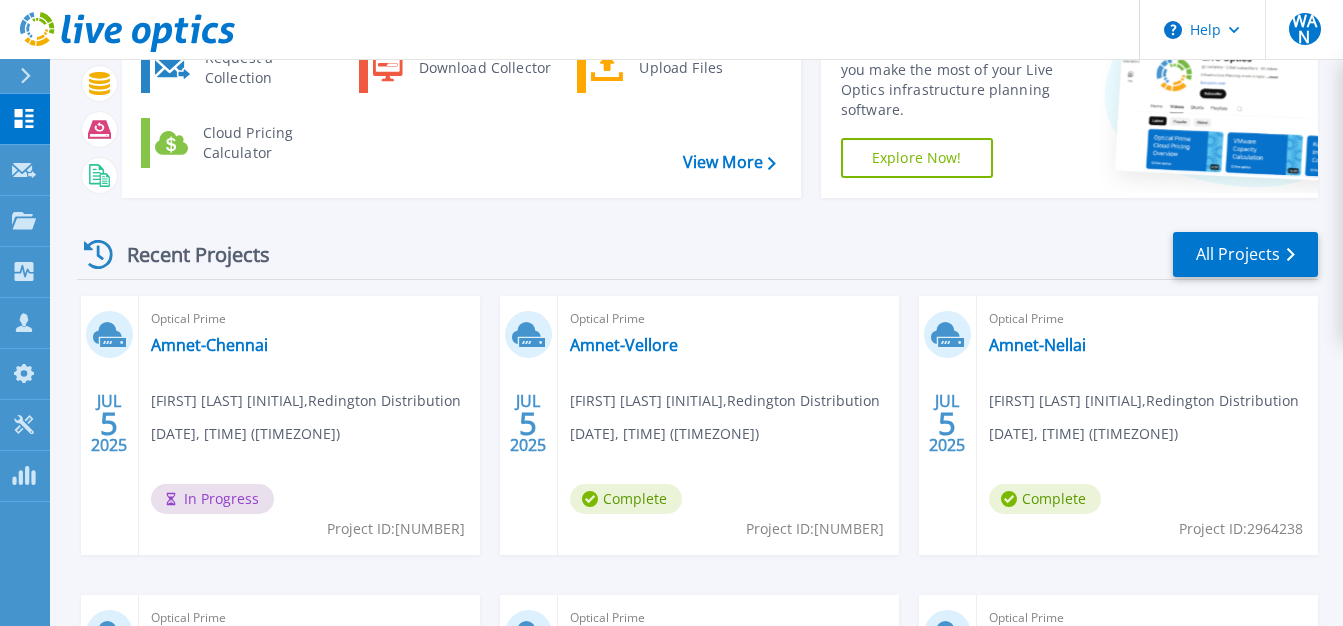 scroll, scrollTop: 139, scrollLeft: 0, axis: vertical 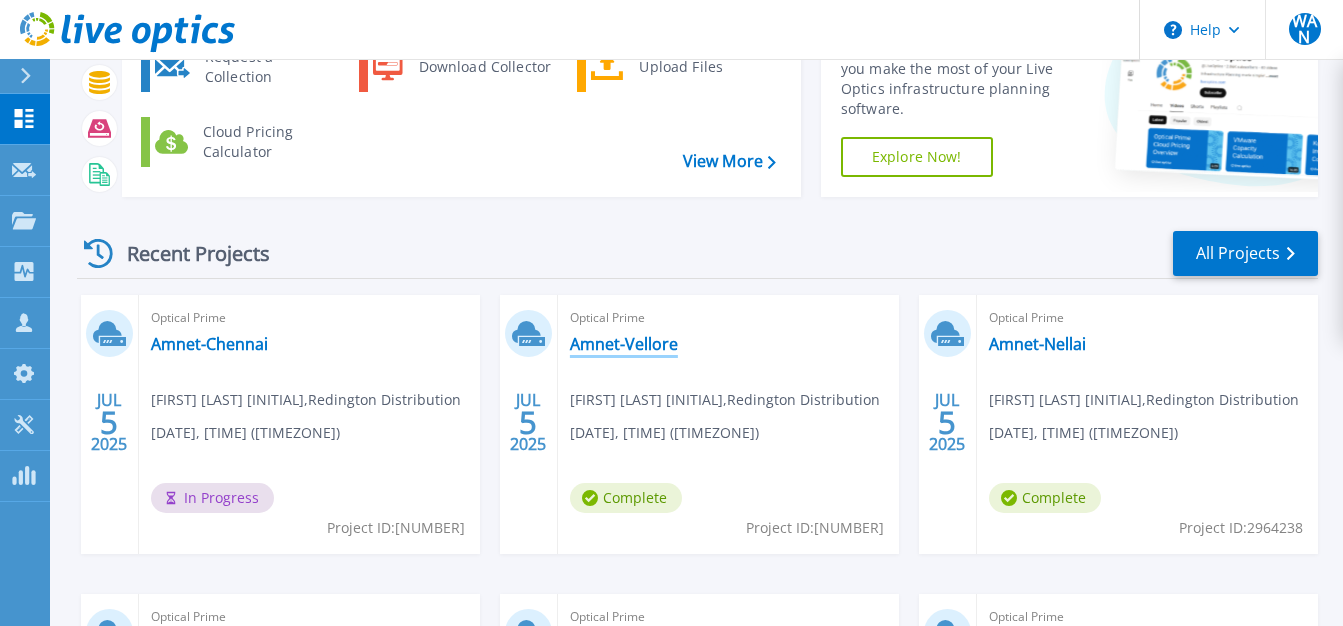 click on "Amnet-Vellore" at bounding box center [624, 344] 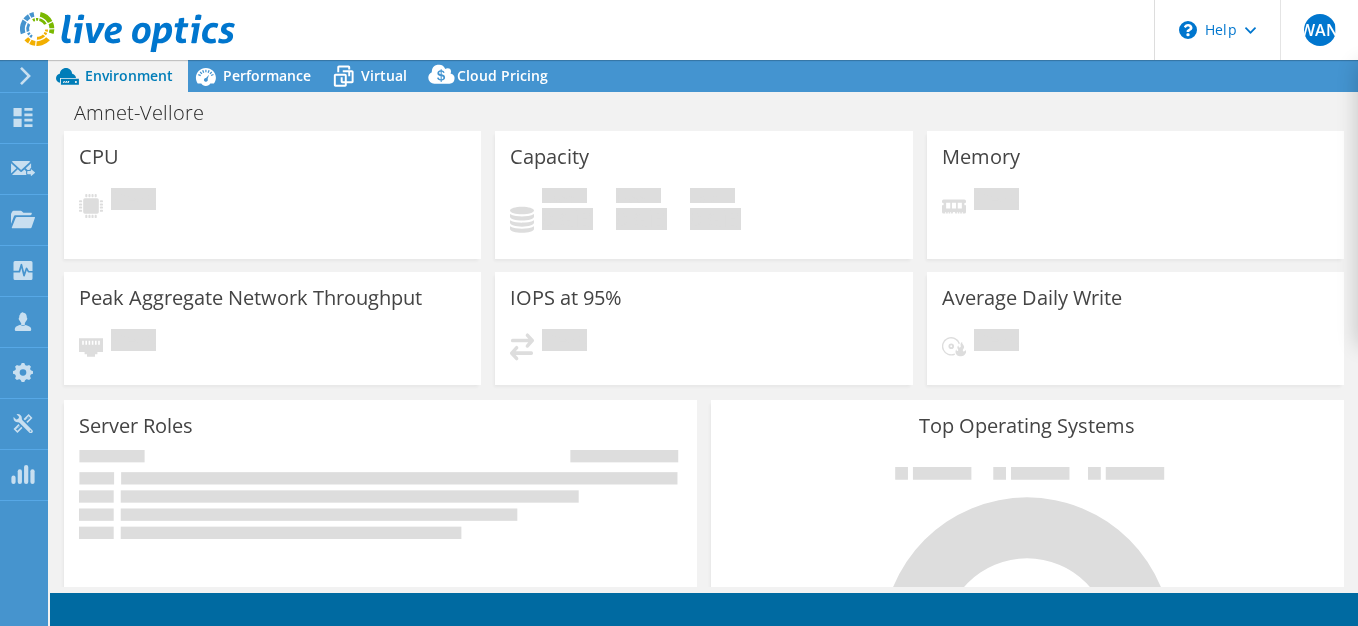 scroll, scrollTop: 0, scrollLeft: 0, axis: both 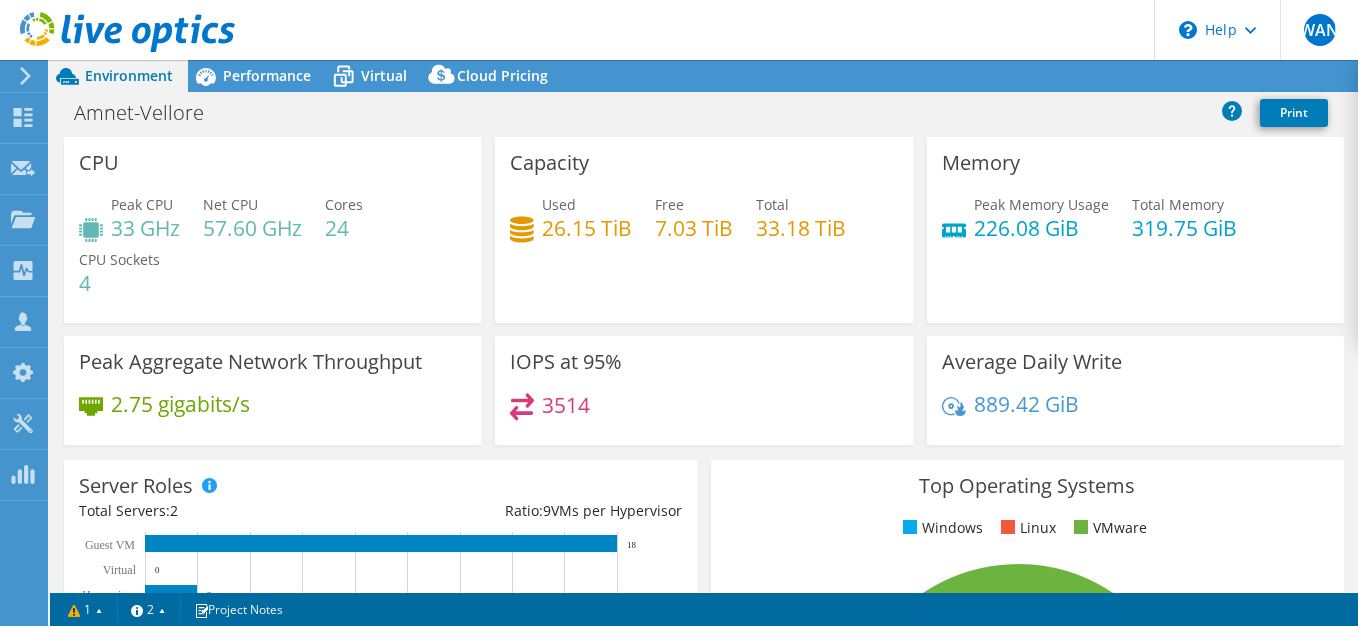 click on "IOPS at 95%
[NUMBER]" at bounding box center (272, 230) 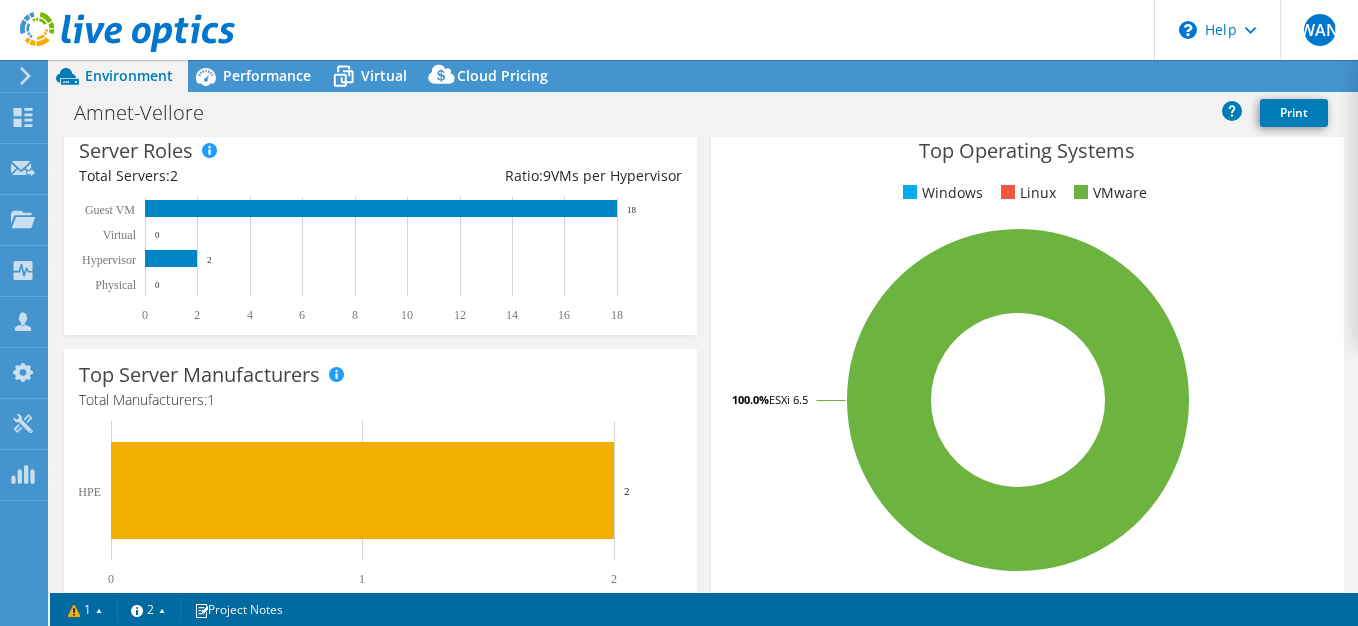 scroll, scrollTop: 0, scrollLeft: 0, axis: both 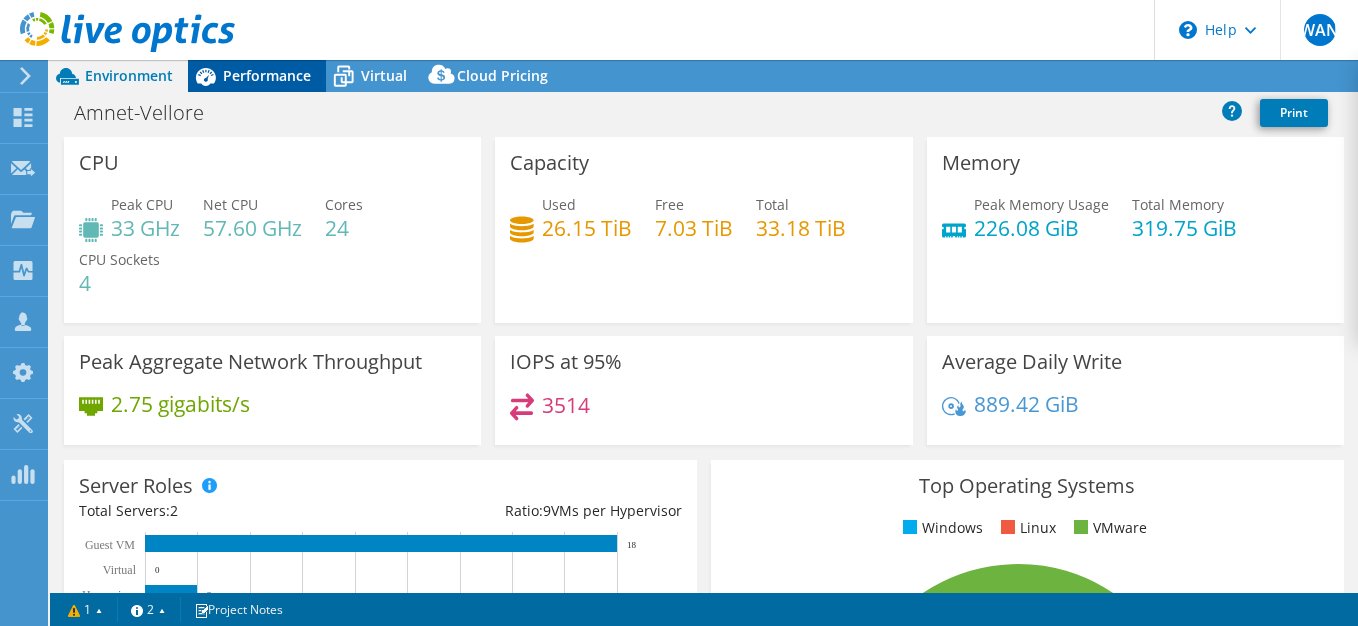 click on "Performance" at bounding box center (267, 75) 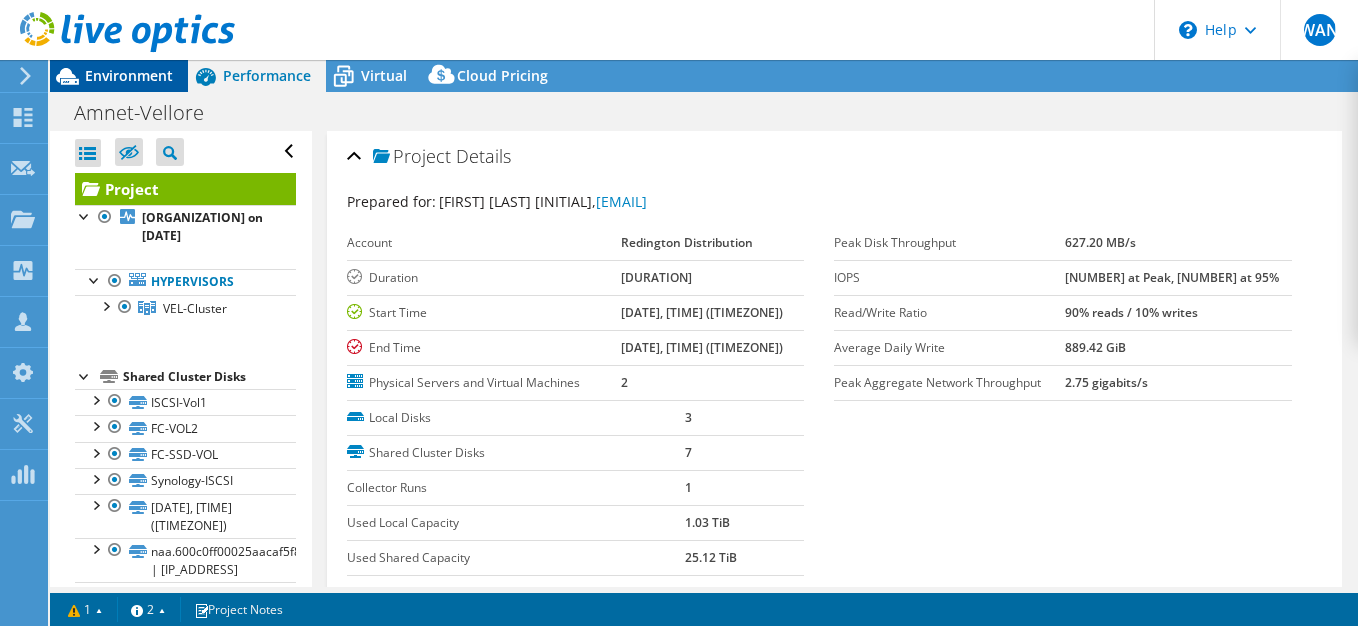 click on "Environment" at bounding box center (129, 75) 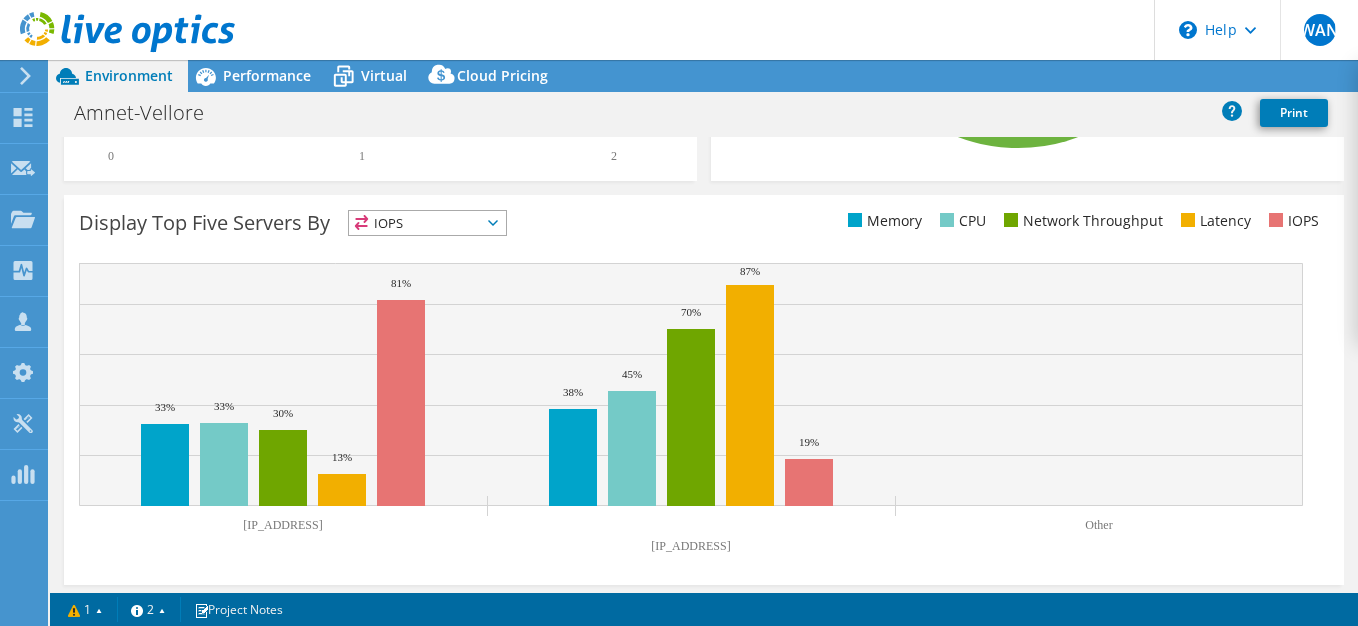 scroll, scrollTop: 764, scrollLeft: 0, axis: vertical 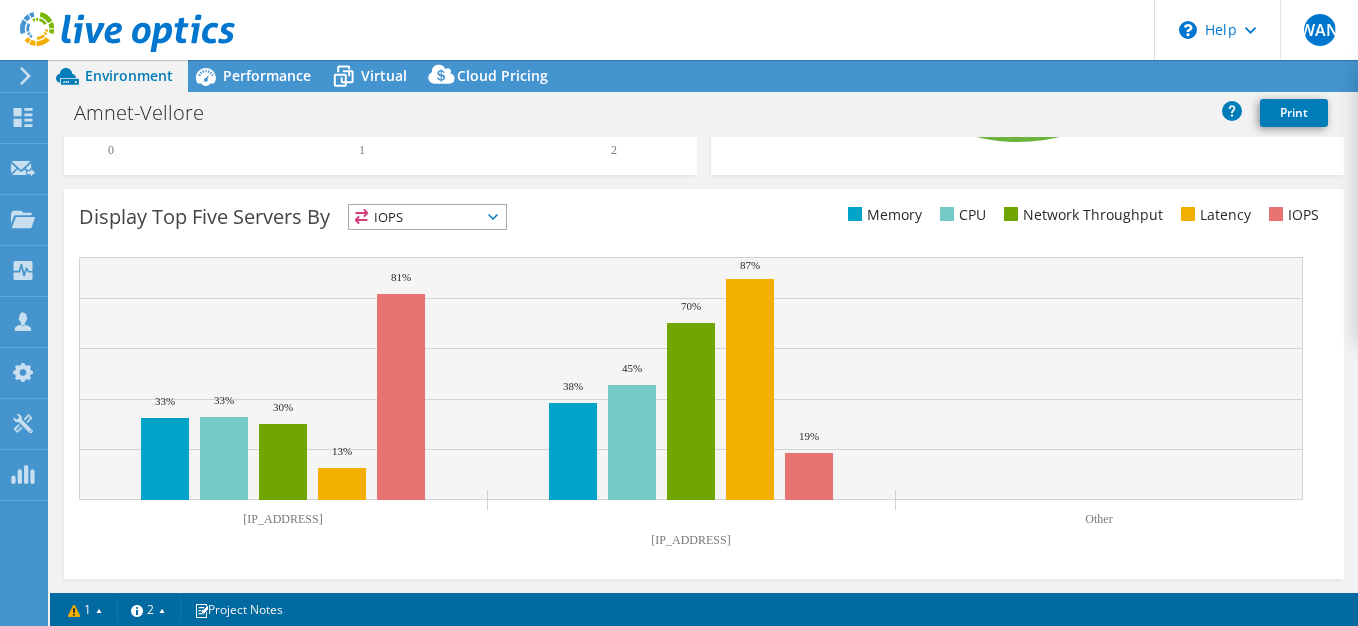 click at bounding box center [25, 76] 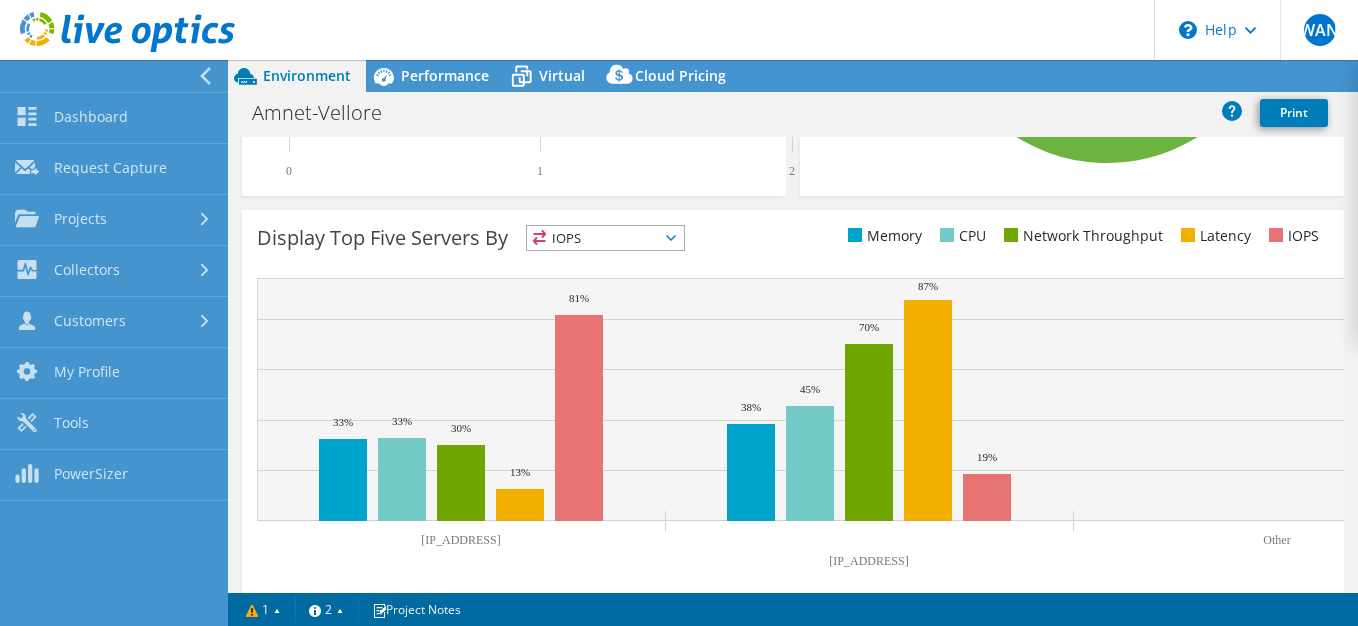 scroll, scrollTop: 785, scrollLeft: 0, axis: vertical 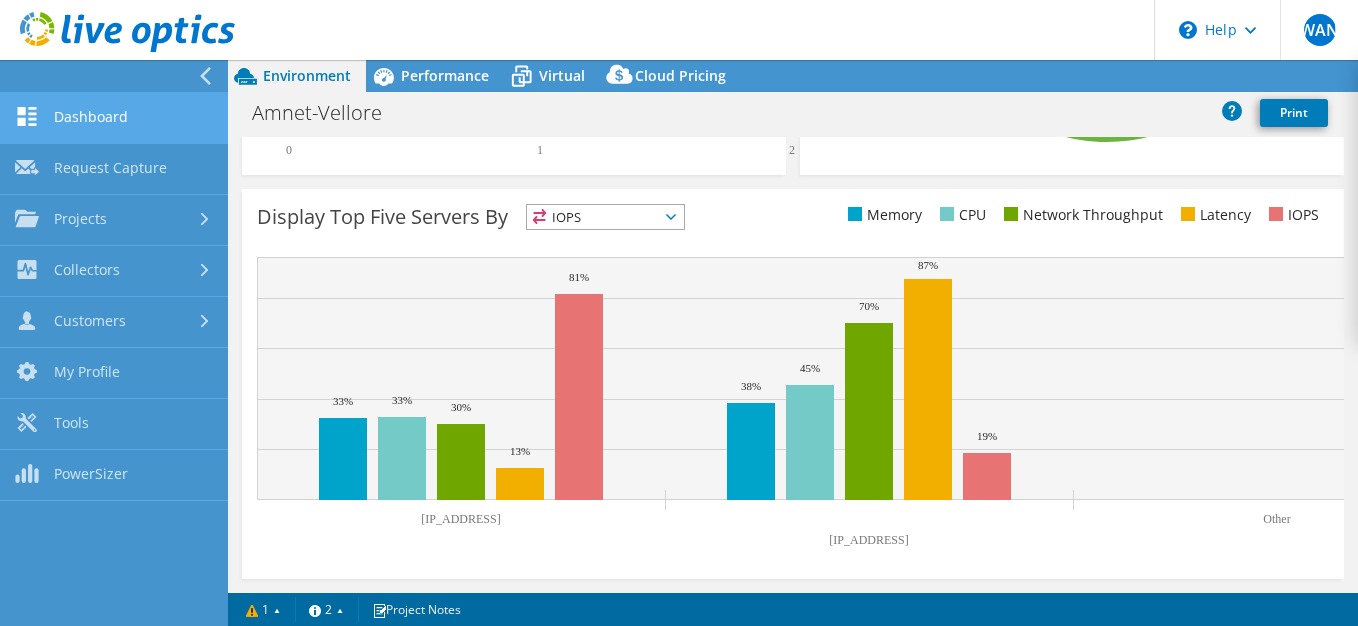 click on "Dashboard" at bounding box center [114, 118] 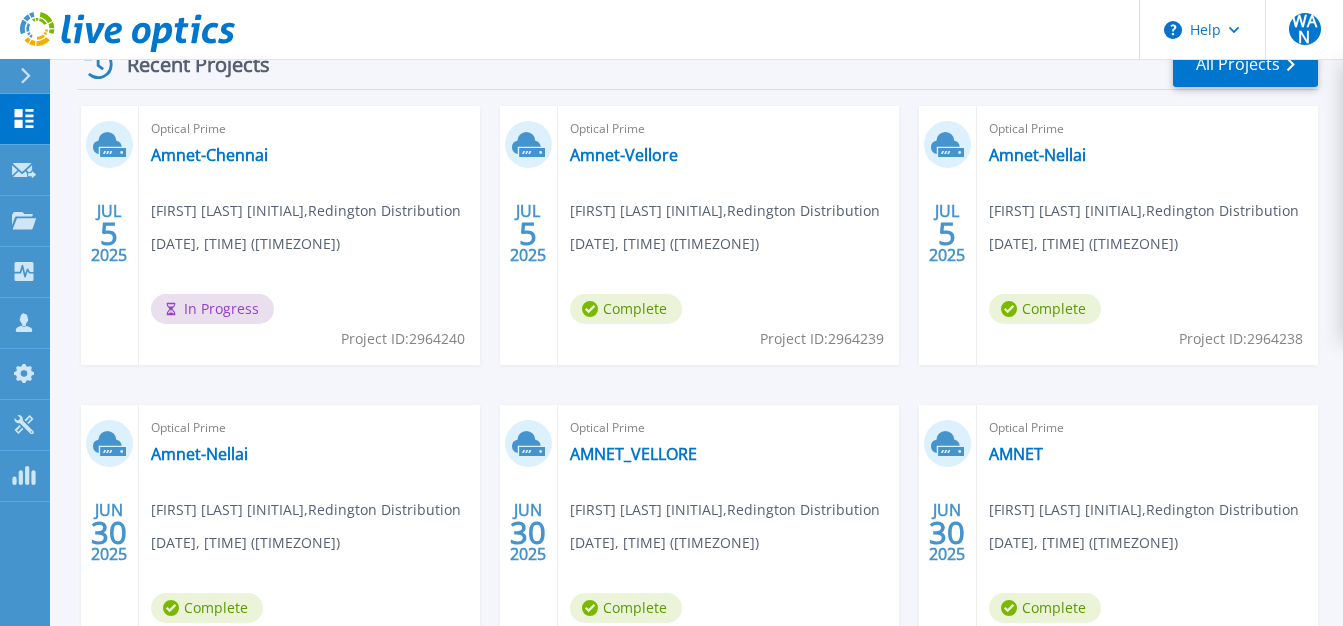scroll, scrollTop: 329, scrollLeft: 0, axis: vertical 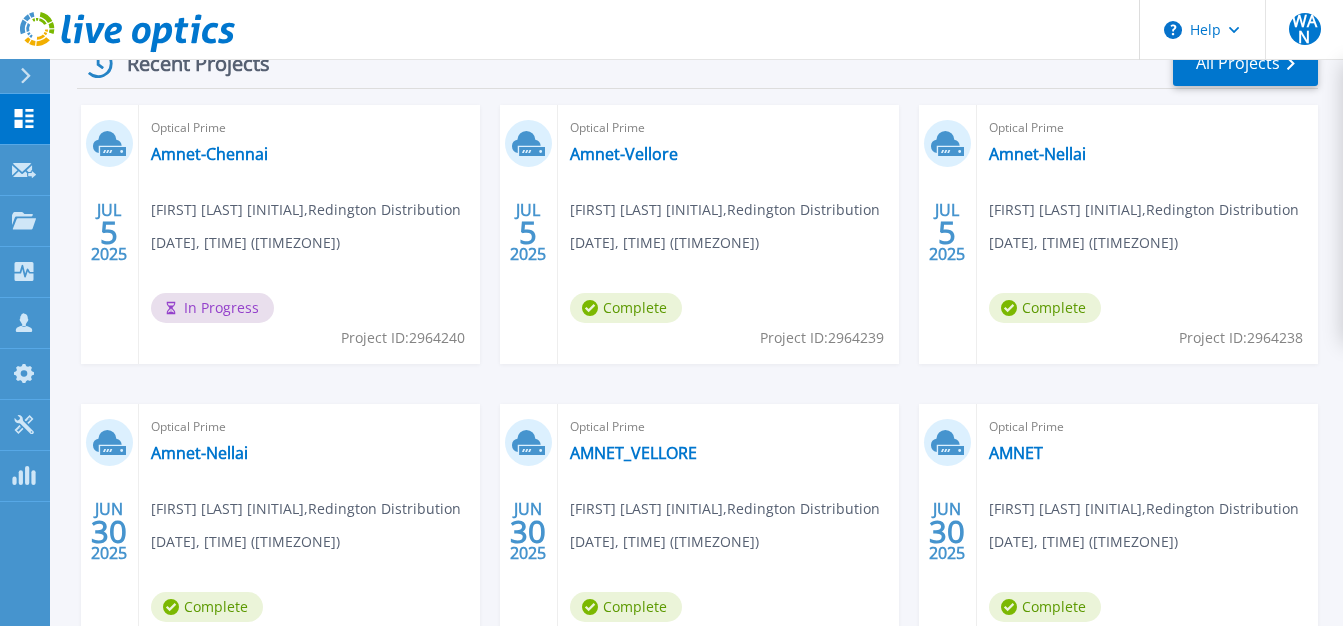 click on "Complete" at bounding box center [626, 308] 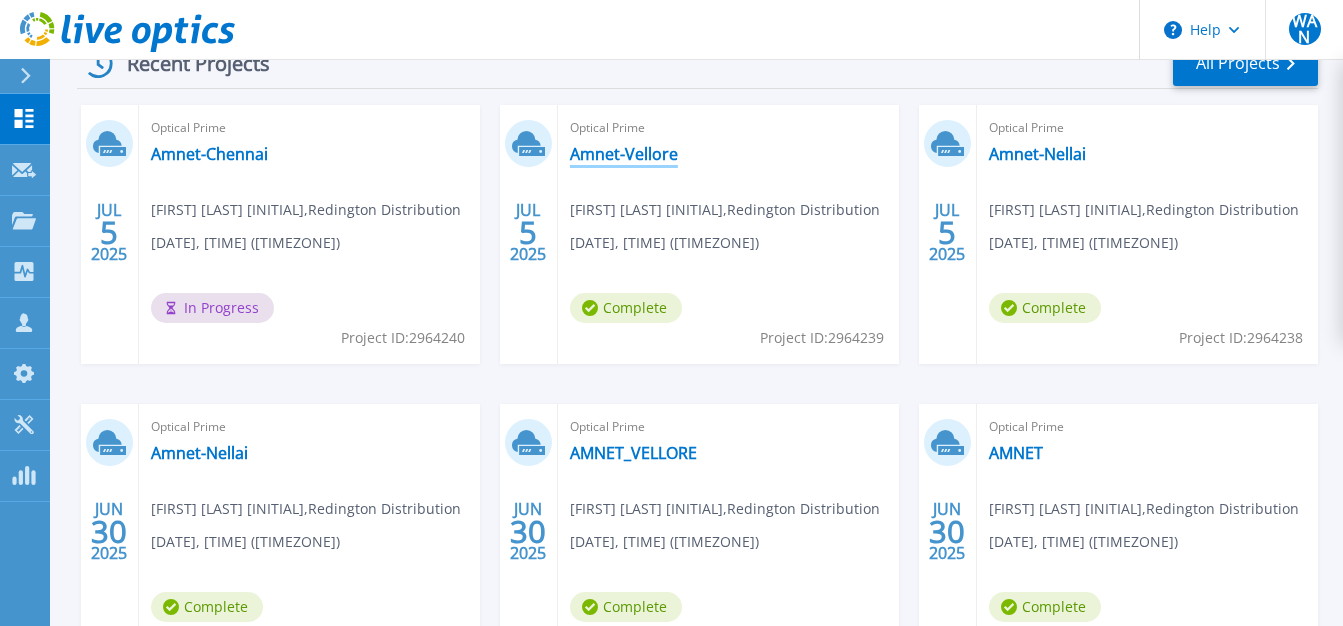 click on "Amnet-Vellore" at bounding box center [624, 154] 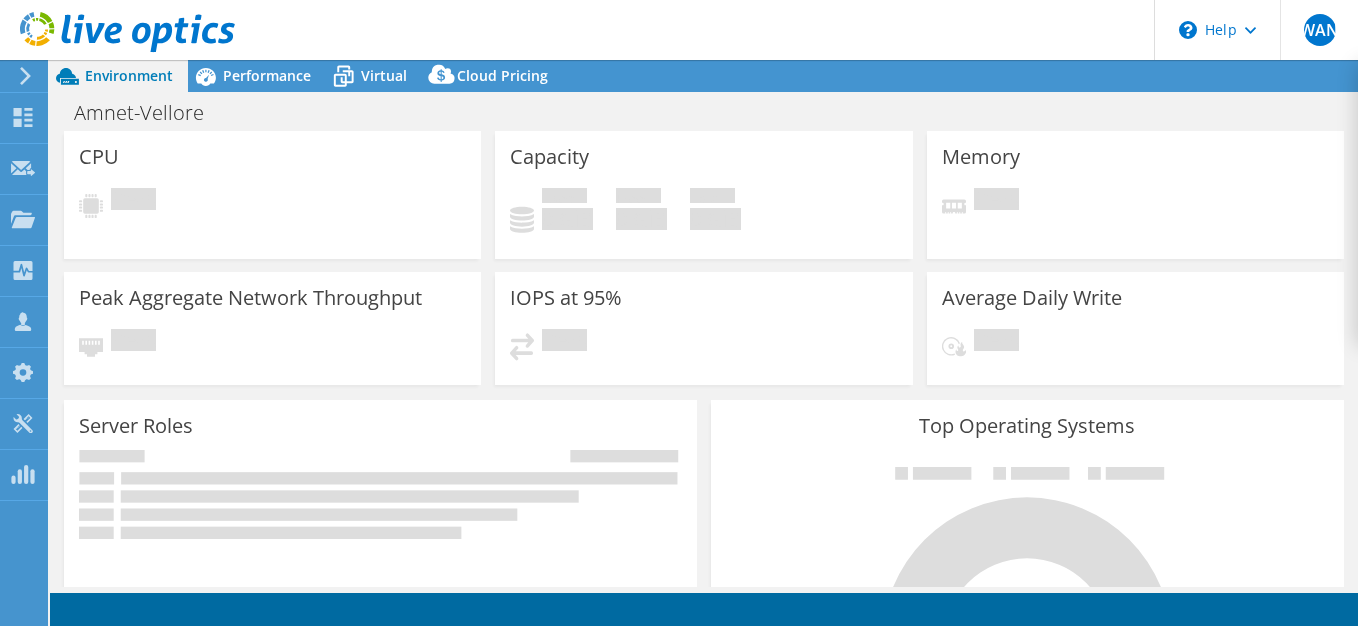 scroll, scrollTop: 0, scrollLeft: 0, axis: both 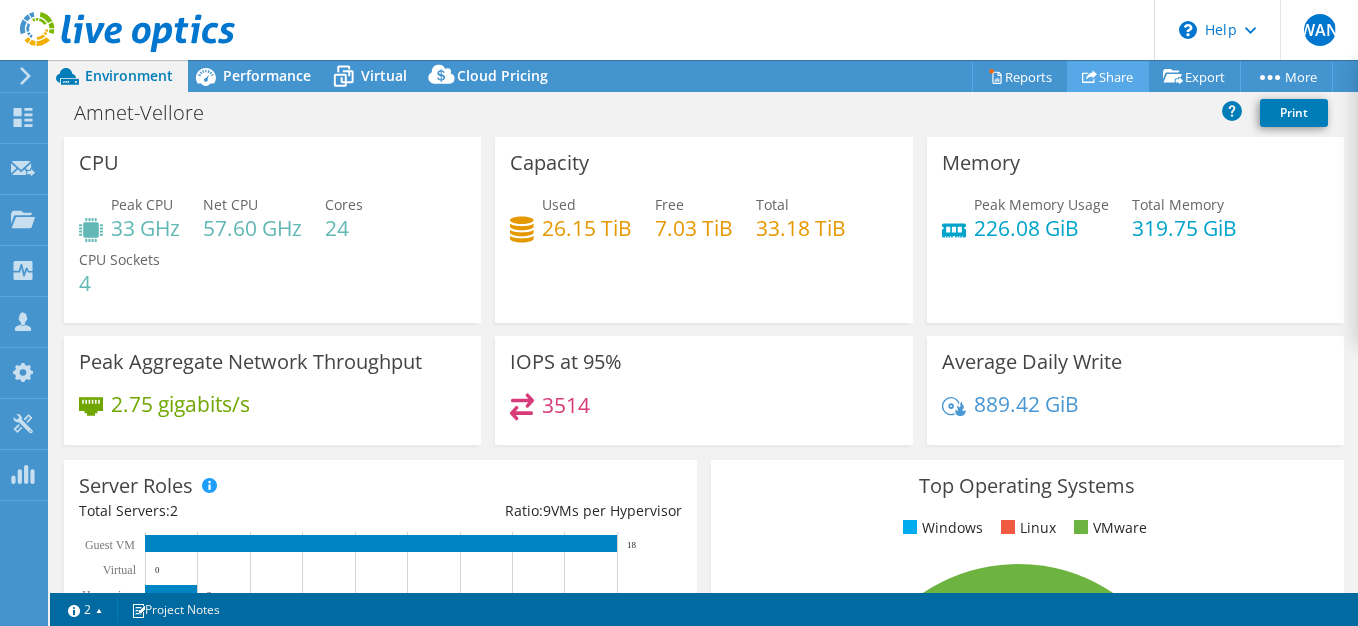 click on "Share" at bounding box center (1108, 76) 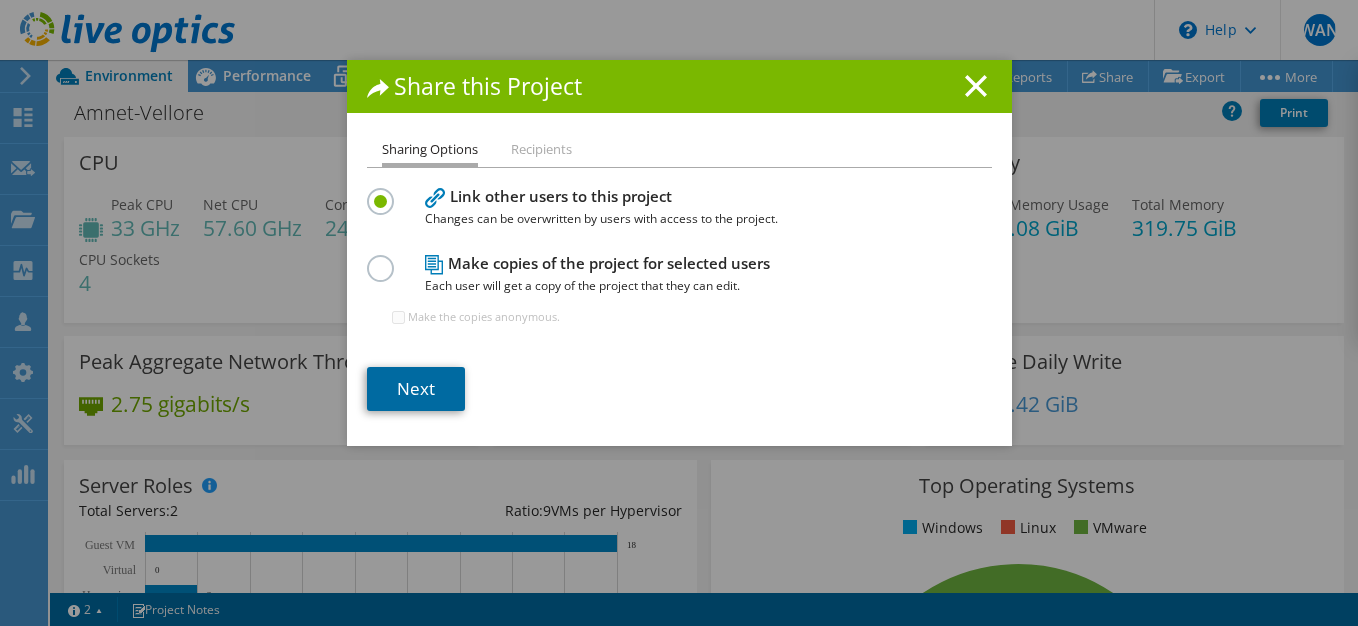 click on "Next" at bounding box center [416, 389] 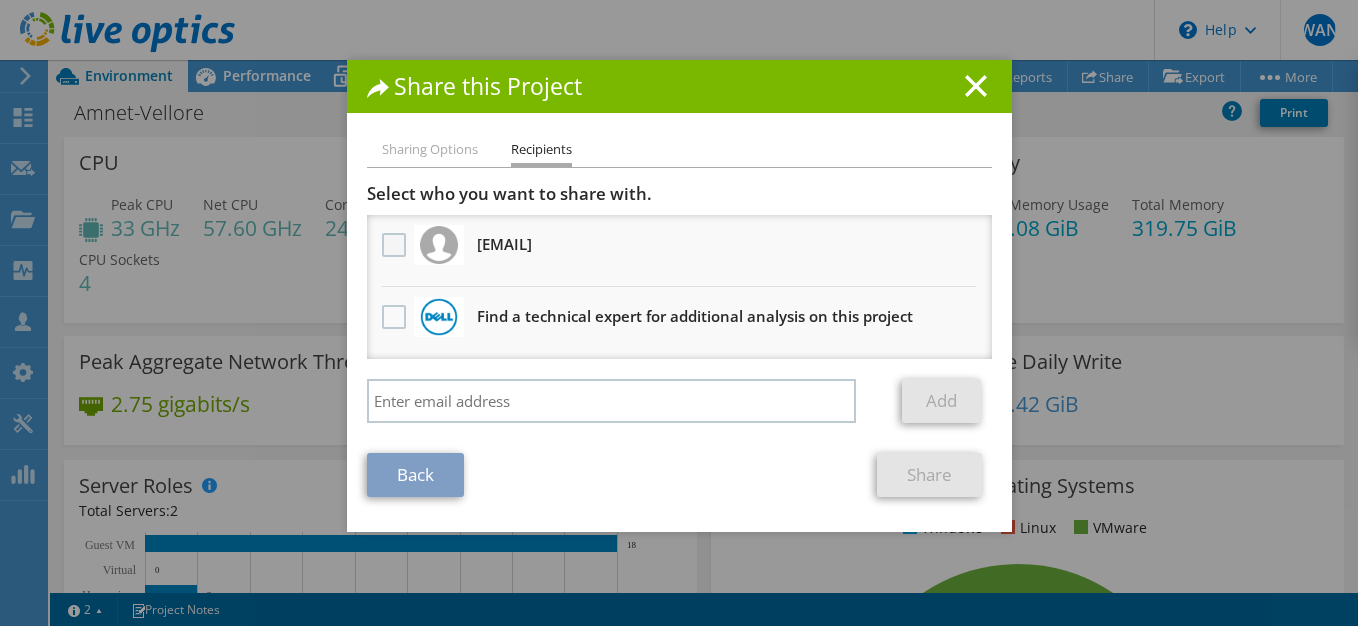 click at bounding box center [396, 245] 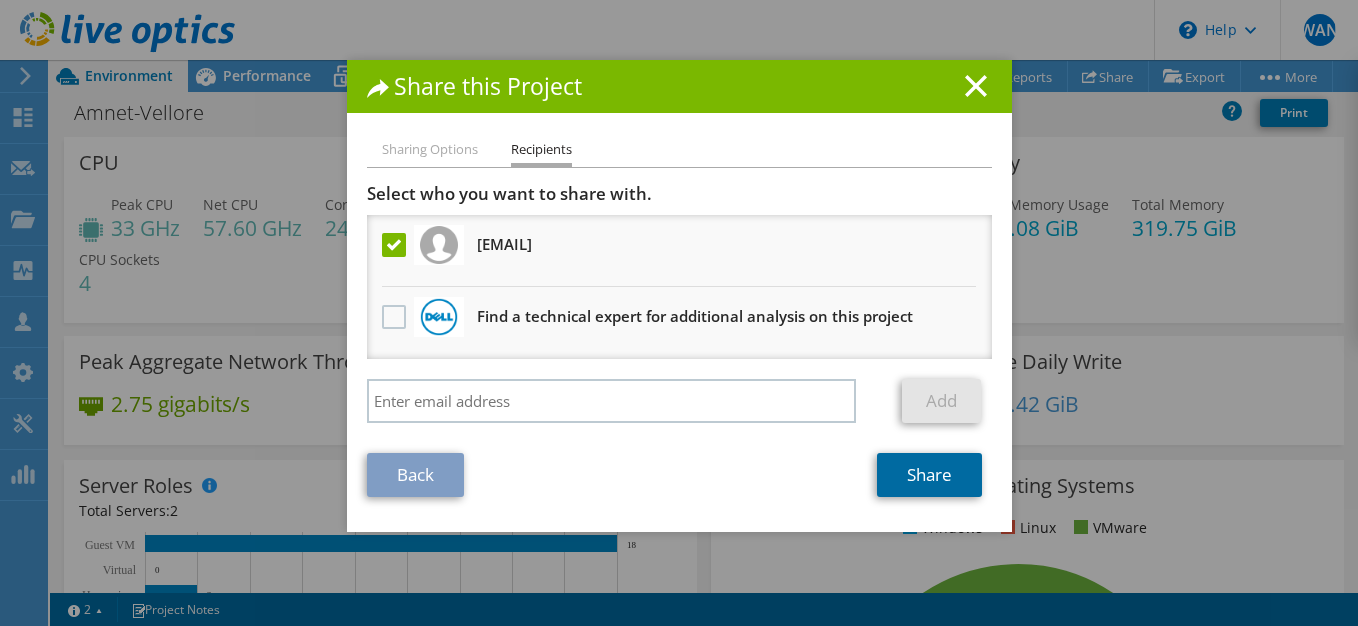 click on "Share" at bounding box center [929, 475] 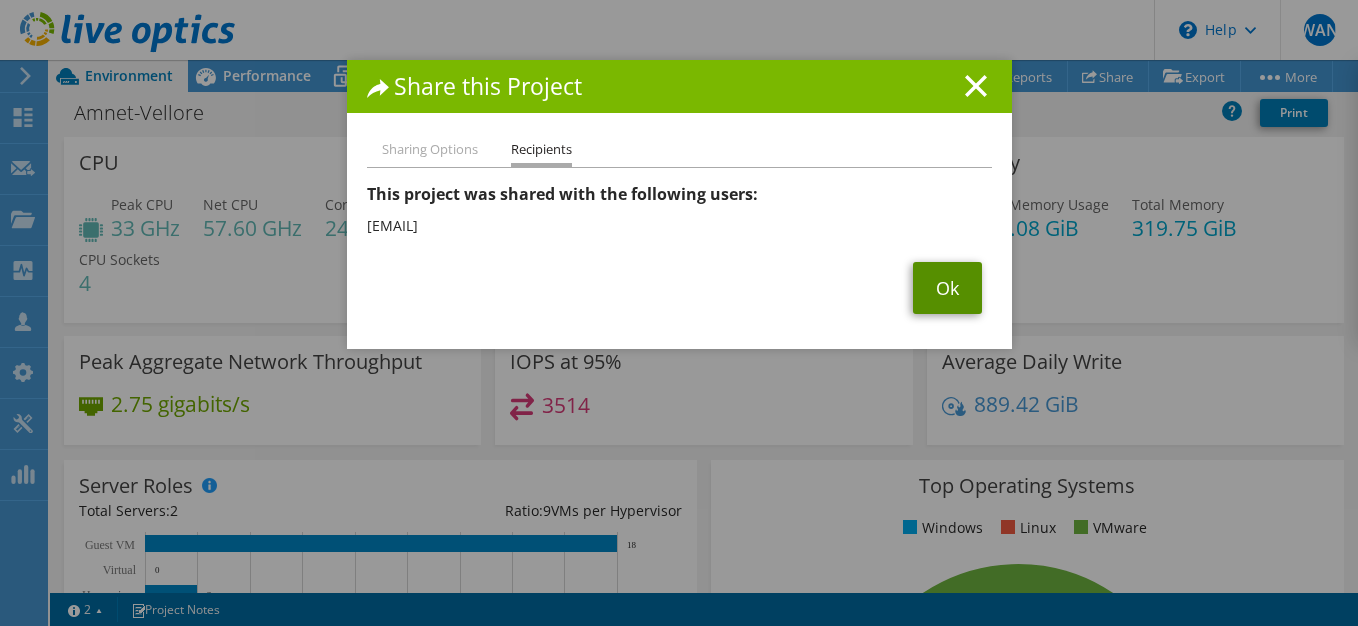 click on "Ok" at bounding box center [947, 288] 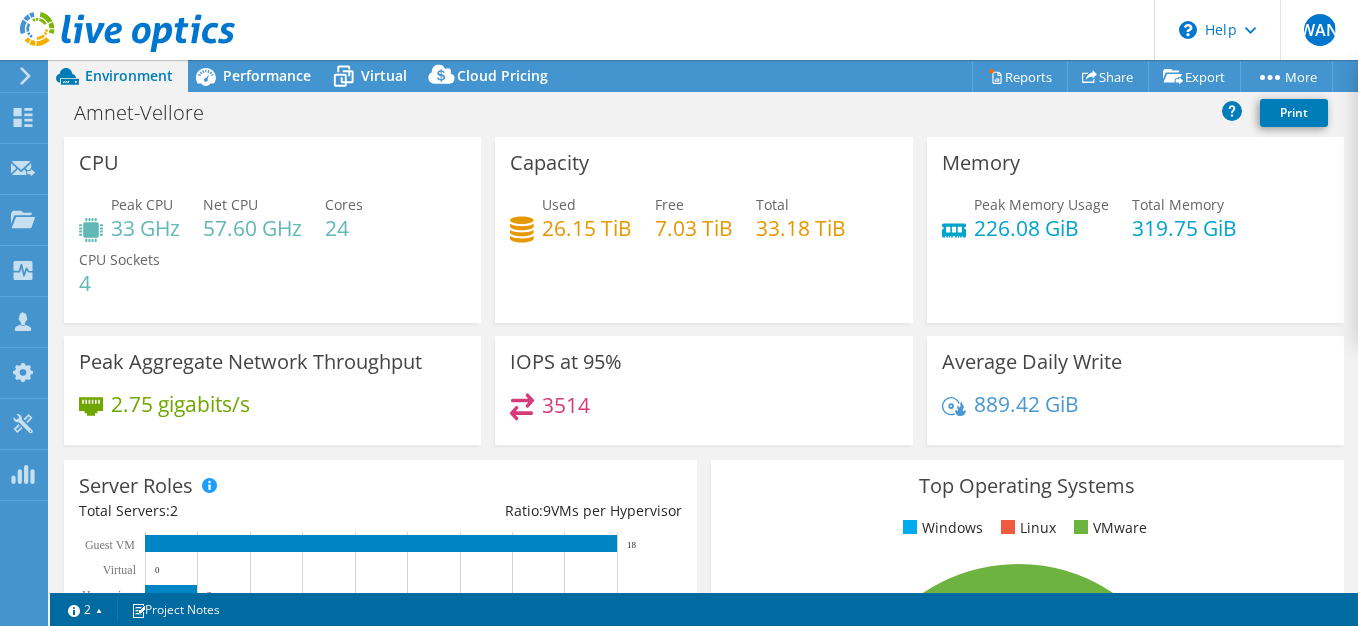 click at bounding box center (-78, 76) 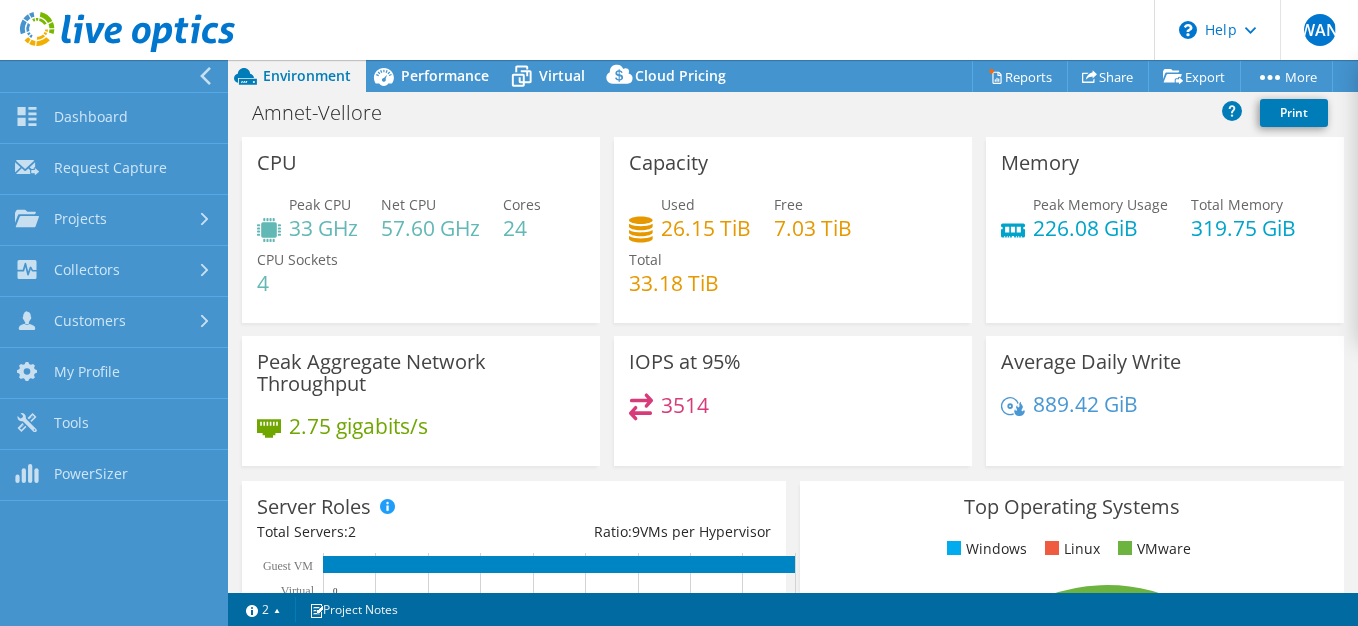 click on "Amnet-Vellore
Print" at bounding box center (793, 112) 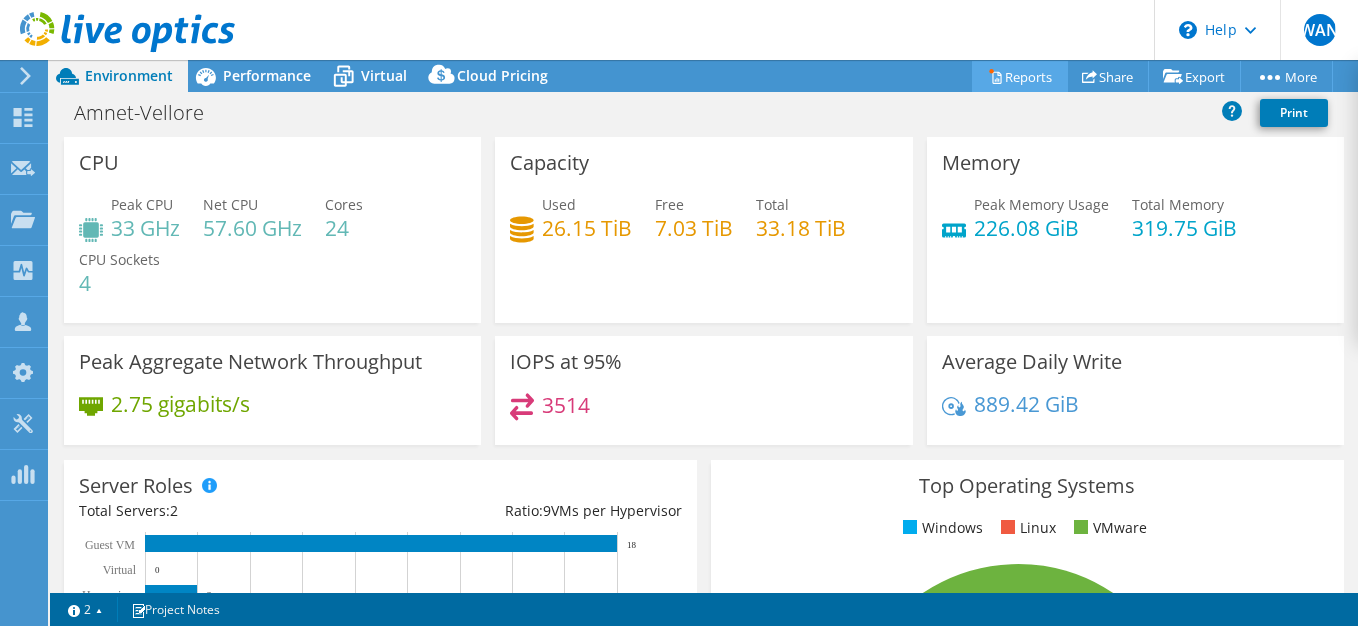 click on "Reports" at bounding box center [1020, 76] 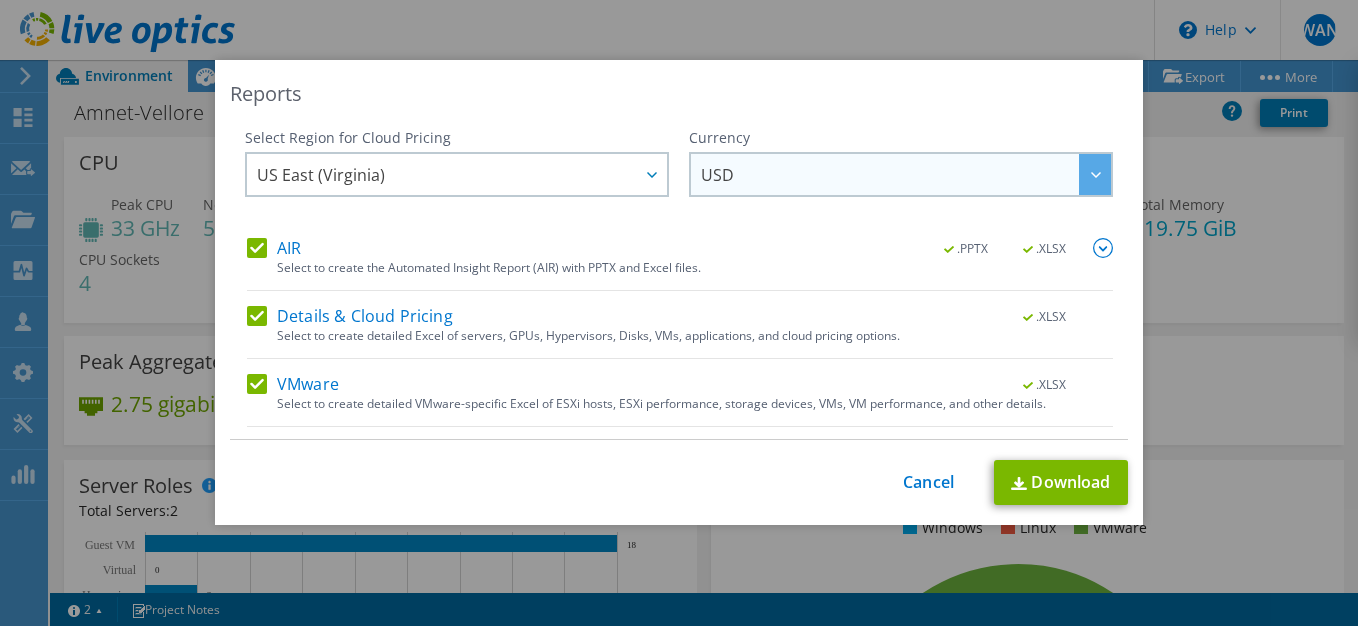 click on "USD" at bounding box center (906, 174) 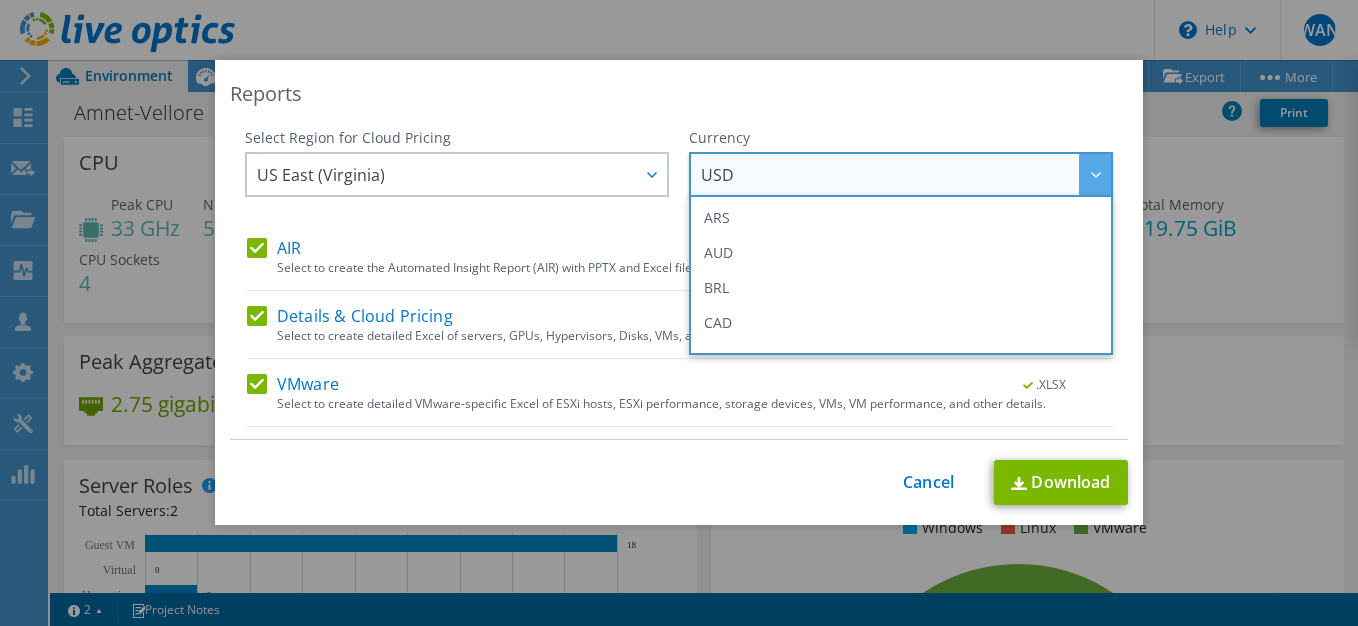 click on "USD" at bounding box center [906, 174] 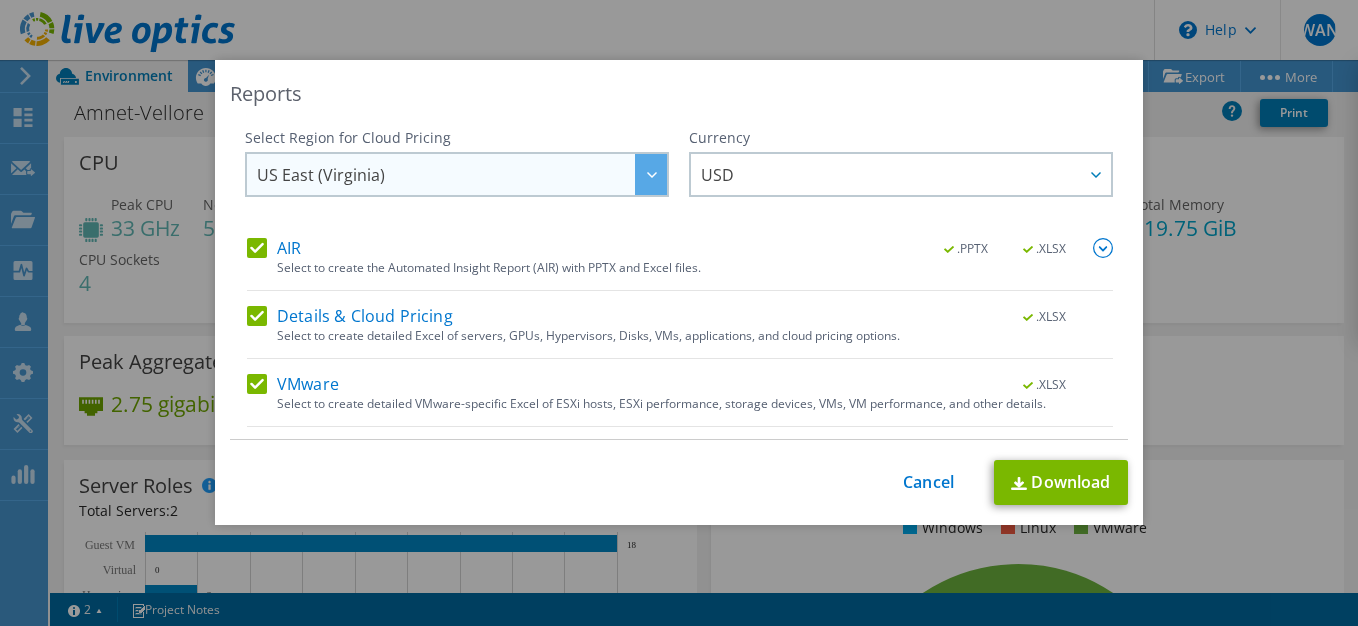 click on "US East (Virginia)" at bounding box center (462, 174) 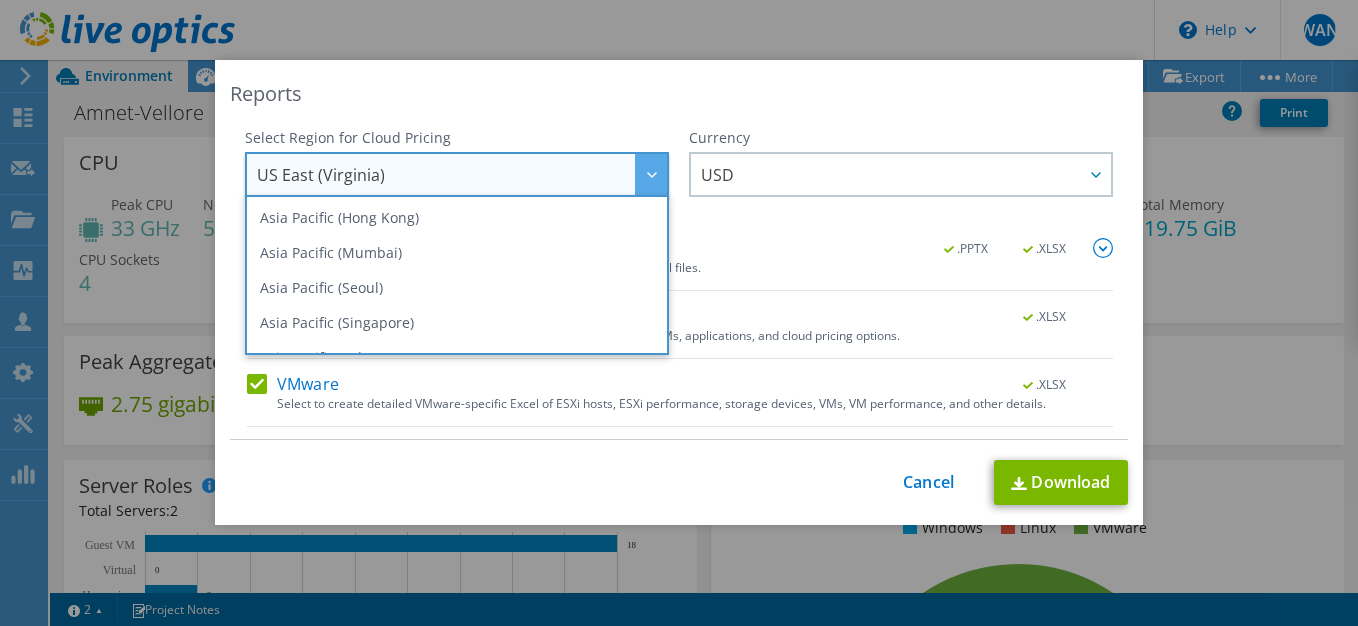 click on "Reports
Select Region for Cloud Pricing
Asia Pacific (Hong Kong)
Asia Pacific (Mumbai)
Asia Pacific (Seoul)
Asia Pacific (Singapore)
Asia Pacific (Tokyo)
Australia
Canada
Europe (Frankfurt)
Europe (London)
South America (Sao Paulo)
US East (Virginia)
US West (California)
US East (Virginia) 				 					 						 					 				 ARS" at bounding box center [679, 292] 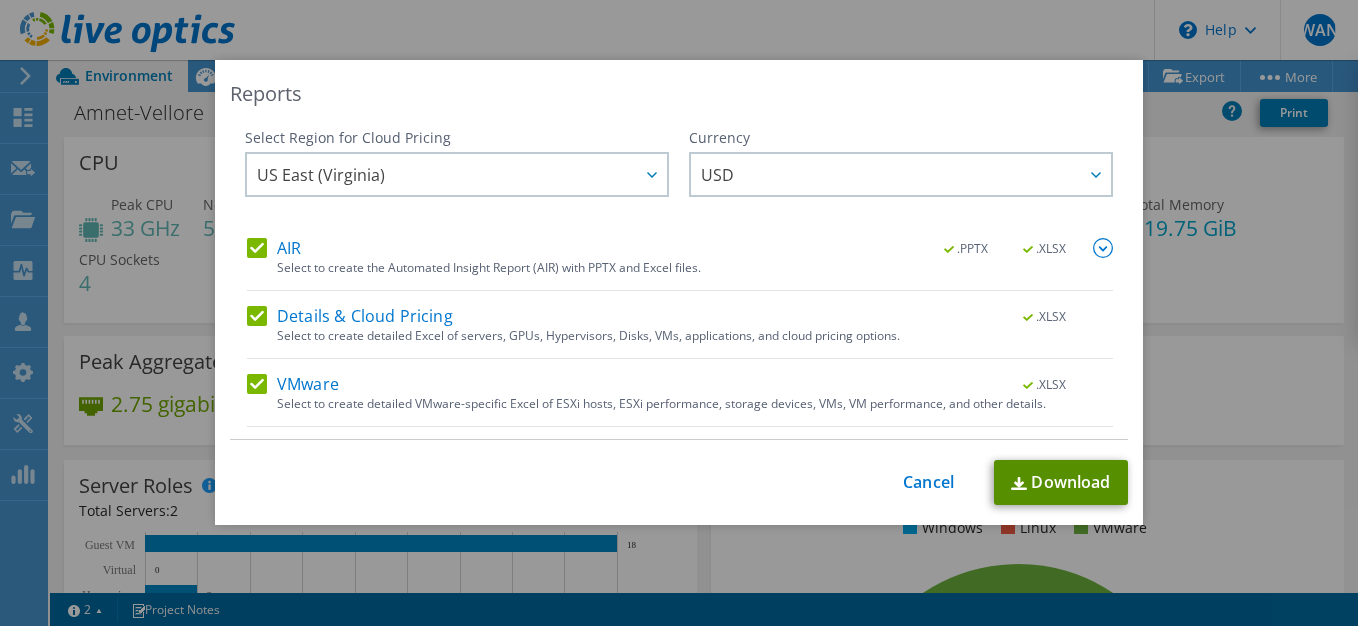 click on "Download" at bounding box center (1061, 482) 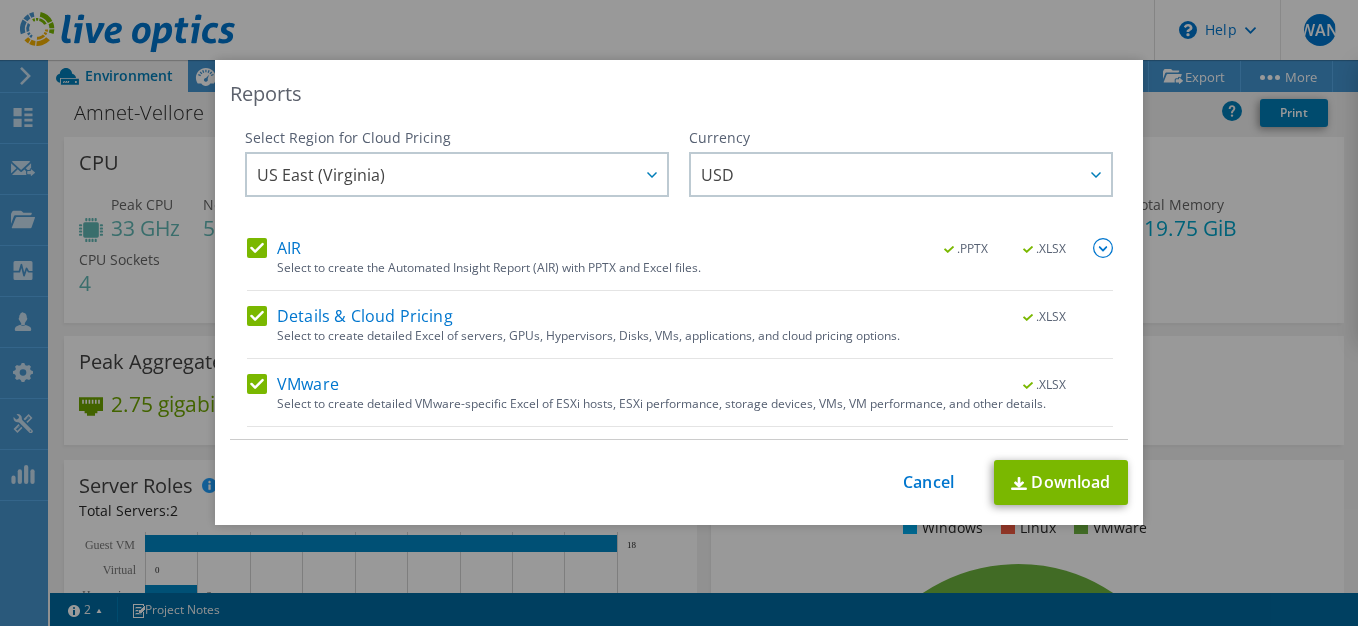 click on "Reports
Select Region for Cloud Pricing
Asia Pacific (Hong Kong)
Asia Pacific (Mumbai)
Asia Pacific (Seoul)
Asia Pacific (Singapore)
Asia Pacific (Tokyo)
Australia
Canada
Europe (Frankfurt)
Europe (London)
South America (Sao Paulo)
US East (Virginia)
US West (California)
US East (Virginia) 				 					 						 					 				 ARS" at bounding box center (679, 292) 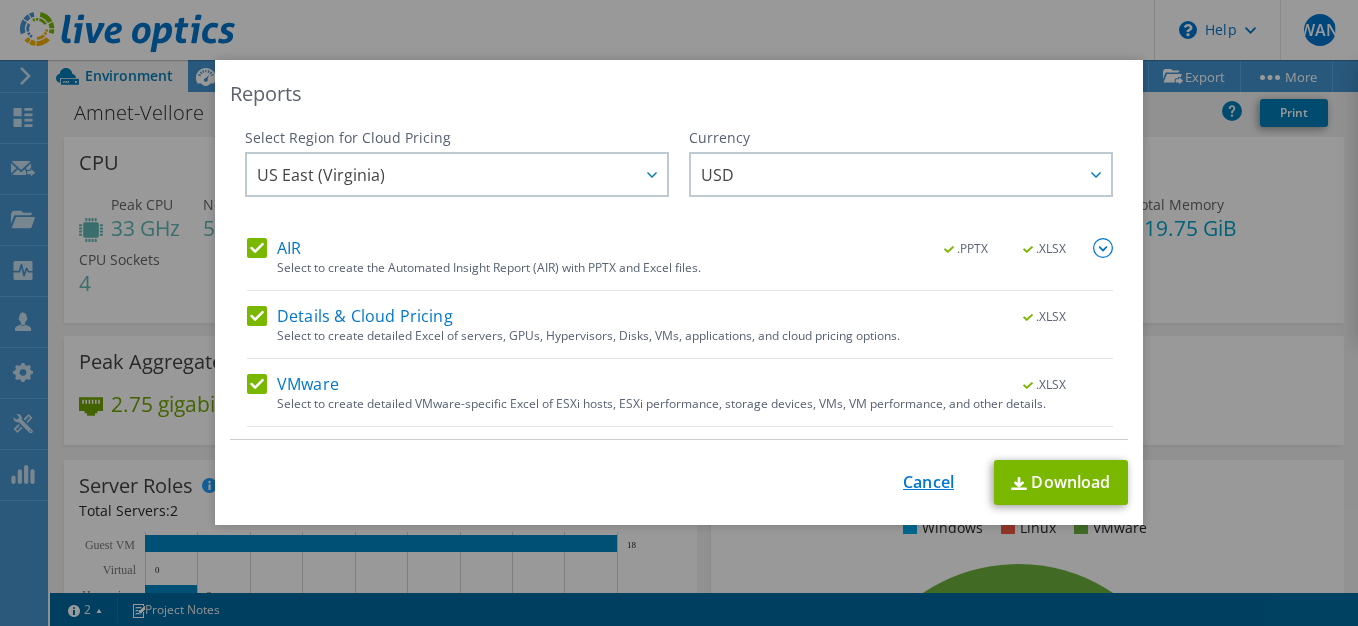 click on "Cancel" at bounding box center (928, 482) 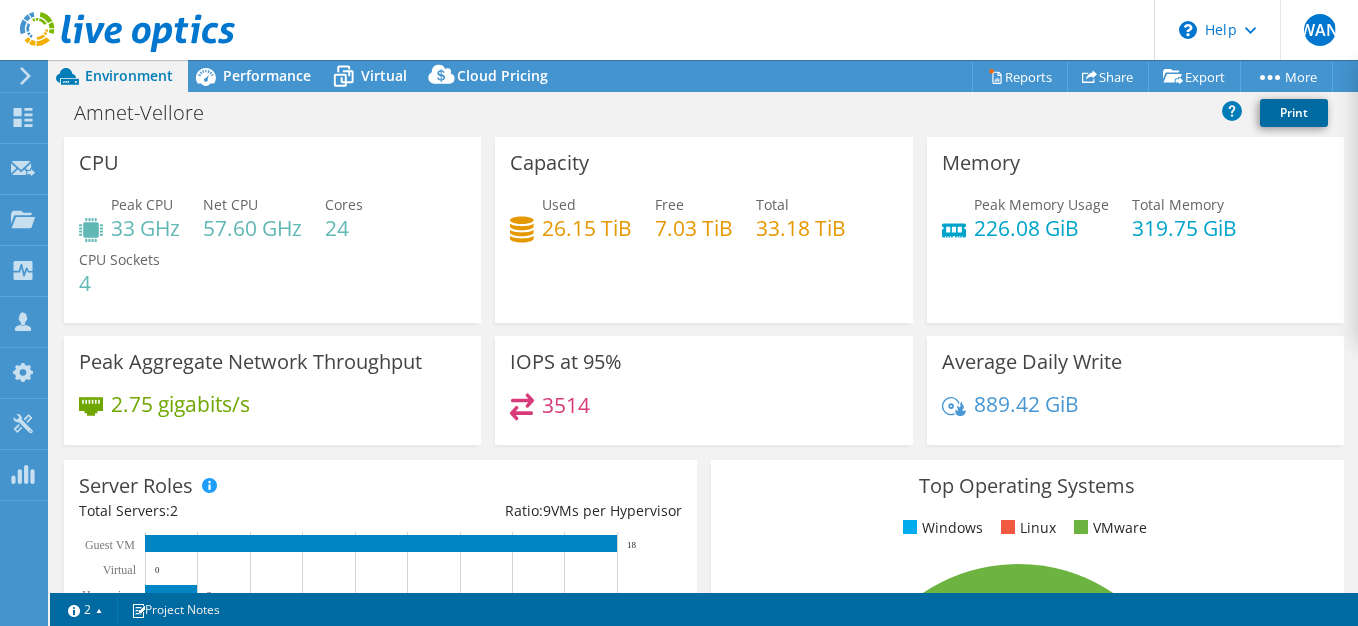 click on "Print" at bounding box center (1294, 113) 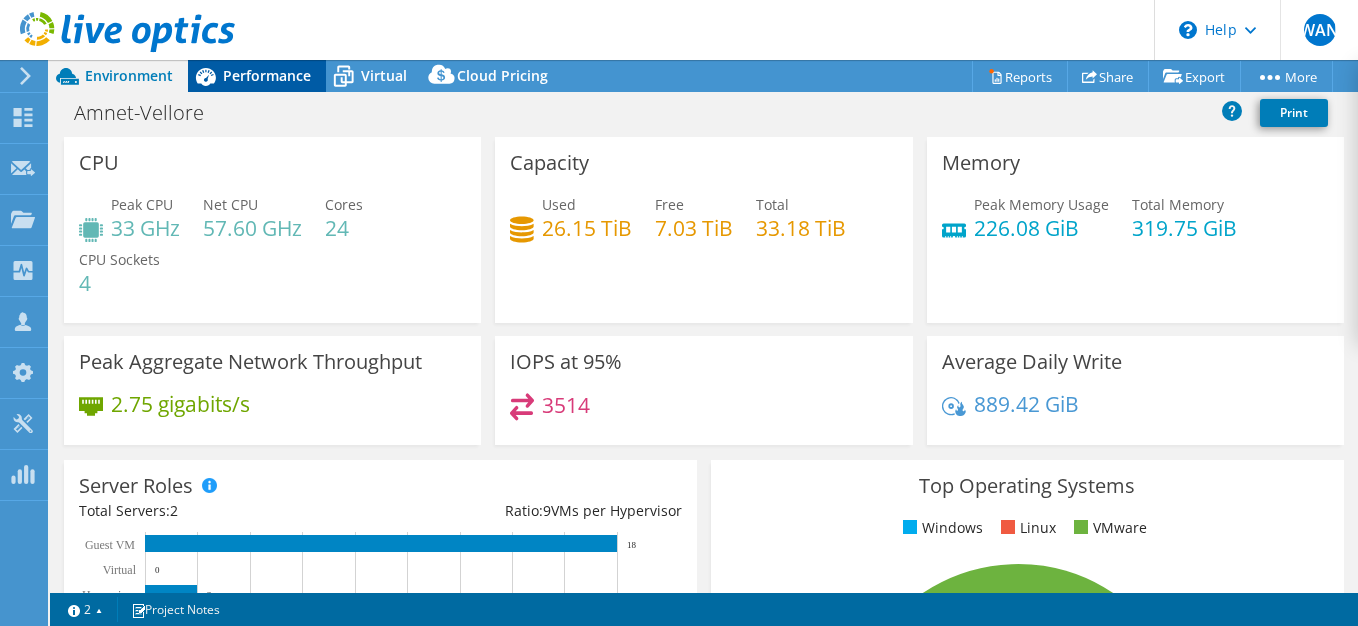 click on "Performance" at bounding box center (267, 75) 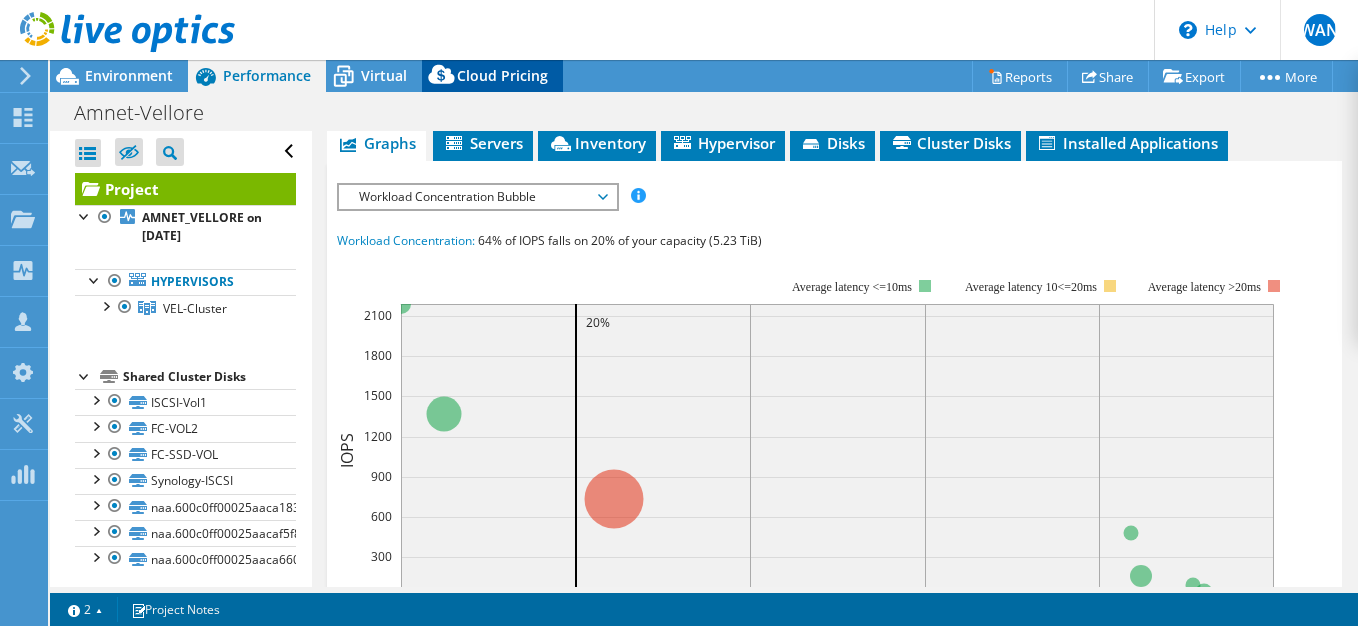 scroll, scrollTop: 576, scrollLeft: 0, axis: vertical 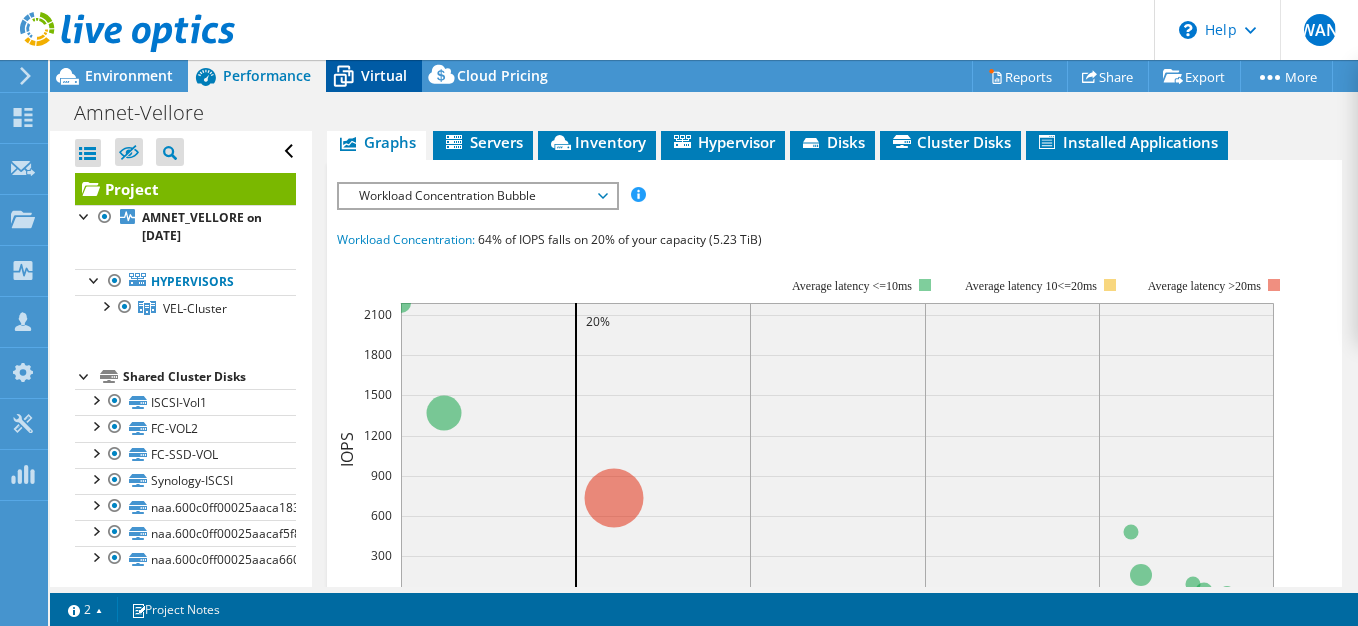 click on "Virtual" at bounding box center (384, 75) 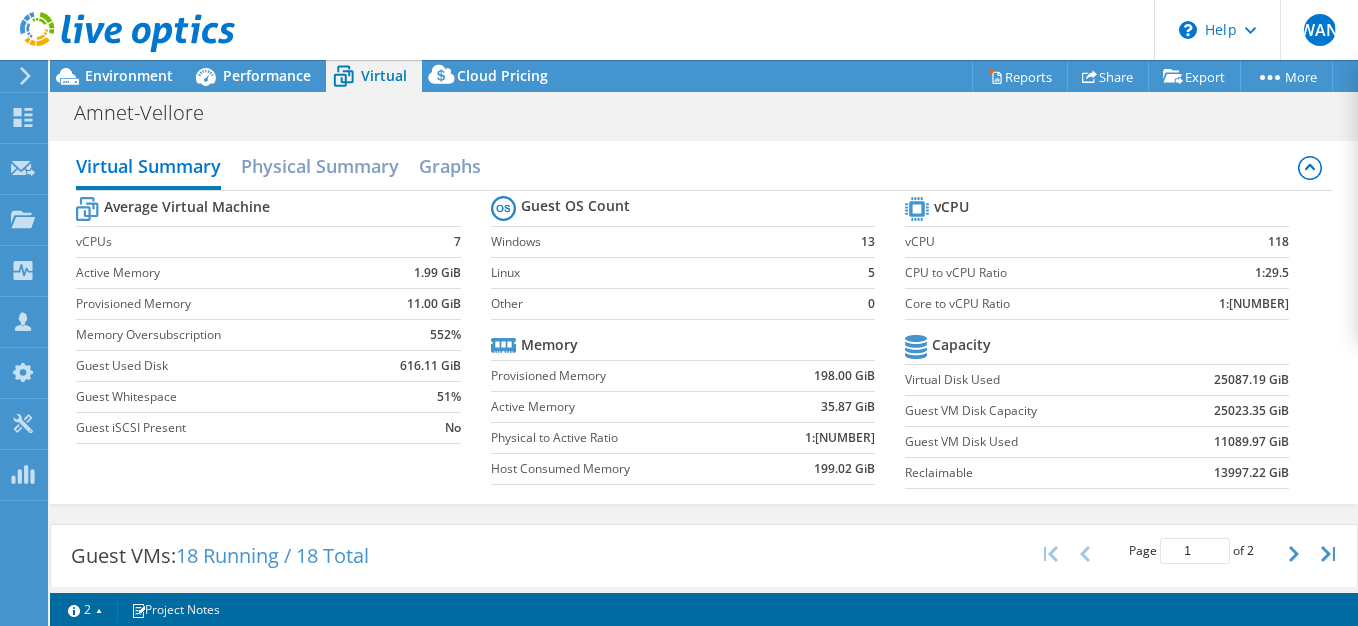 click at bounding box center [-78, 76] 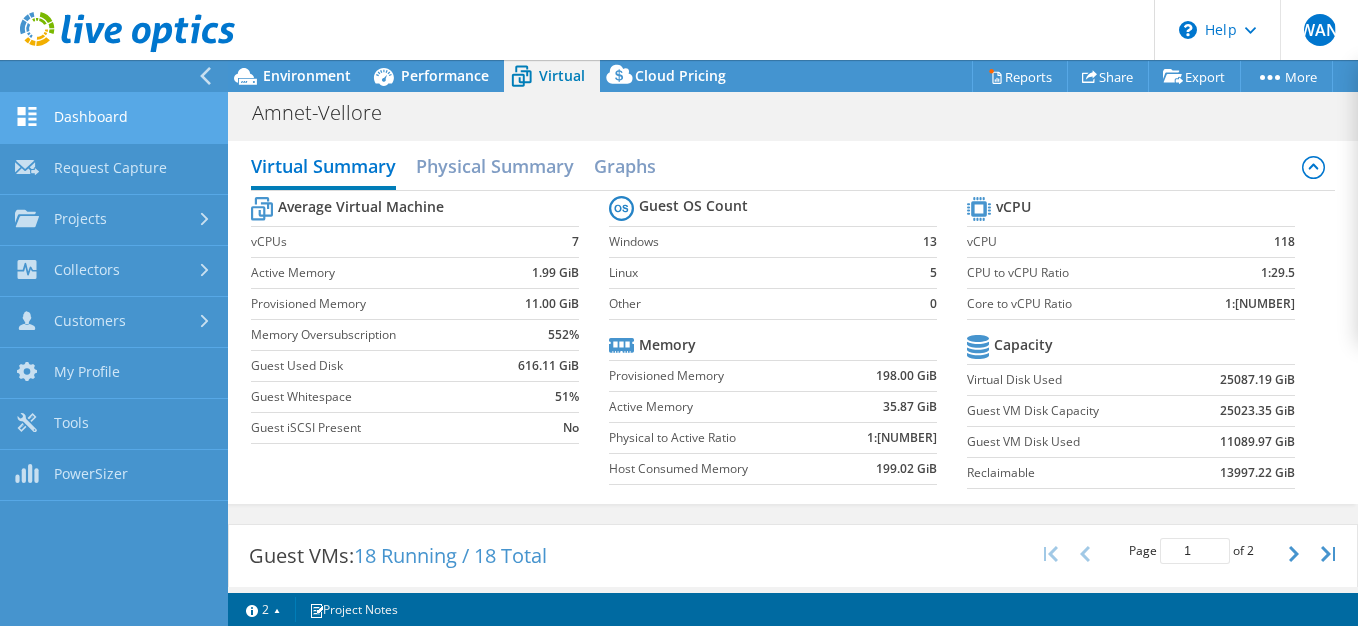 click on "Dashboard" at bounding box center [114, 118] 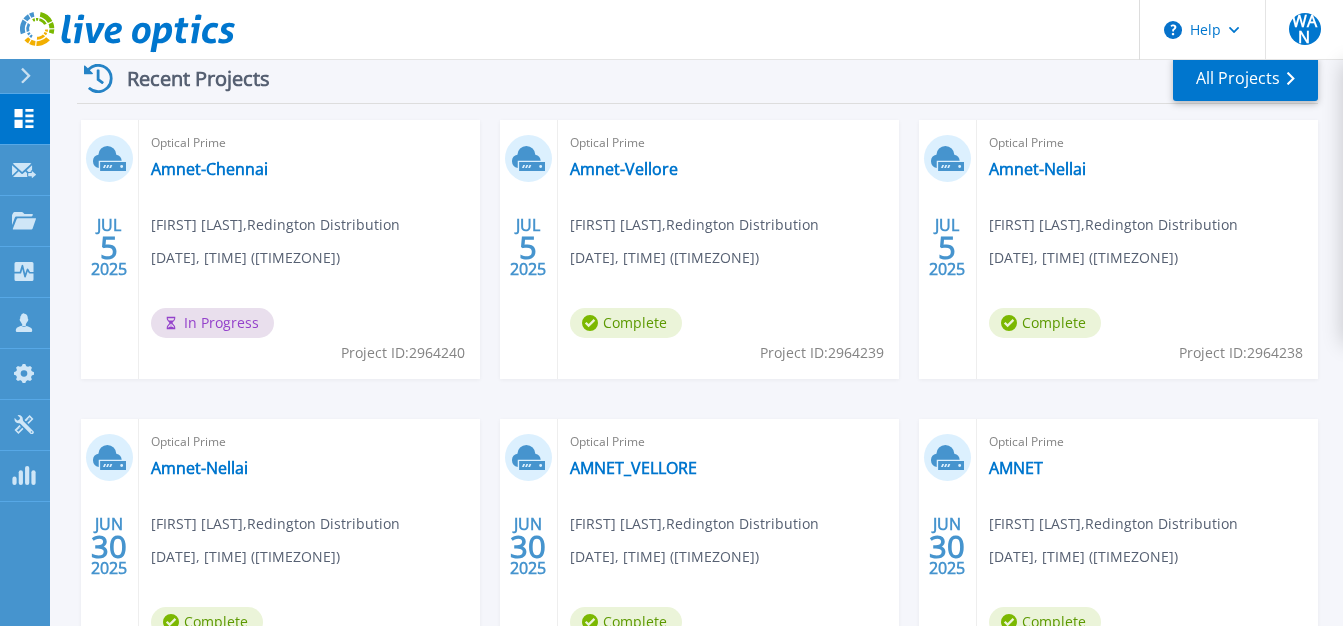 scroll, scrollTop: 320, scrollLeft: 0, axis: vertical 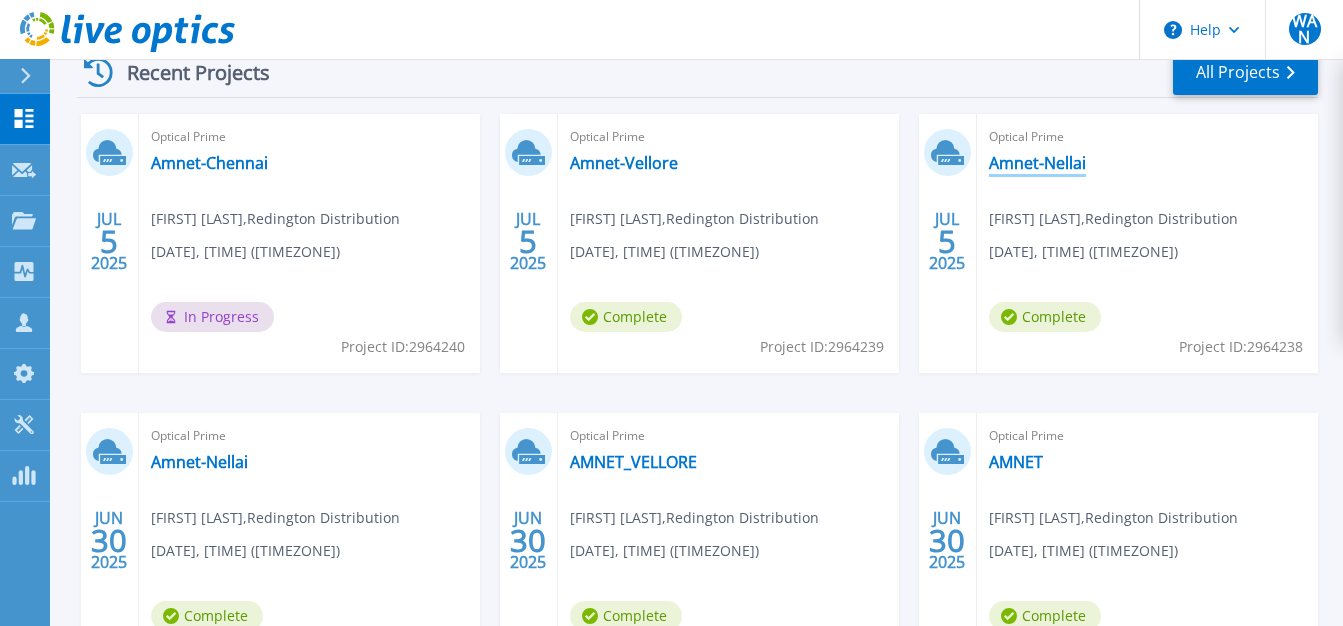 click on "Amnet-Nellai" at bounding box center (1037, 163) 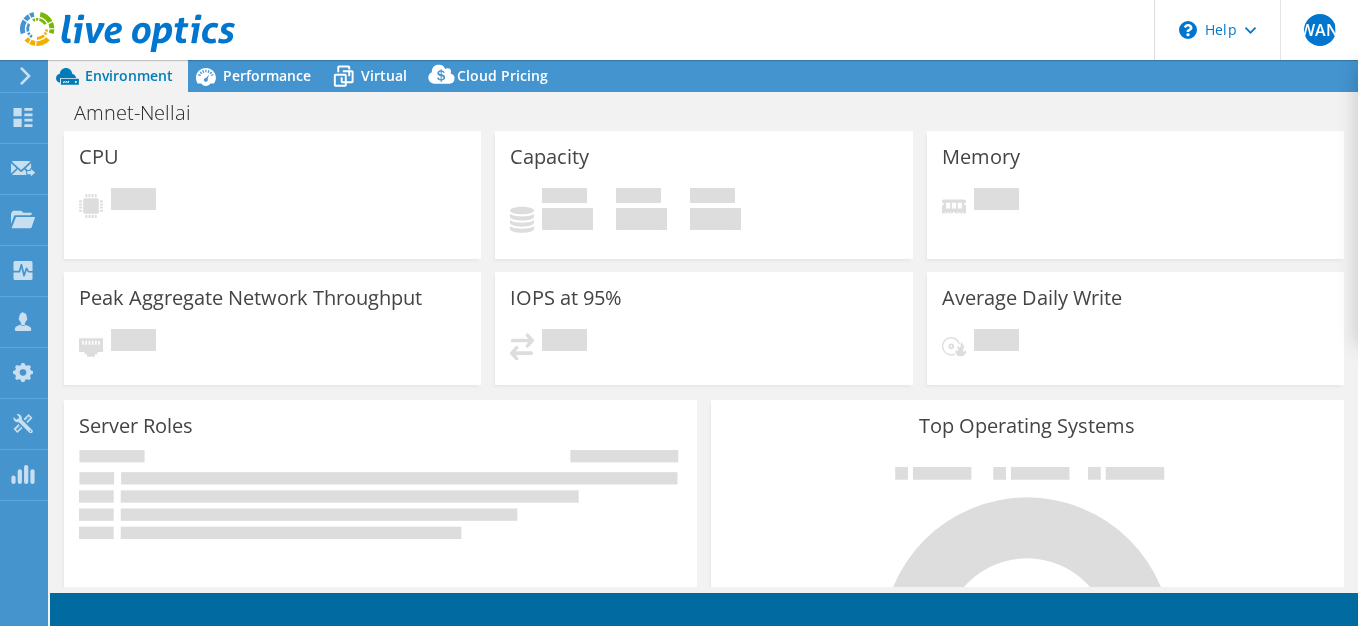 scroll, scrollTop: 0, scrollLeft: 0, axis: both 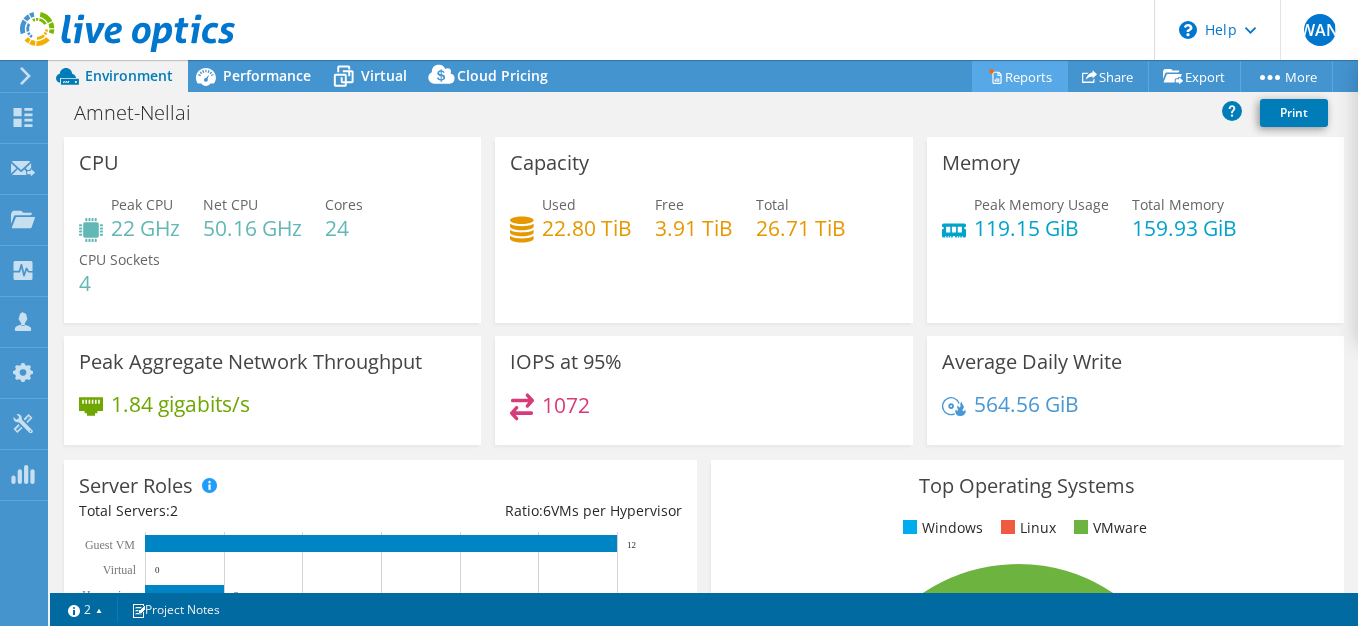 click on "Reports" at bounding box center [1020, 76] 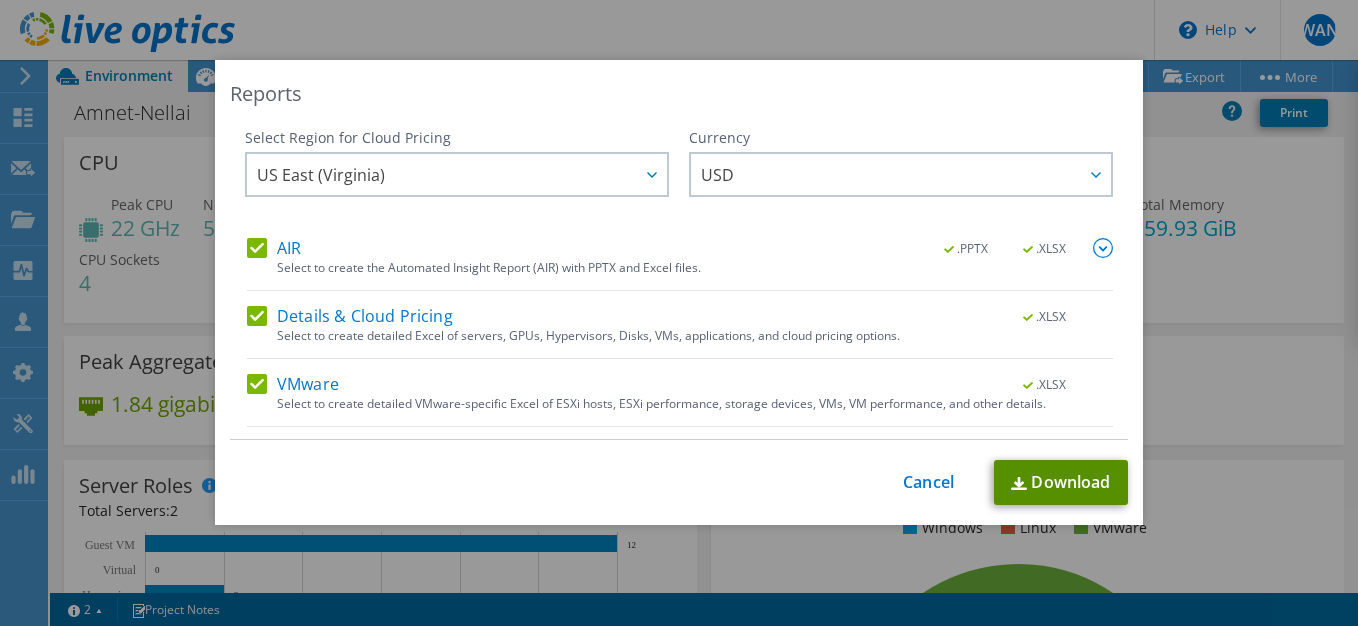 click on "Download" at bounding box center (1061, 482) 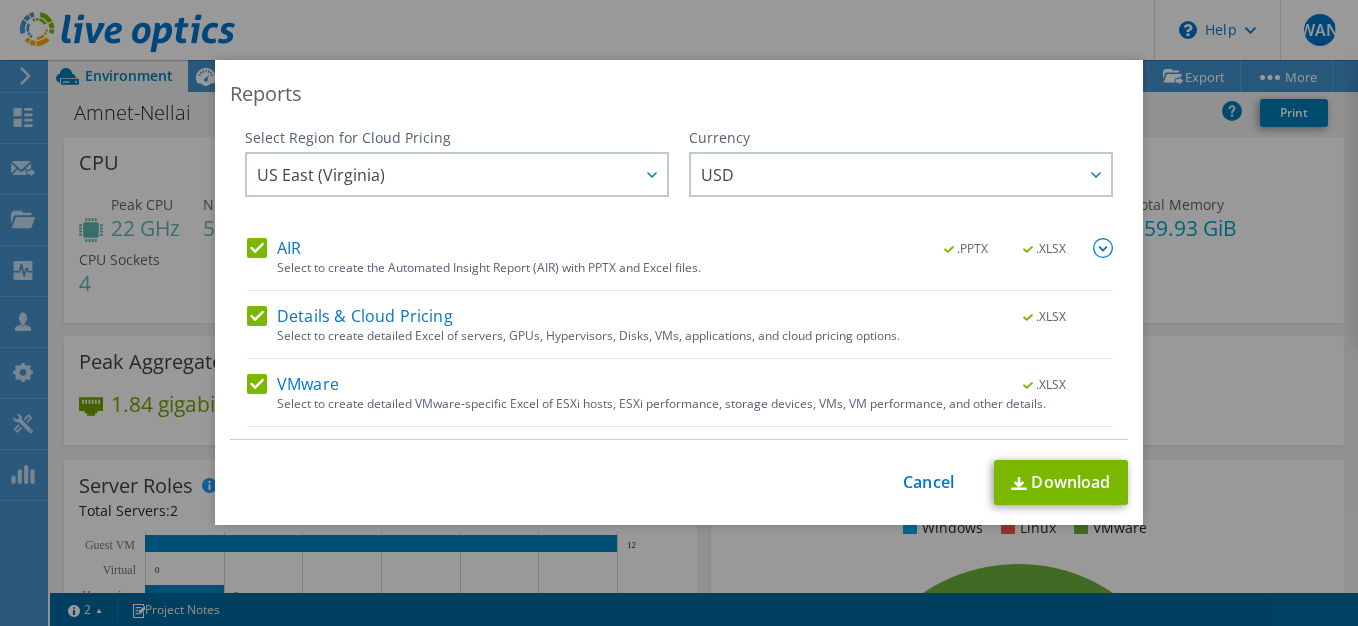 click on "Reports
Select Region for Cloud Pricing
Asia Pacific (Hong Kong)
Asia Pacific (Mumbai)
Asia Pacific (Seoul)
Asia Pacific (Singapore)
Asia Pacific (Tokyo)
Australia
Canada
Europe (Frankfurt)
Europe (London)
South America (Sao Paulo)
US East (Virginia)
US West (California)
US East (Virginia) 				 					 						 					 				 ARS" at bounding box center [679, 292] 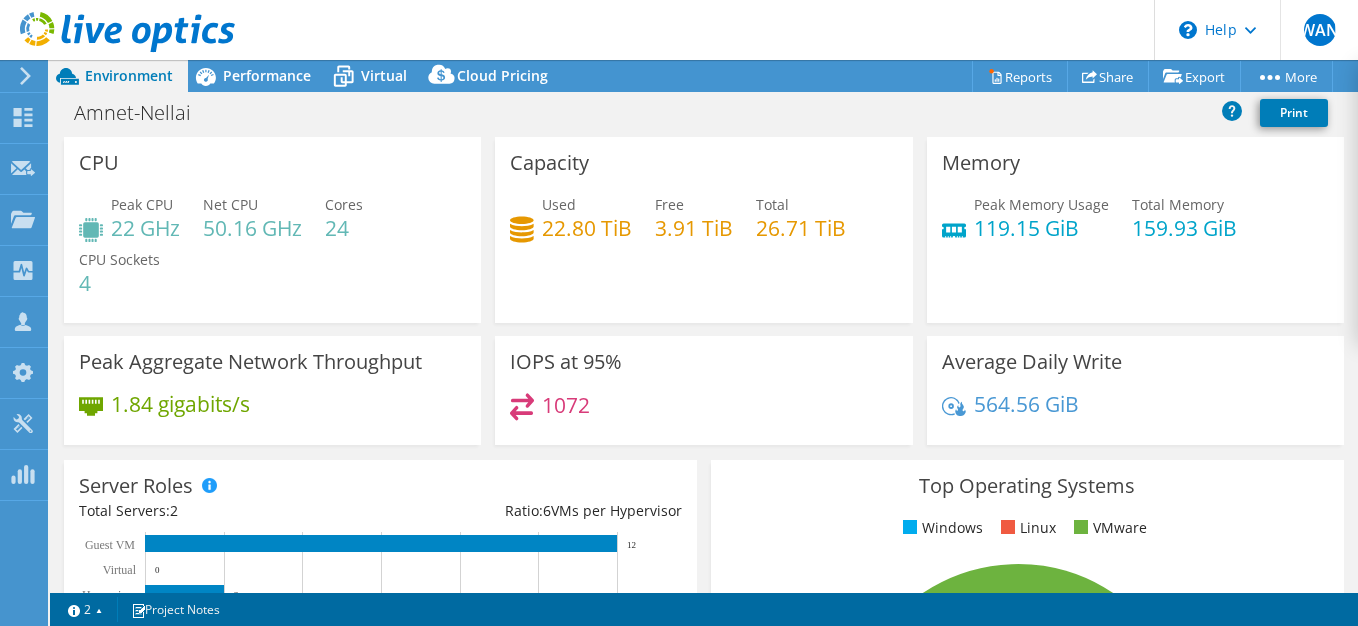 click at bounding box center [25, 76] 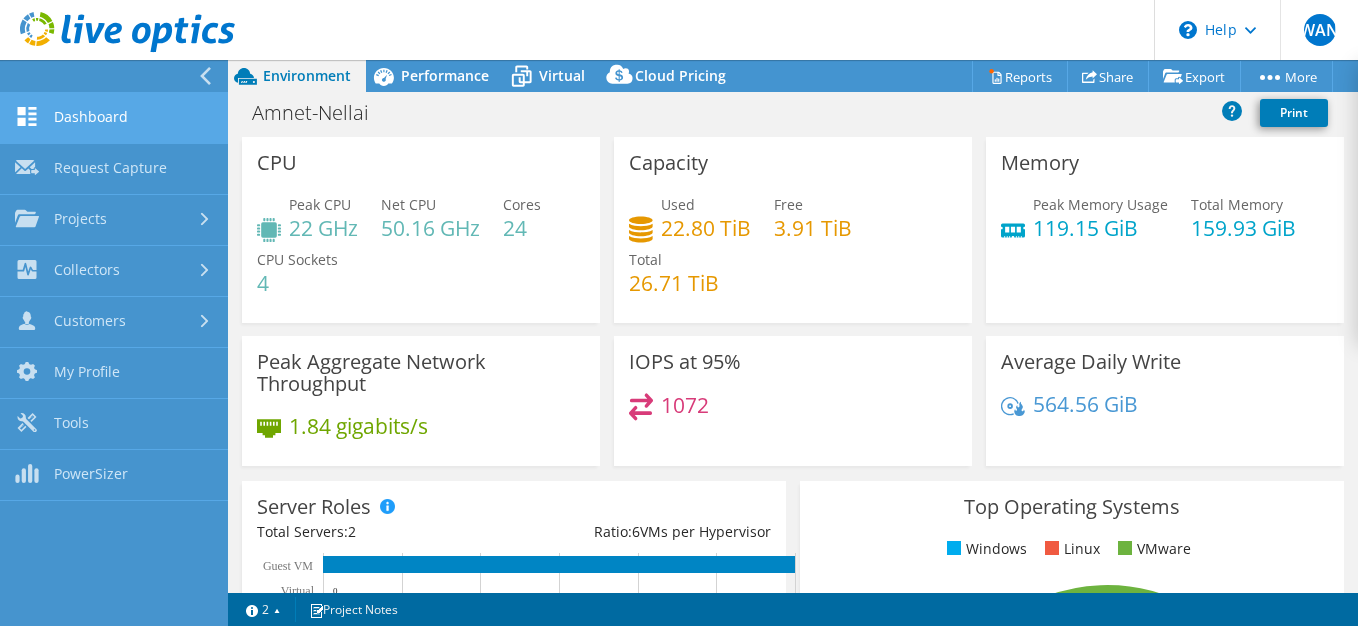 click on "Dashboard" at bounding box center (114, 118) 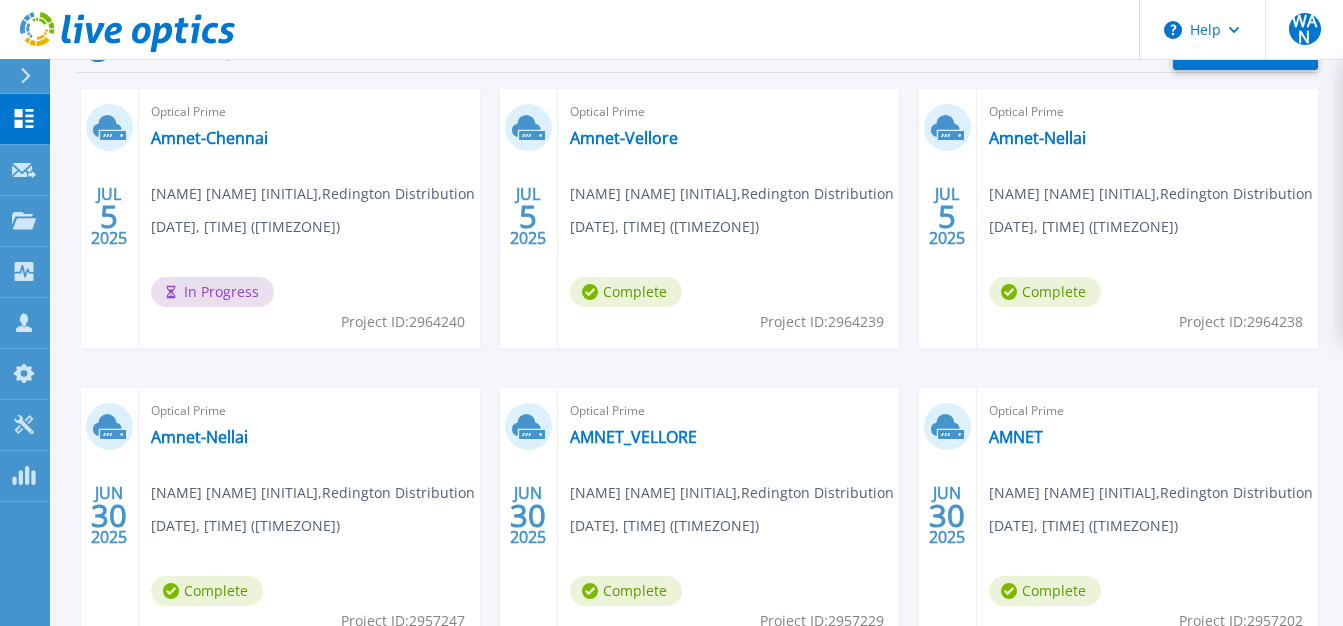 scroll, scrollTop: 338, scrollLeft: 0, axis: vertical 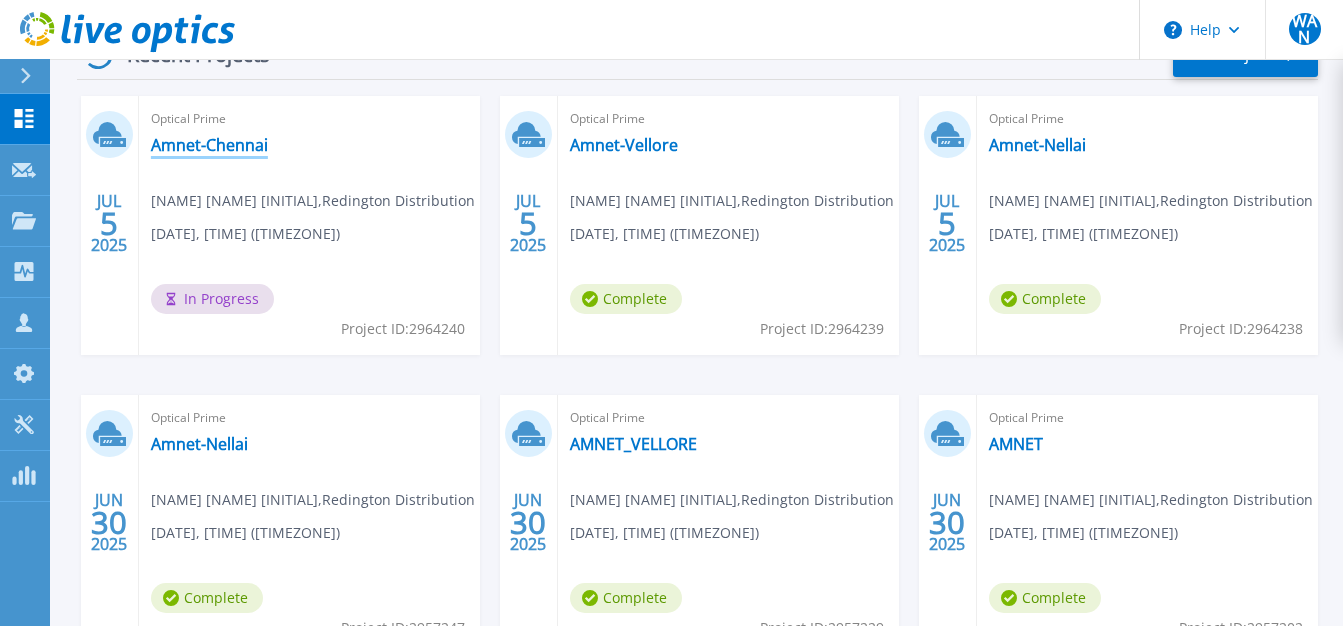 click on "Amnet-Chennai" at bounding box center [209, 145] 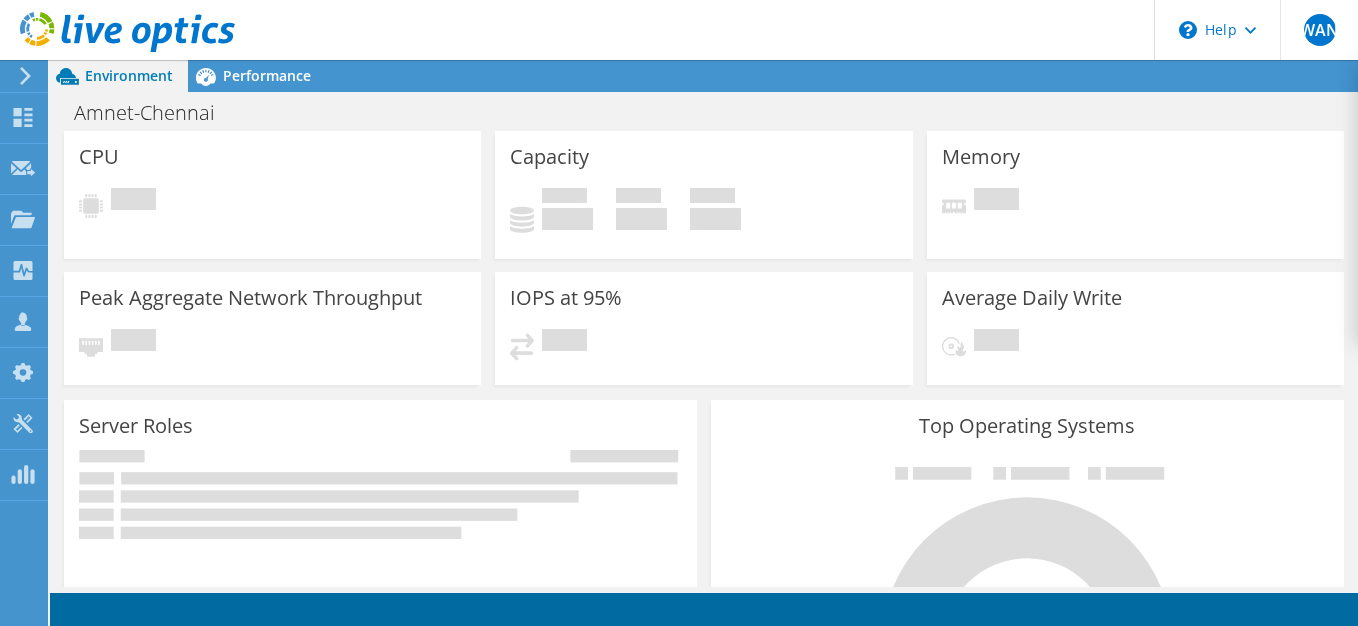scroll, scrollTop: 0, scrollLeft: 0, axis: both 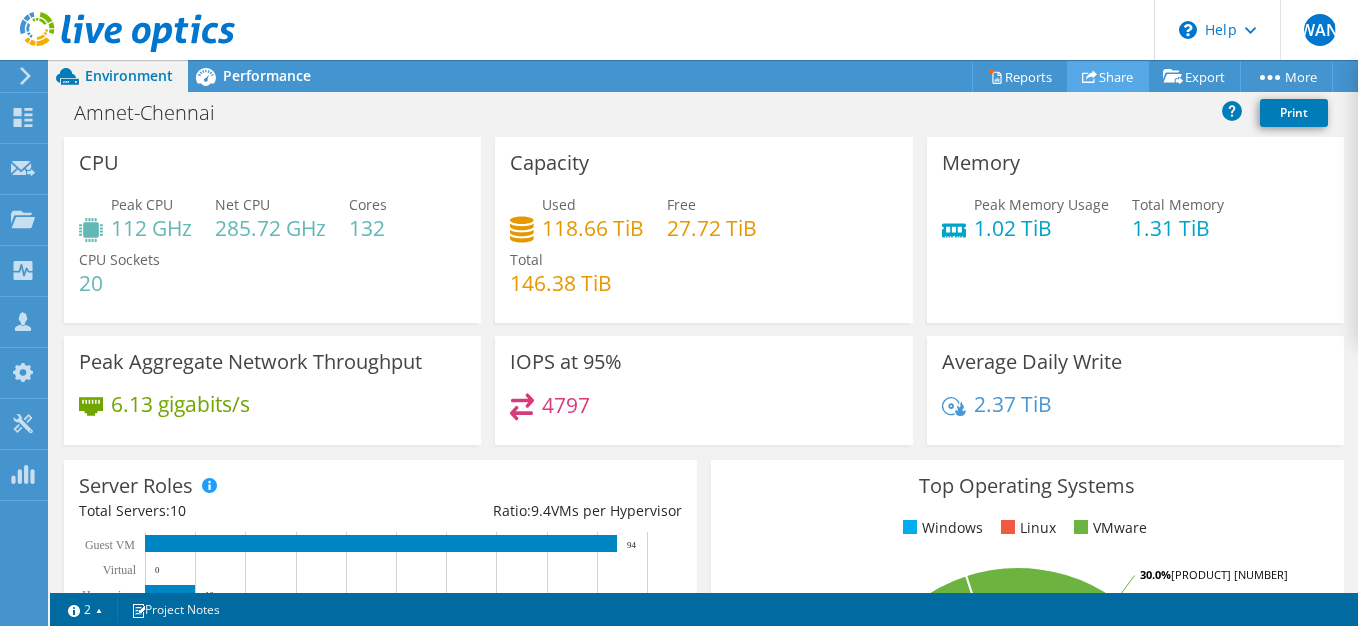 click on "Share" at bounding box center [1108, 76] 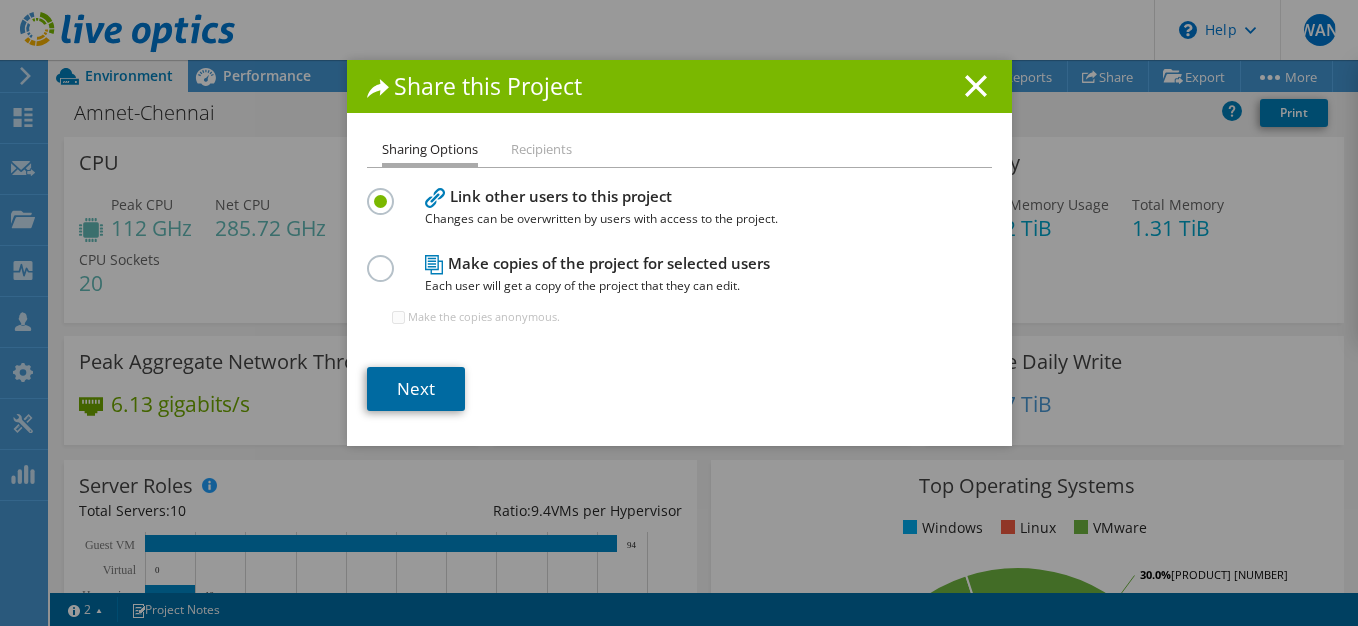 click on "Next" at bounding box center [416, 389] 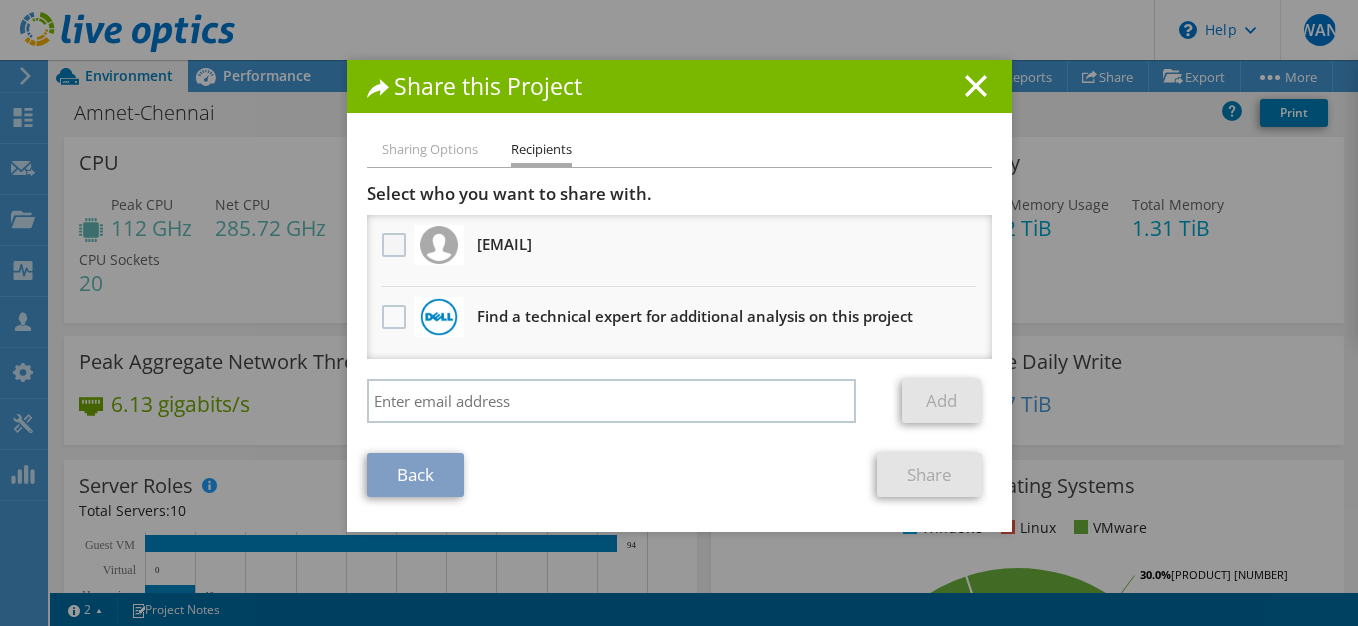 click at bounding box center (396, 245) 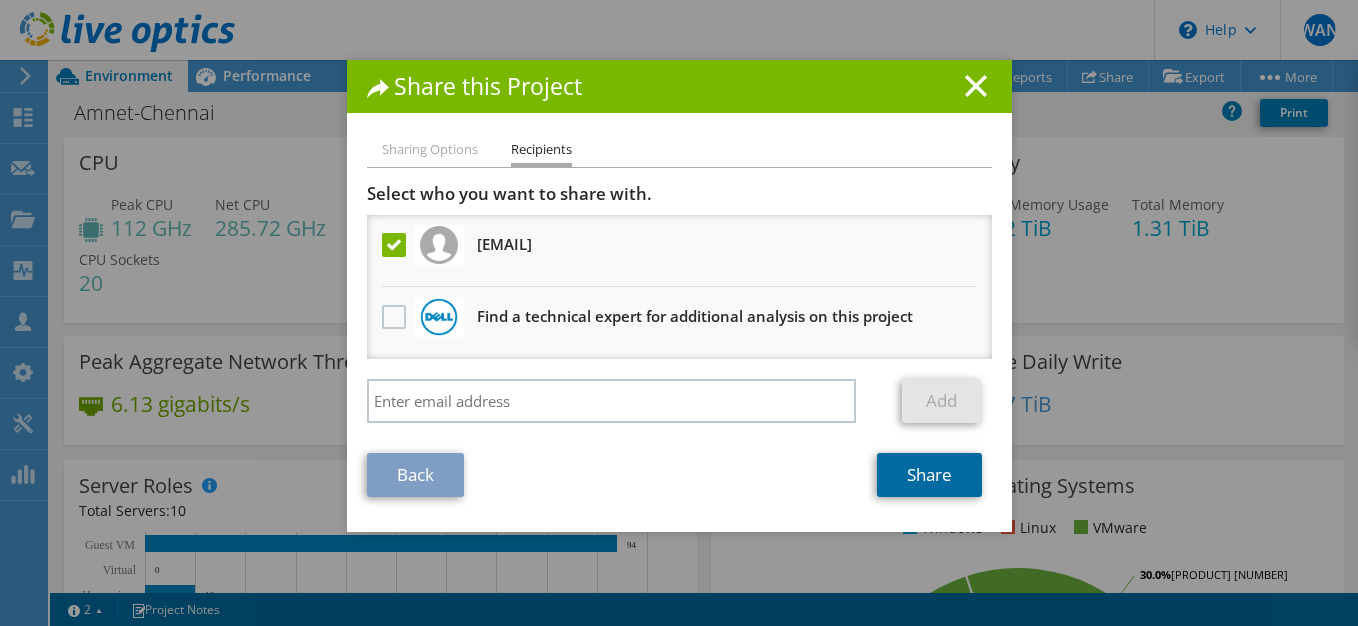 click on "Share" at bounding box center [929, 475] 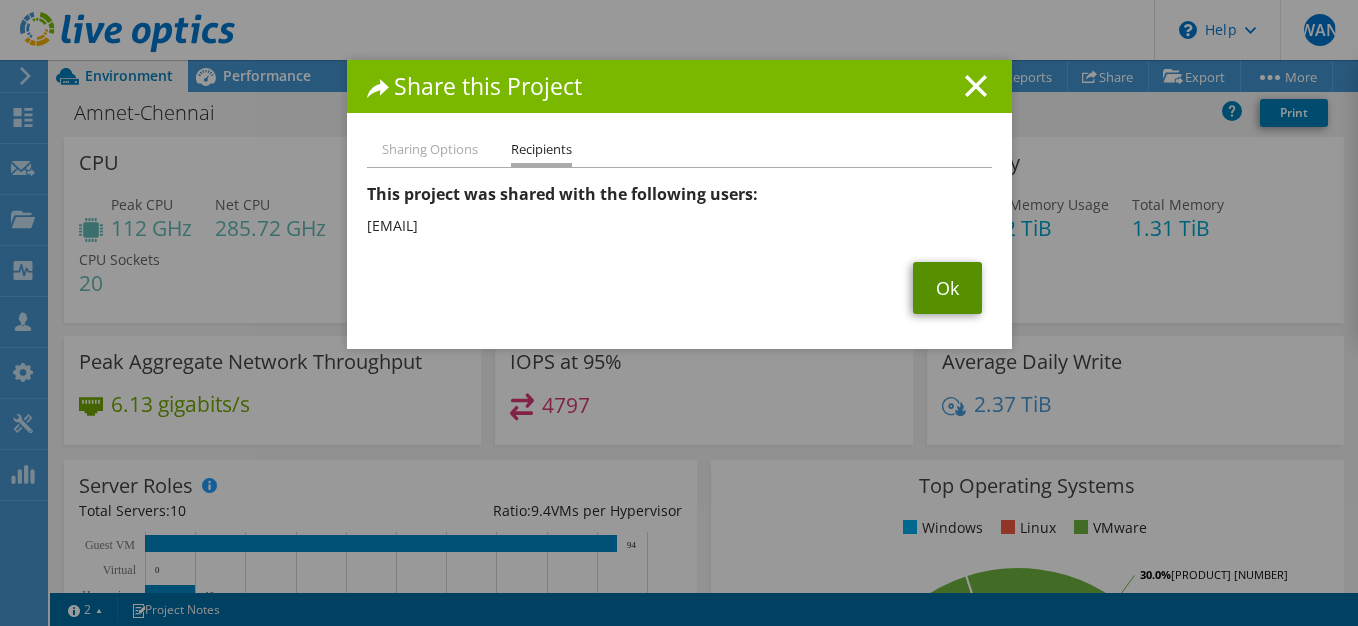 click on "Ok" at bounding box center [947, 288] 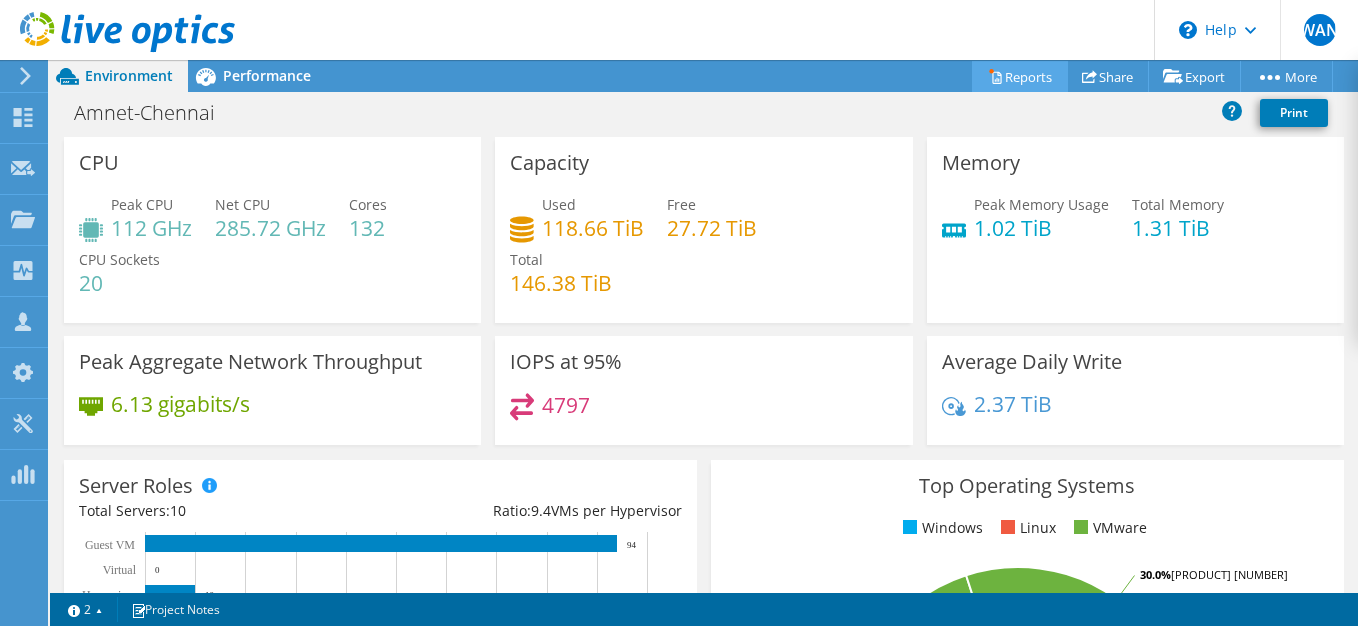 click on "Reports" at bounding box center (1020, 76) 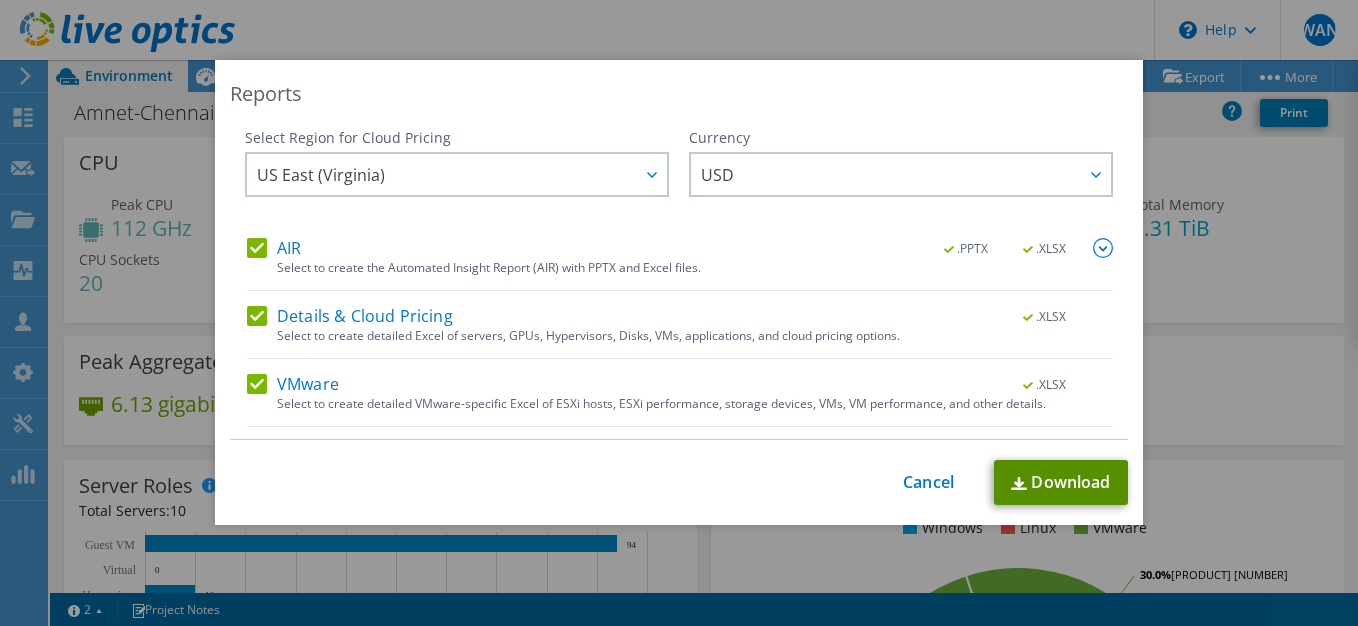 click on "Download" at bounding box center (1061, 482) 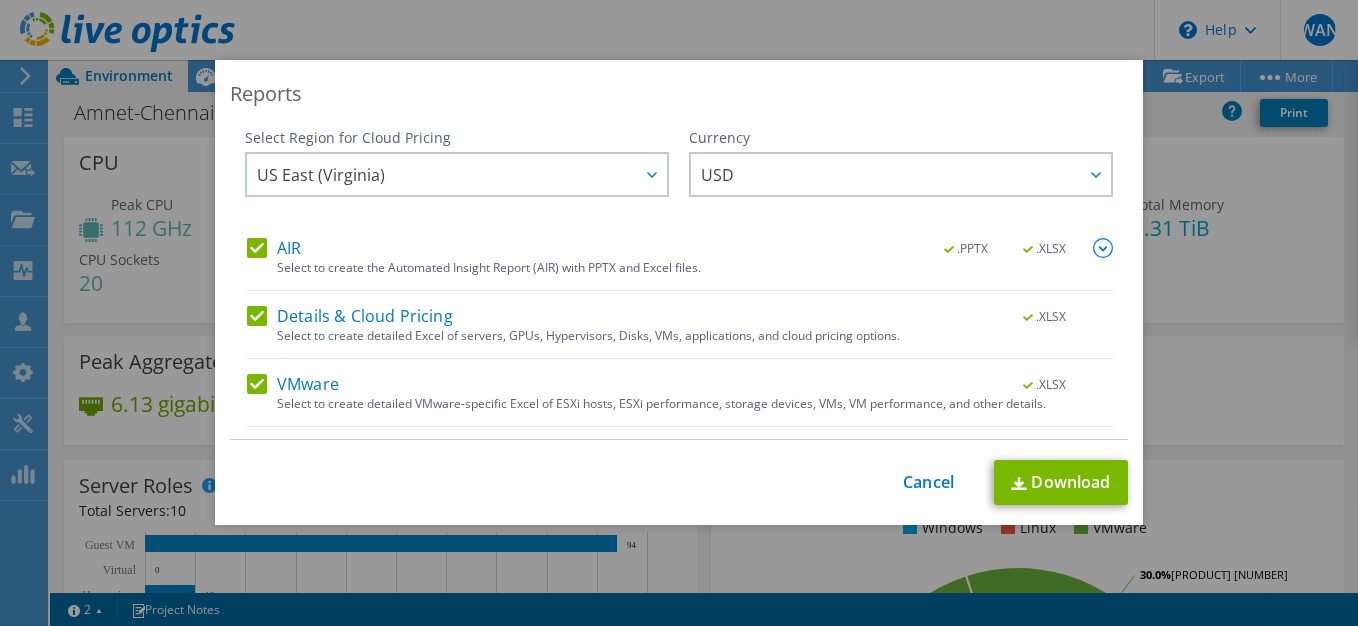 click on "Reports
Select Region for Cloud Pricing
Asia Pacific (Hong Kong)
Asia Pacific (Mumbai)
Asia Pacific (Seoul)
Asia Pacific (Singapore)
Asia Pacific (Tokyo)
Australia
Canada
Europe (Frankfurt)
Europe (London)
South America (Sao Paulo)
US East (Virginia)
US West (California)
US East (Virginia) 				 					 						 					 				 ARS" at bounding box center [679, 292] 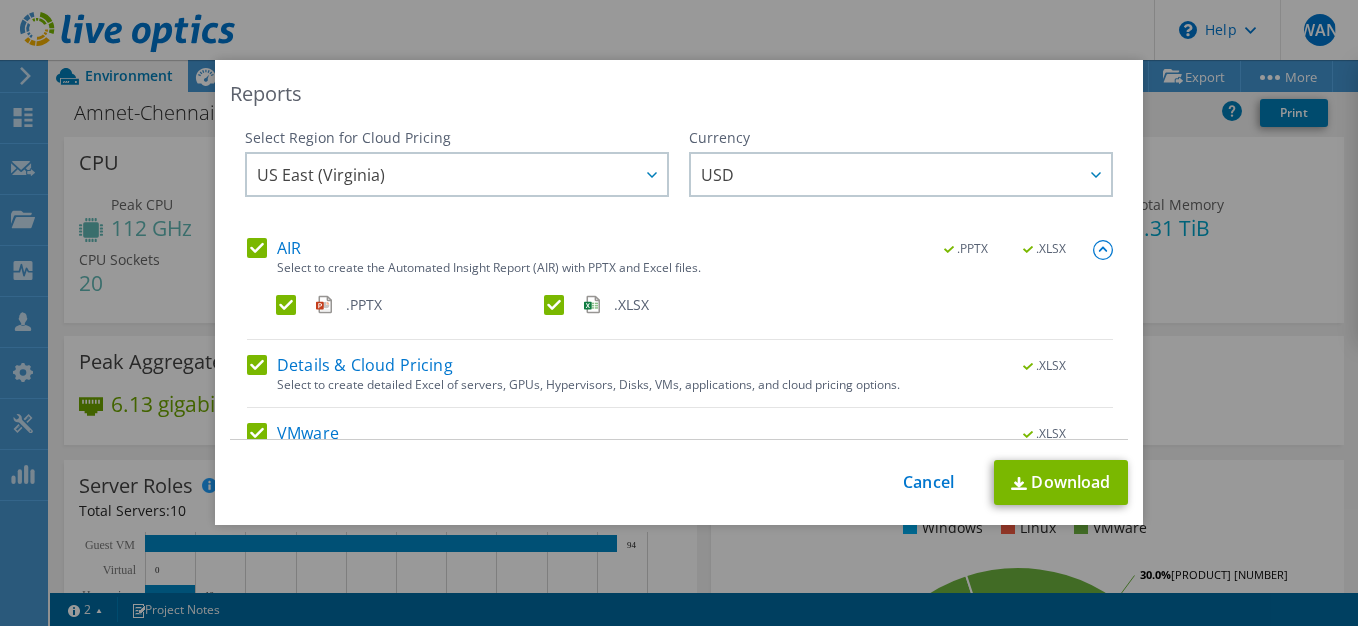 scroll, scrollTop: 104, scrollLeft: 0, axis: vertical 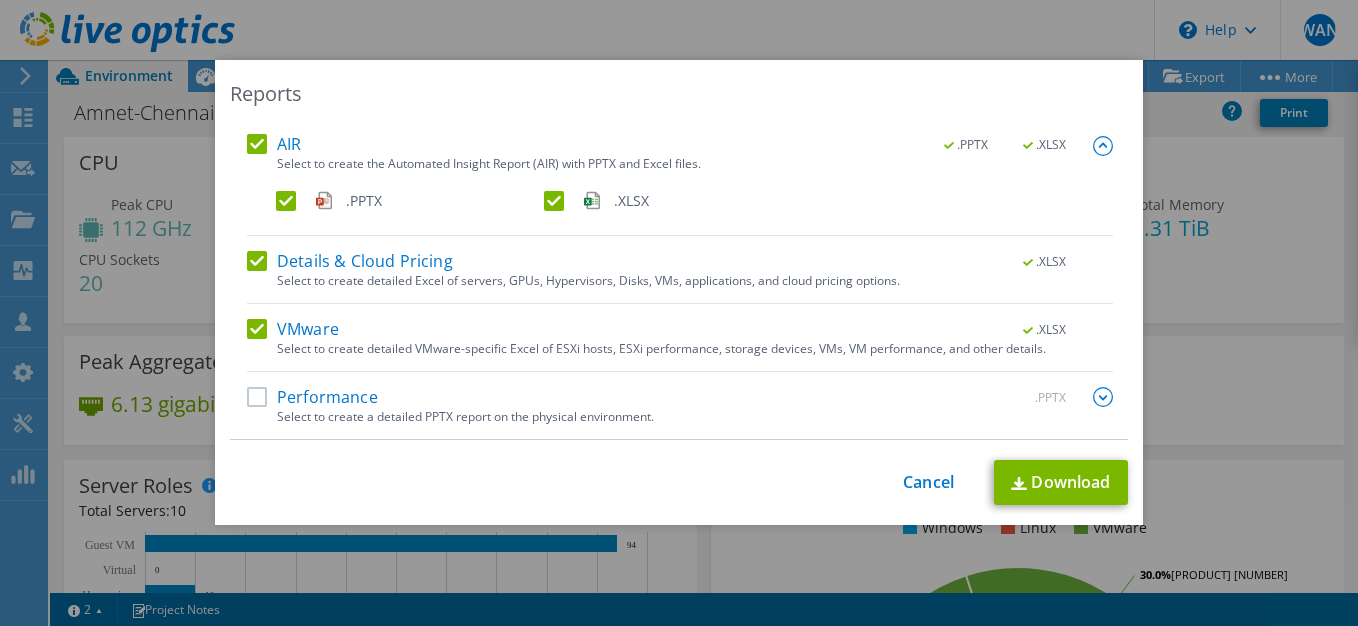 click on "Performance" at bounding box center [312, 397] 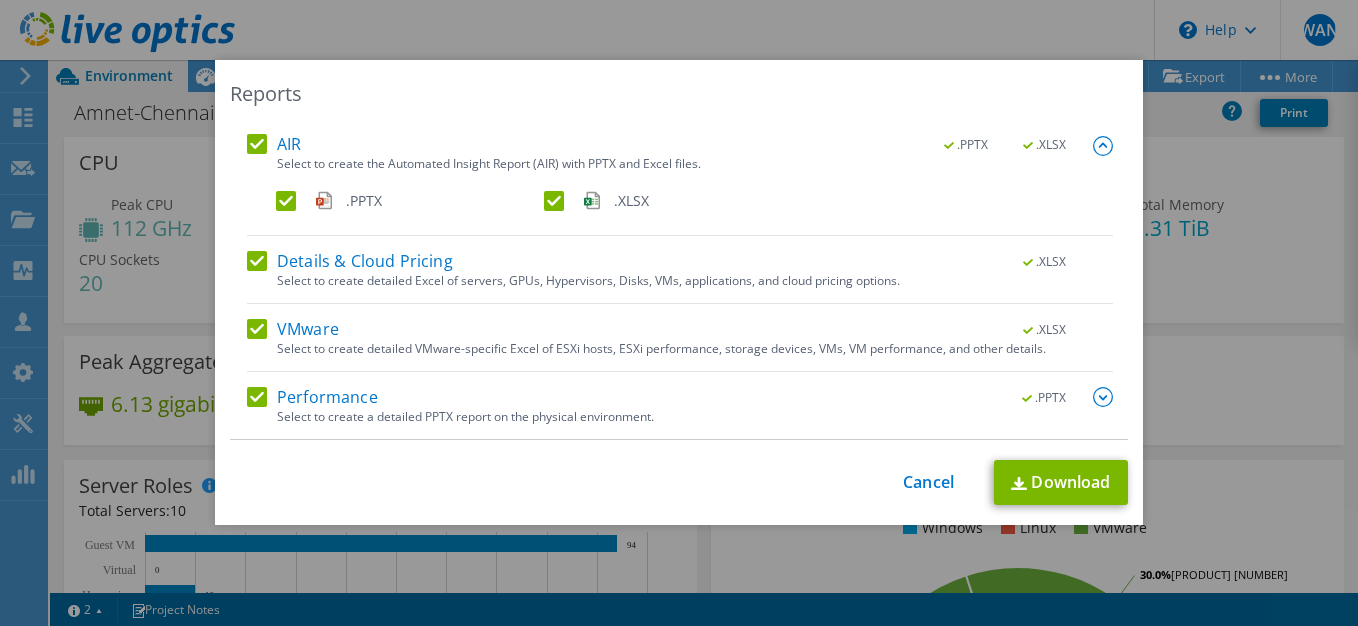 click on "Performance" at bounding box center (312, 397) 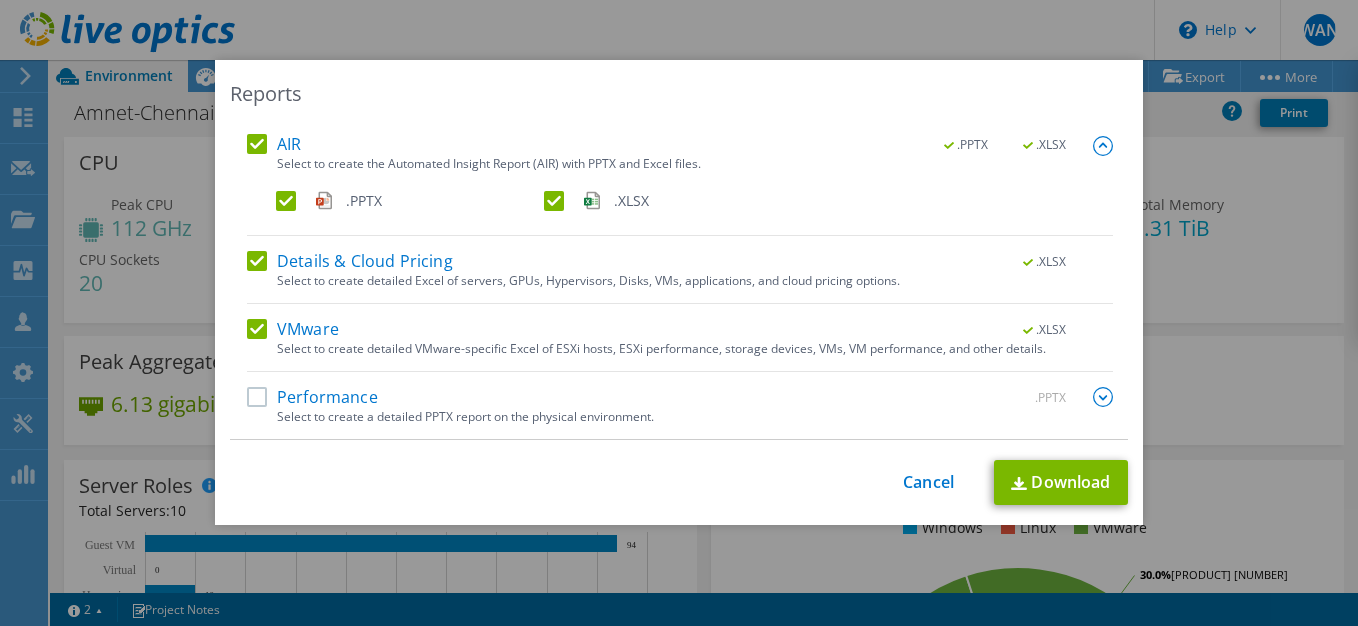 click on "Reports
Select Region for Cloud Pricing
Asia Pacific (Hong Kong)
Asia Pacific (Mumbai)
Asia Pacific (Seoul)
Asia Pacific (Singapore)
Asia Pacific (Tokyo)
Australia
Canada
Europe (Frankfurt)
Europe (London)
South America (Sao Paulo)
US East (Virginia)
US West (California)
US East (Virginia) 				 					 						 					 				 ARS" at bounding box center (679, 292) 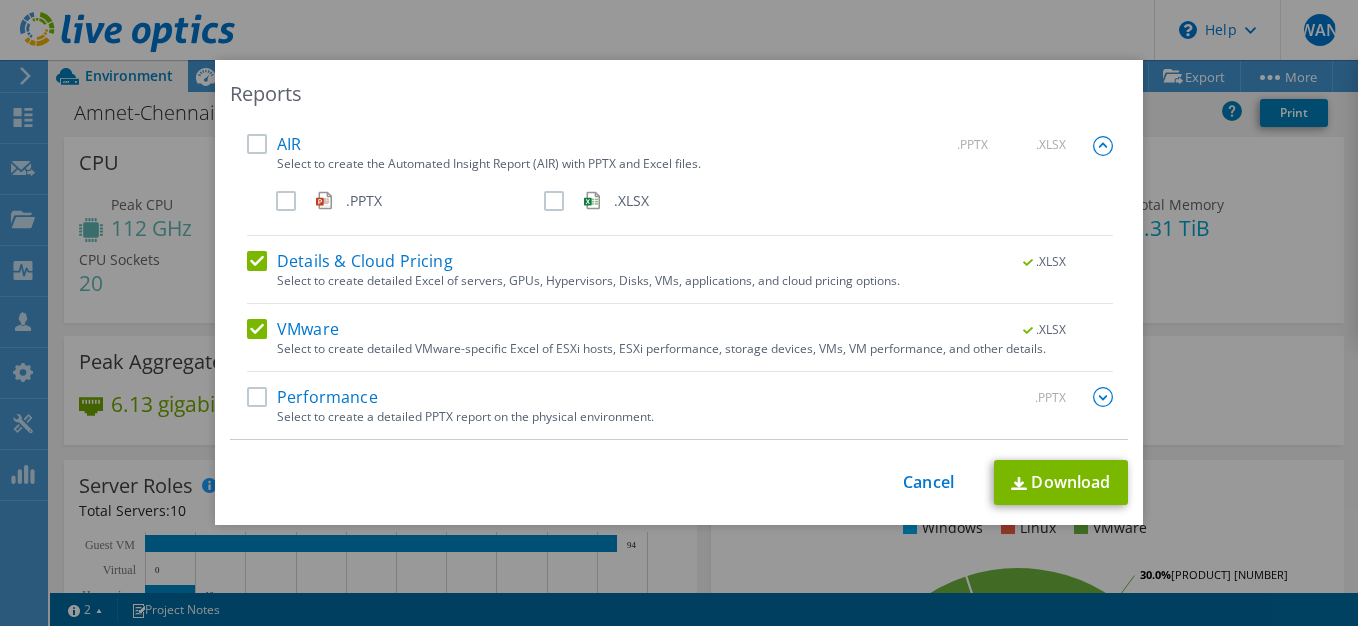 click on "Details & Cloud Pricing" at bounding box center (350, 261) 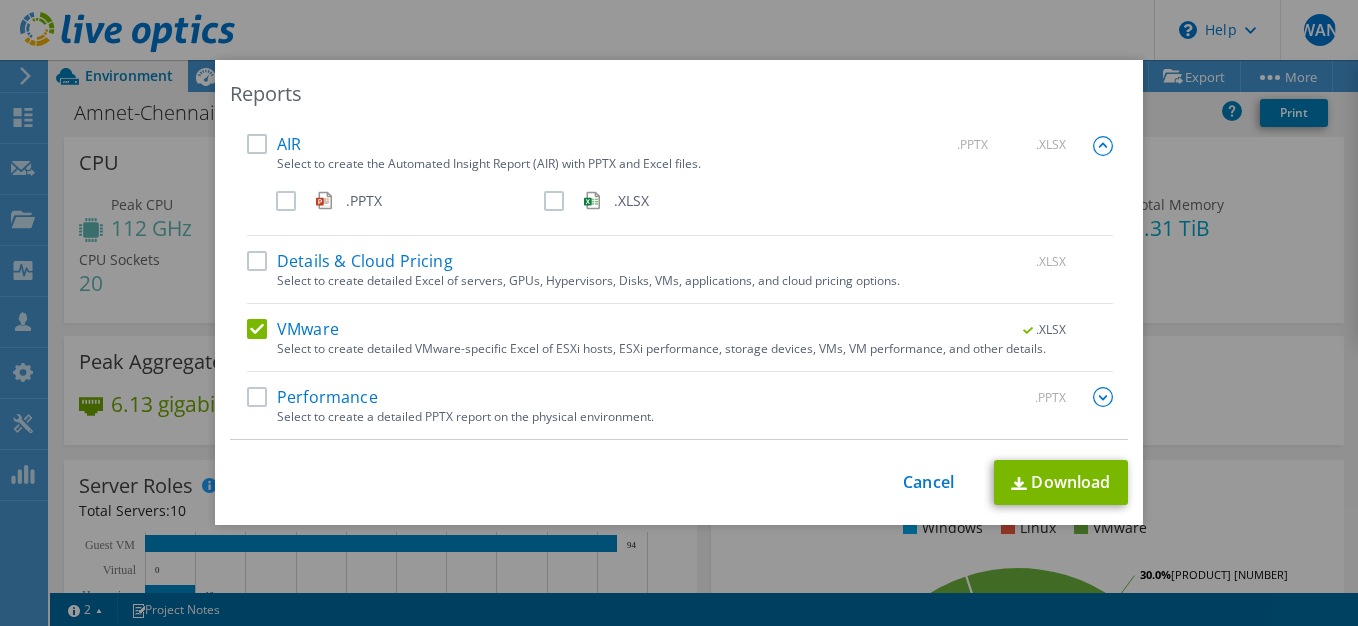 click on "VMware" at bounding box center (293, 329) 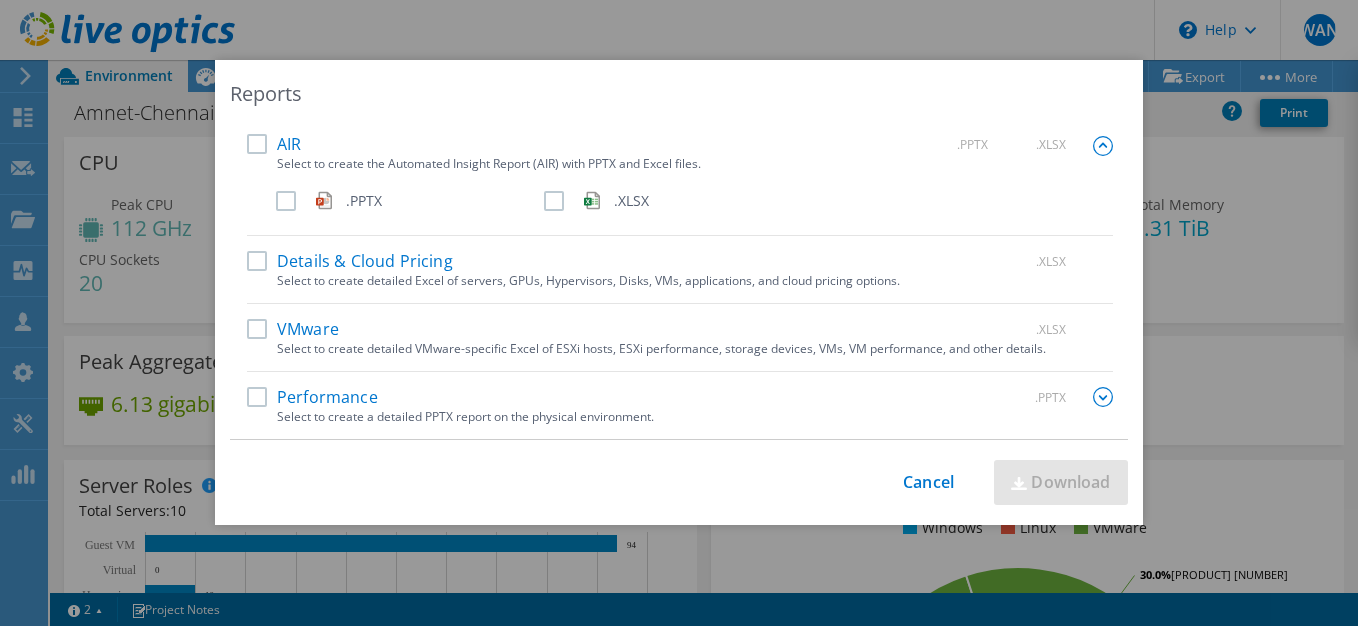 click on "Performance" at bounding box center (312, 397) 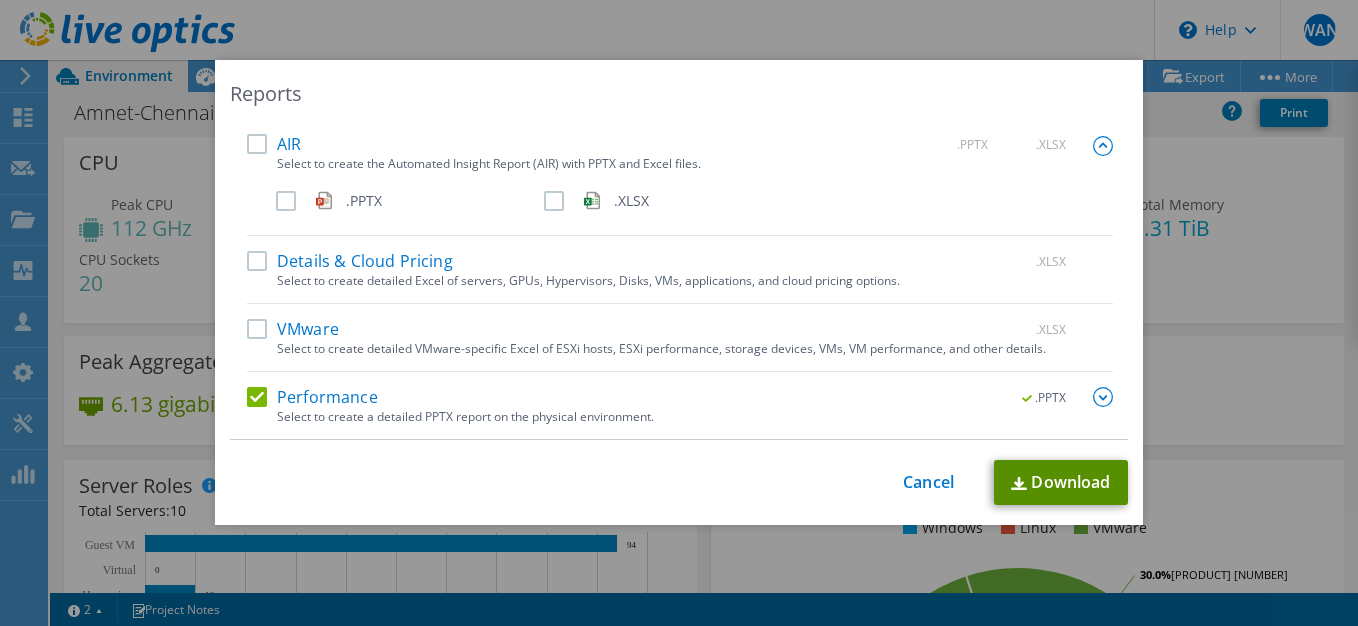click on "Download" at bounding box center (1061, 482) 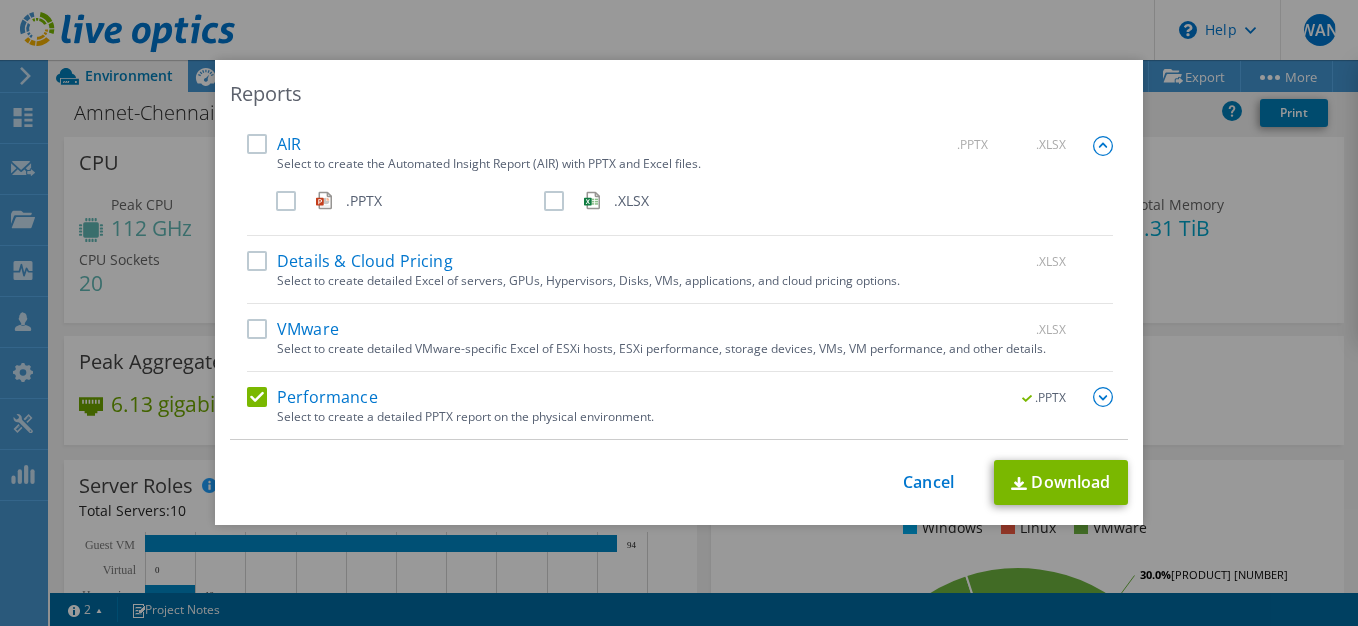 click on "Reports
Select Region for Cloud Pricing
Asia Pacific (Hong Kong)
Asia Pacific (Mumbai)
Asia Pacific (Seoul)
Asia Pacific (Singapore)
Asia Pacific (Tokyo)
Australia
Canada
Europe (Frankfurt)
Europe (London)
South America (Sao Paulo)
US East (Virginia)
US West (California)
US East (Virginia) 				 					 						 					 				 ARS" at bounding box center (679, 292) 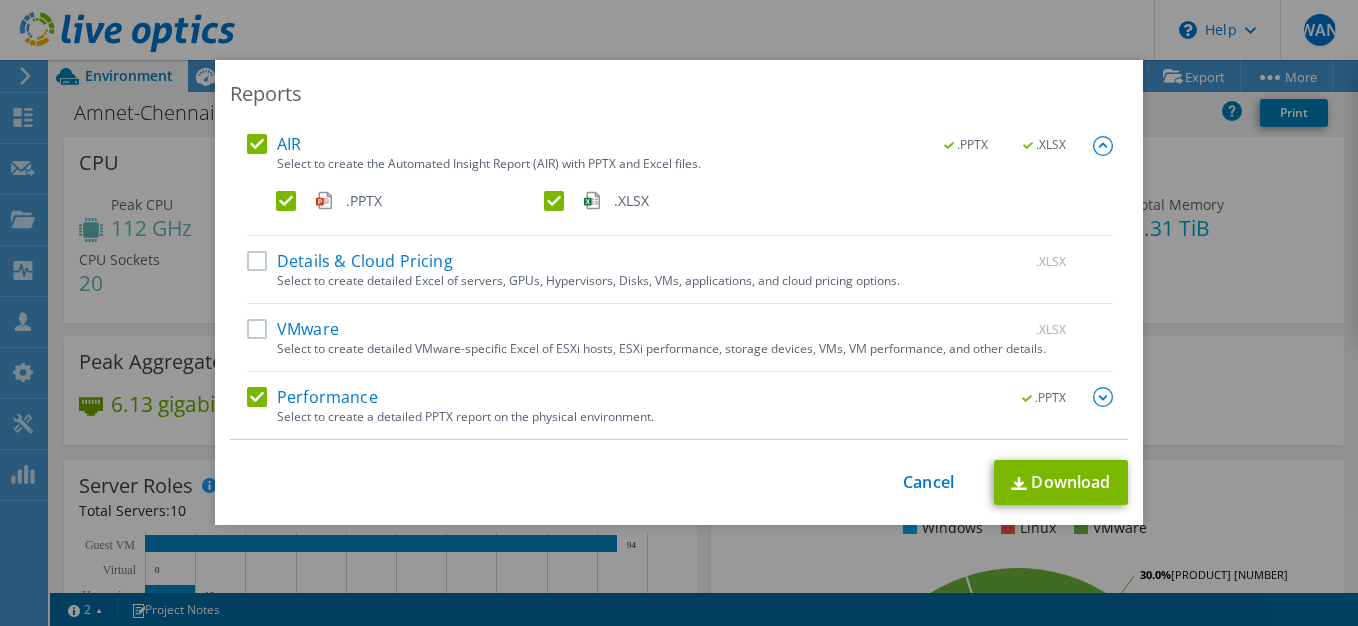 click on "Details & Cloud Pricing" at bounding box center [350, 261] 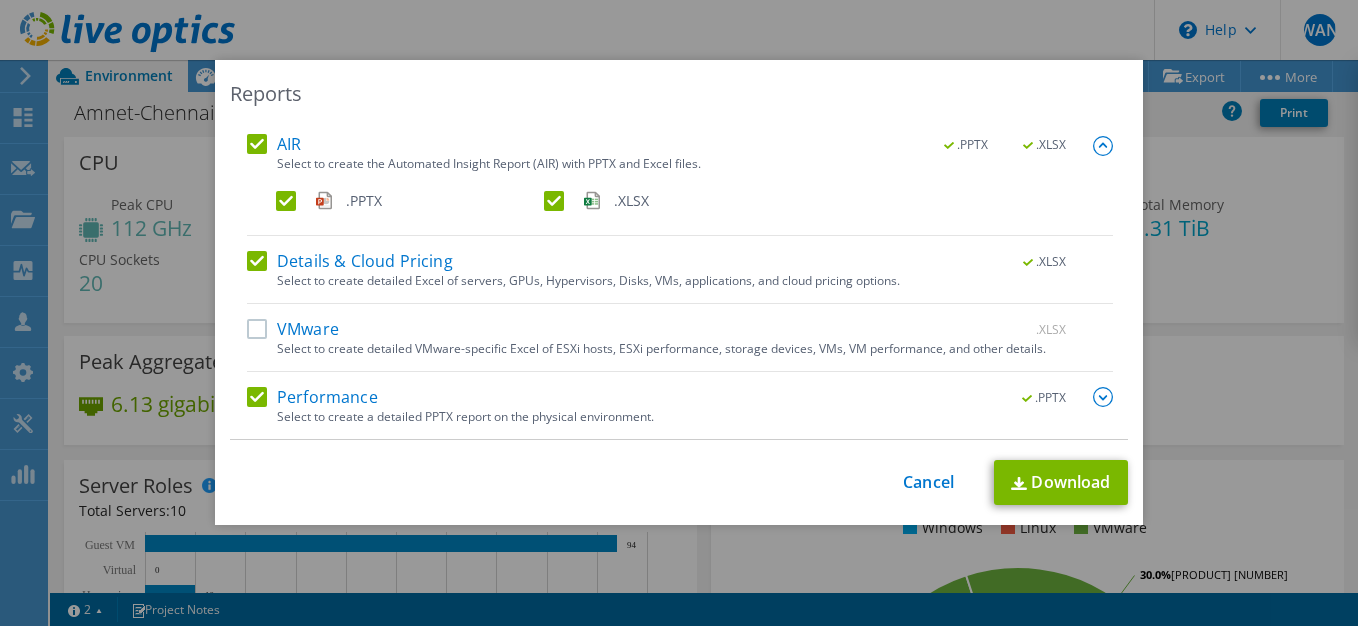click on "VMware" at bounding box center (293, 329) 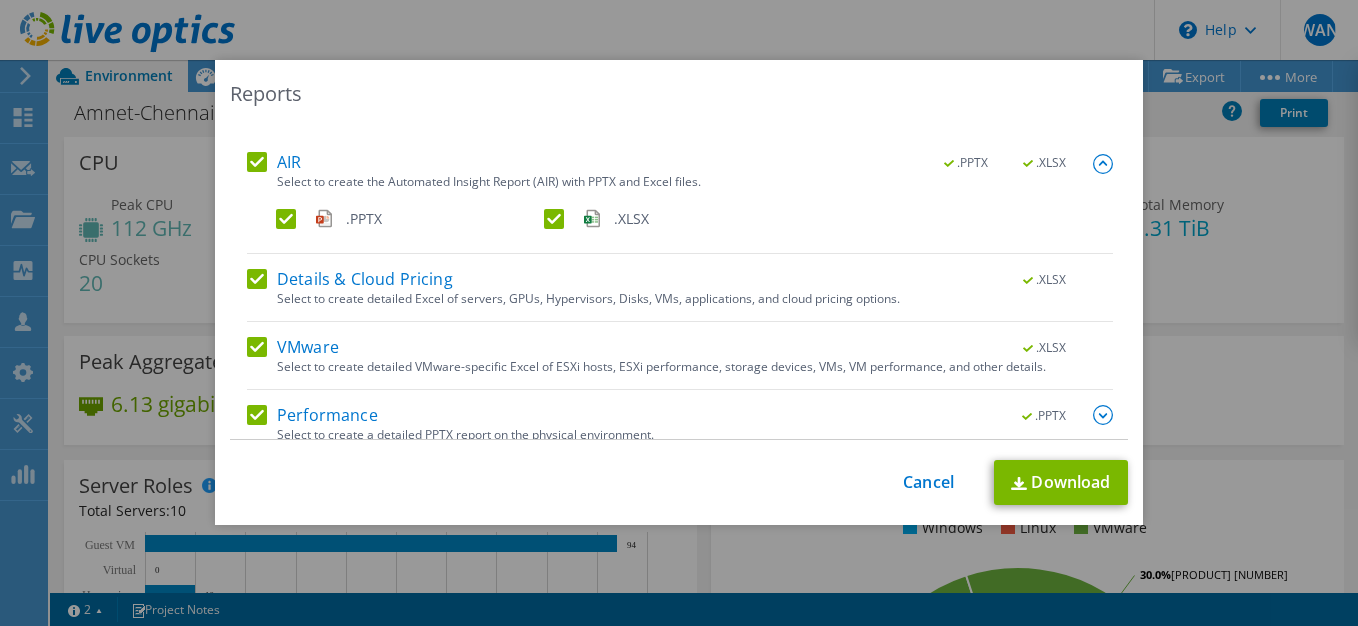 scroll, scrollTop: 0, scrollLeft: 0, axis: both 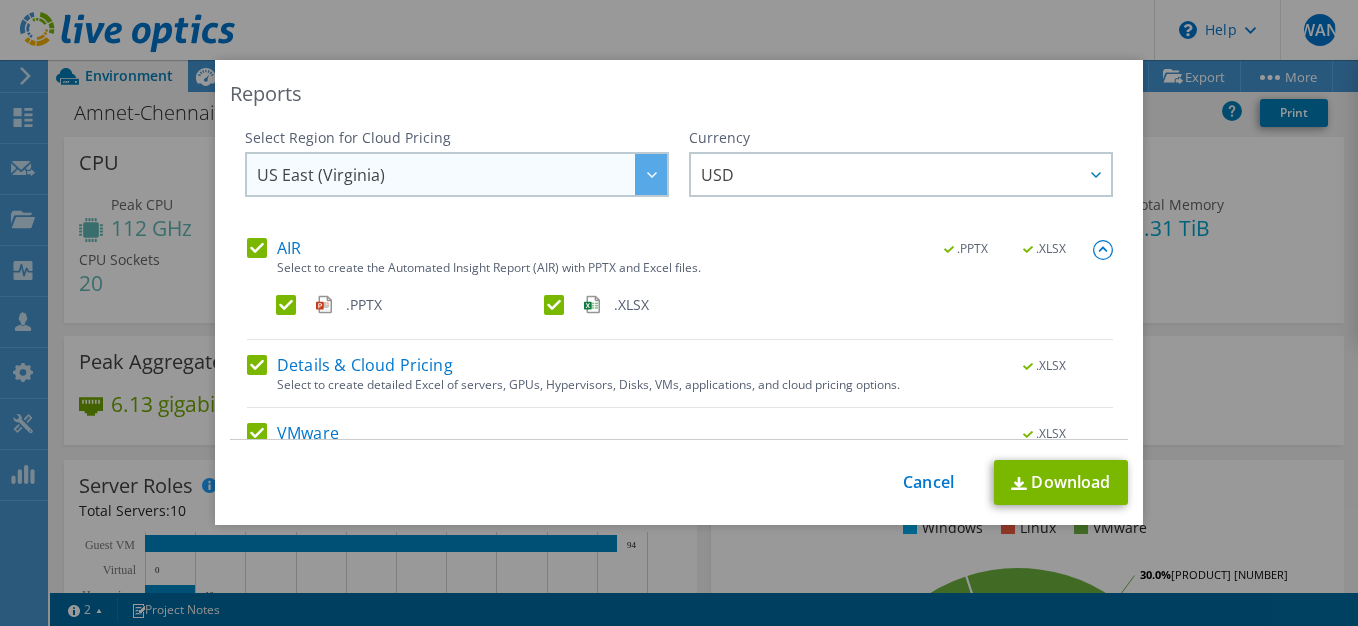 click on "US East (Virginia)" at bounding box center [462, 174] 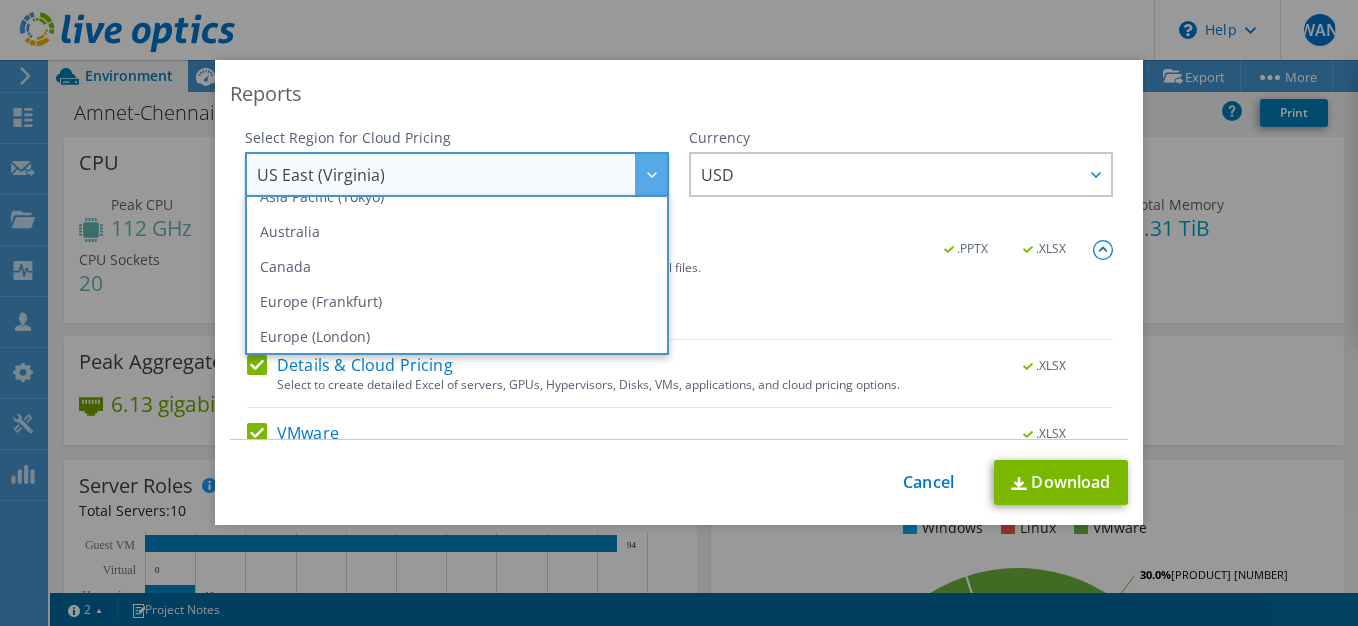 scroll, scrollTop: 0, scrollLeft: 0, axis: both 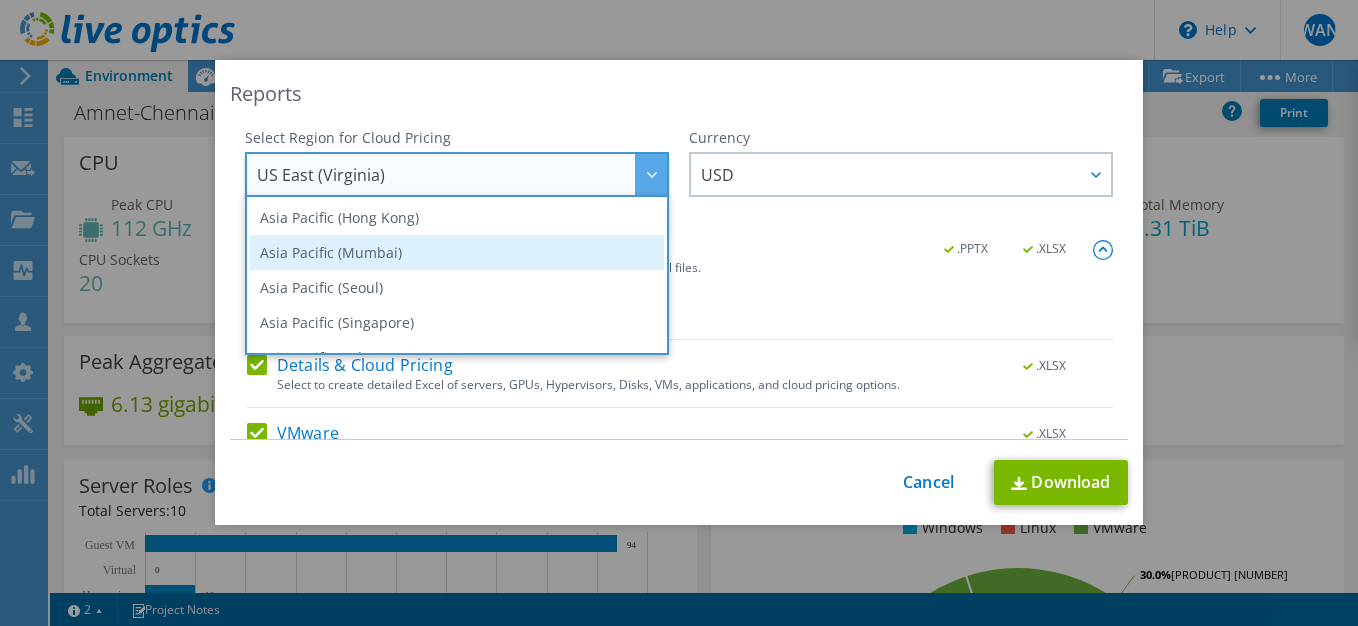 click on "Asia Pacific (Mumbai)" at bounding box center [457, 252] 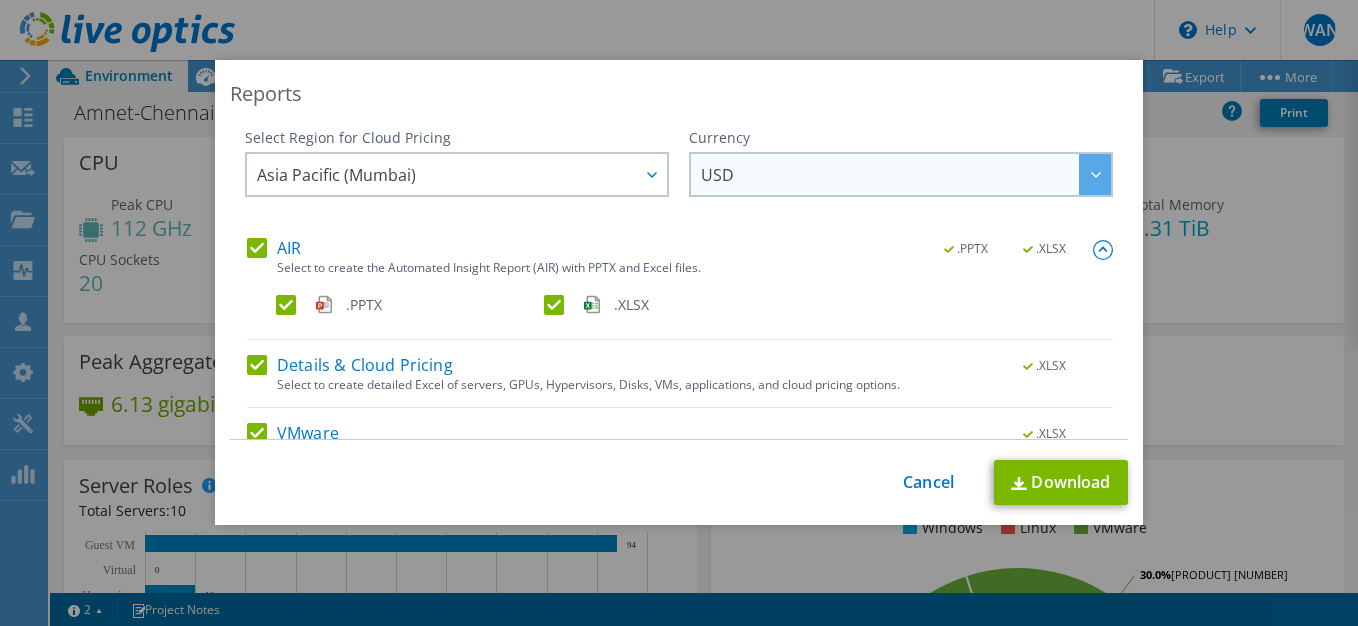 click on "USD" at bounding box center [906, 174] 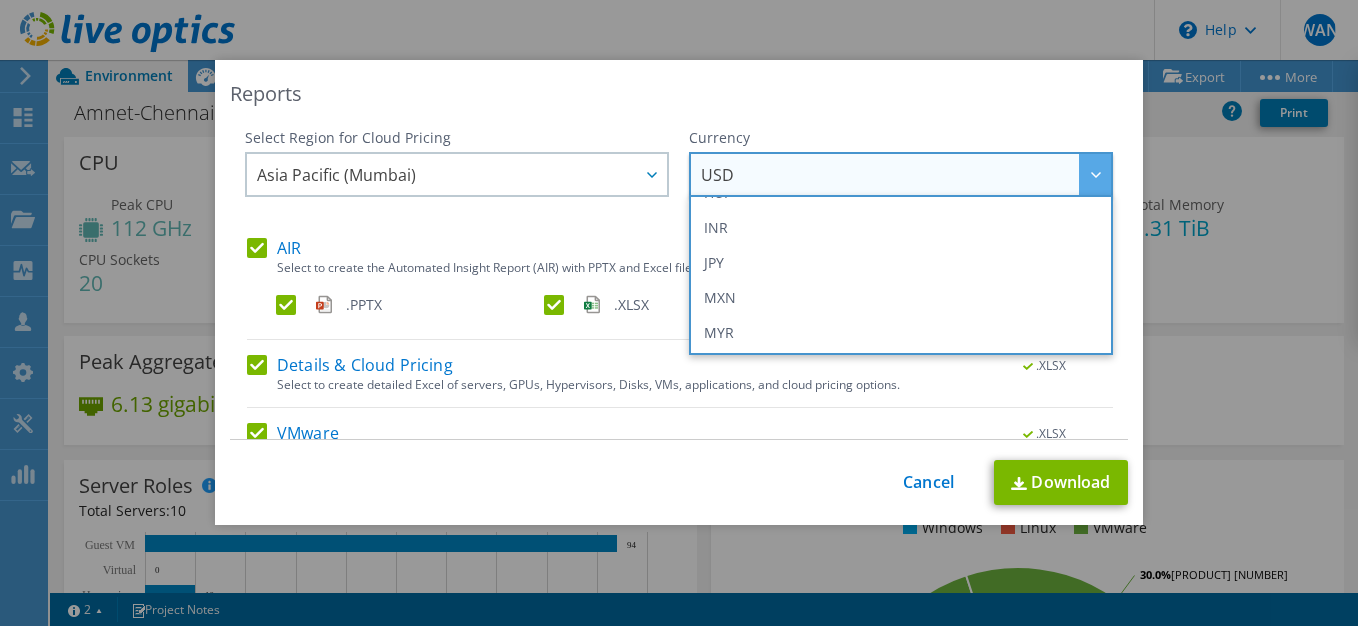 scroll, scrollTop: 387, scrollLeft: 0, axis: vertical 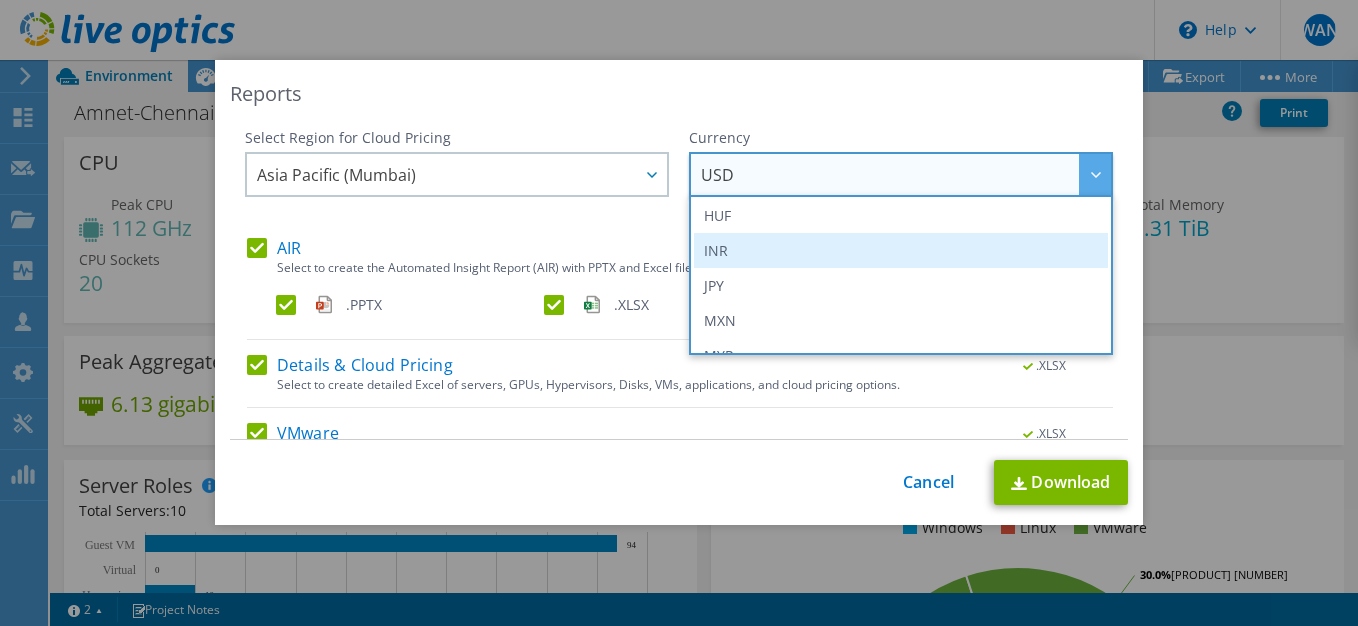 click on "INR" at bounding box center [901, 250] 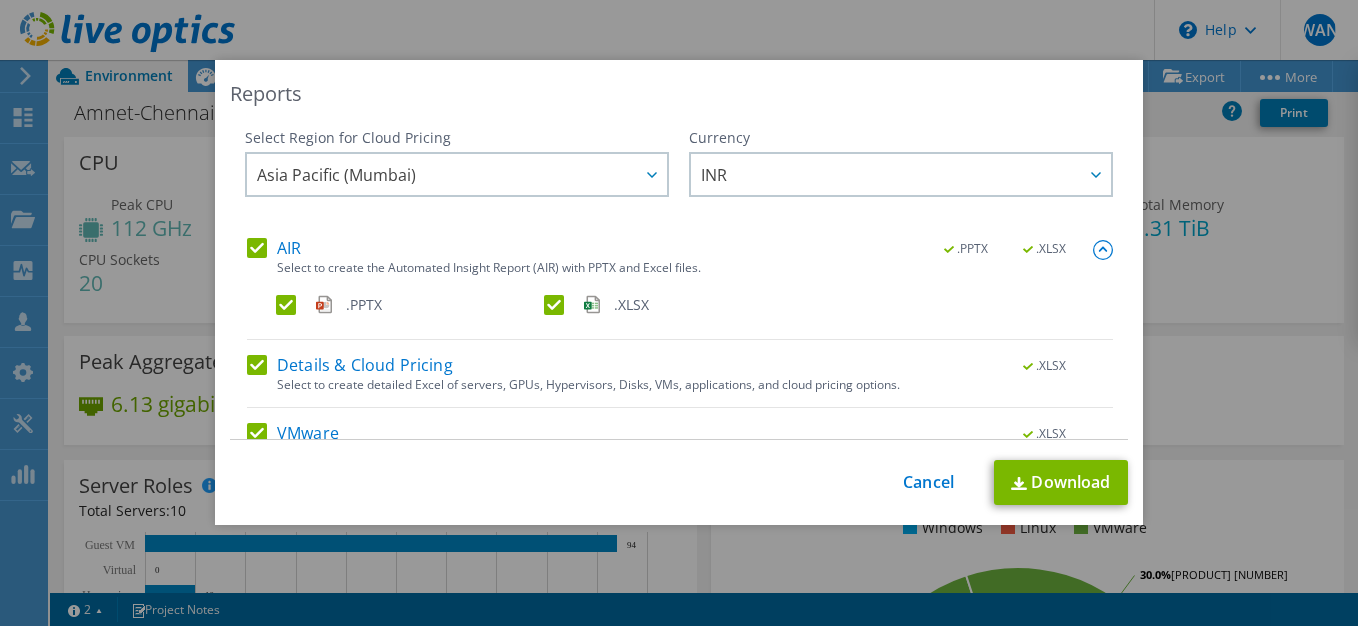 click on "Reports
Select Region for Cloud Pricing
Asia Pacific (Hong Kong)
Asia Pacific (Mumbai)
Asia Pacific (Seoul)
Asia Pacific (Singapore)
Asia Pacific (Tokyo)
Australia
Canada
Europe (Frankfurt)
Europe (London)
South America (Sao Paulo)
US East (Virginia)
US West (California)
Asia Pacific (Mumbai)" at bounding box center (679, 292) 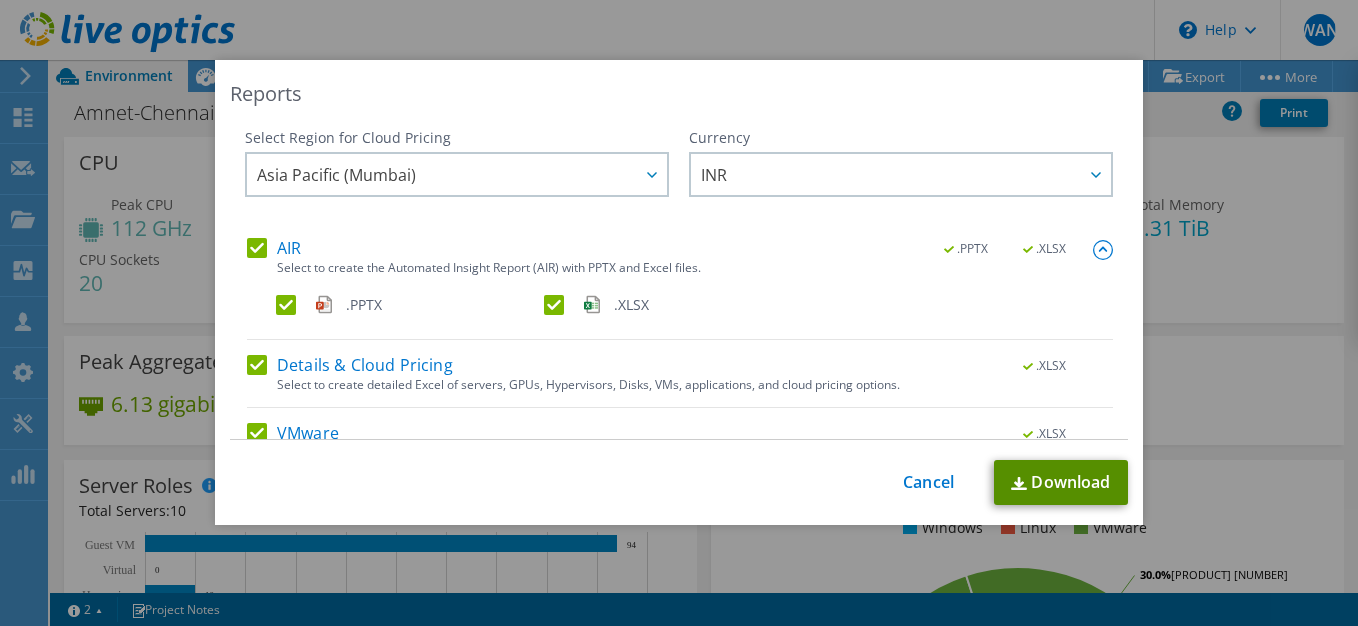 click on "Download" at bounding box center (1061, 482) 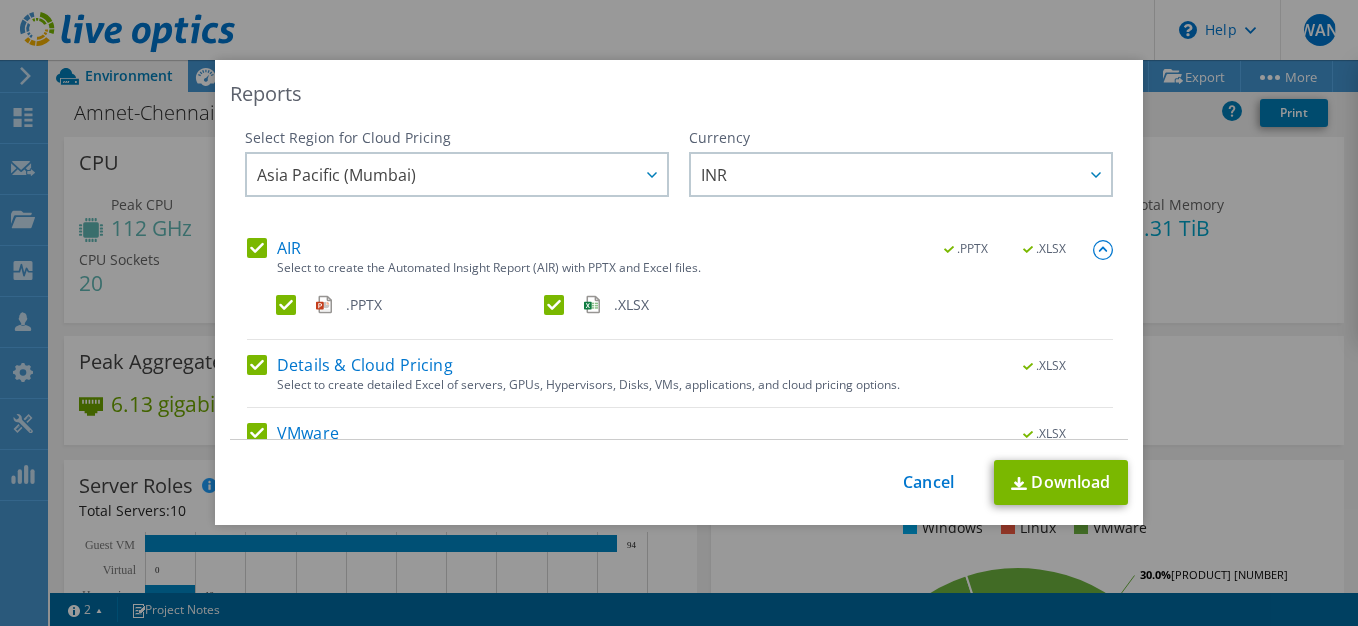 click on "Reports
Select Region for Cloud Pricing
Asia Pacific (Hong Kong)
Asia Pacific (Mumbai)
Asia Pacific (Seoul)
Asia Pacific (Singapore)
Asia Pacific (Tokyo)
Australia
Canada
Europe (Frankfurt)
Europe (London)
South America (Sao Paulo)
US East (Virginia)
US West (California)
Asia Pacific (Mumbai)" at bounding box center (679, 313) 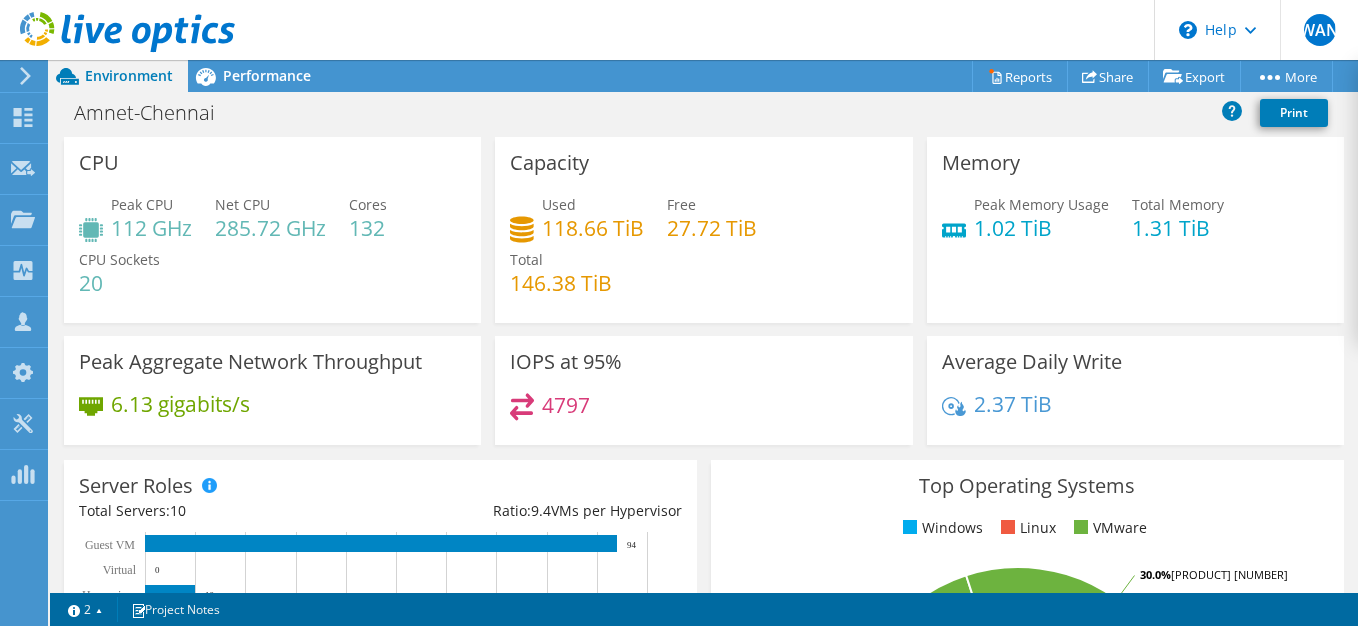 click at bounding box center [-78, 76] 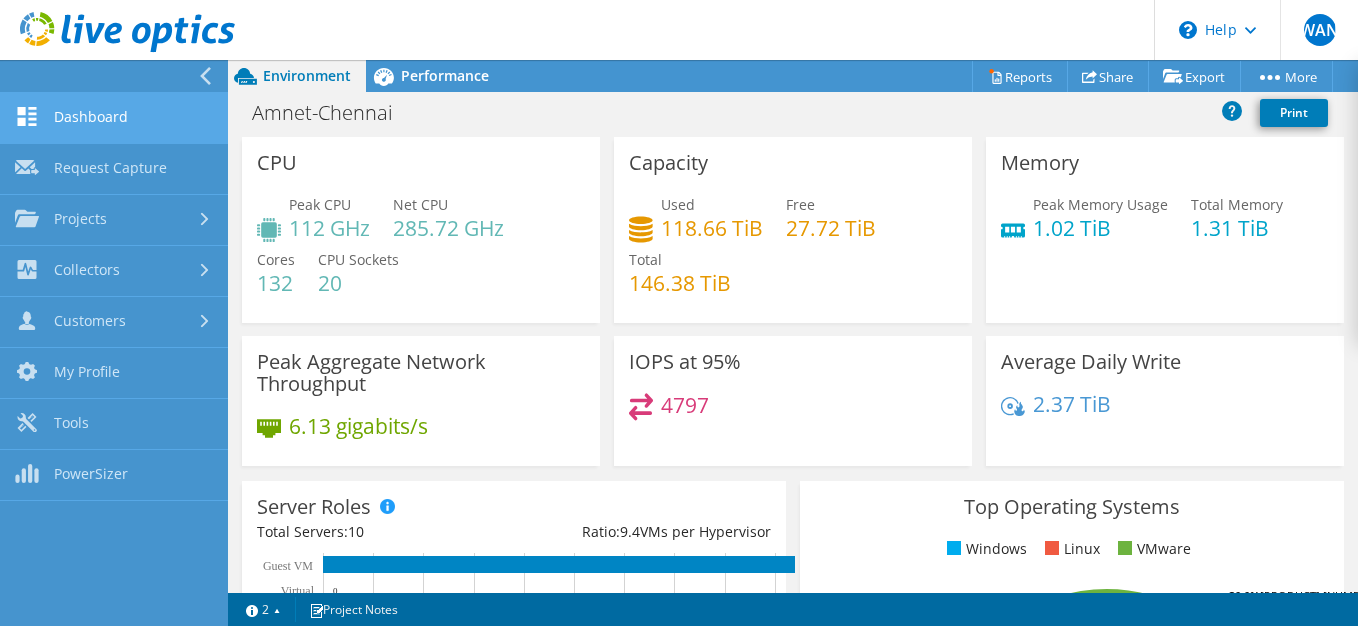 click on "Dashboard" at bounding box center (114, 118) 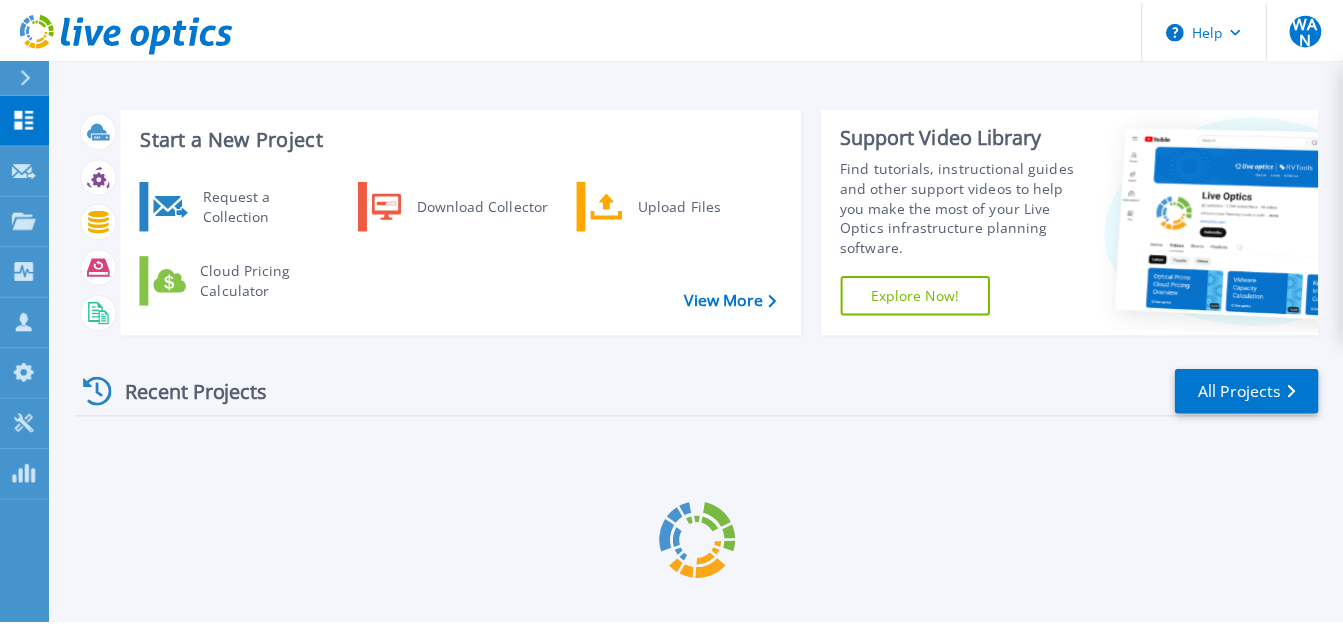 scroll, scrollTop: 0, scrollLeft: 0, axis: both 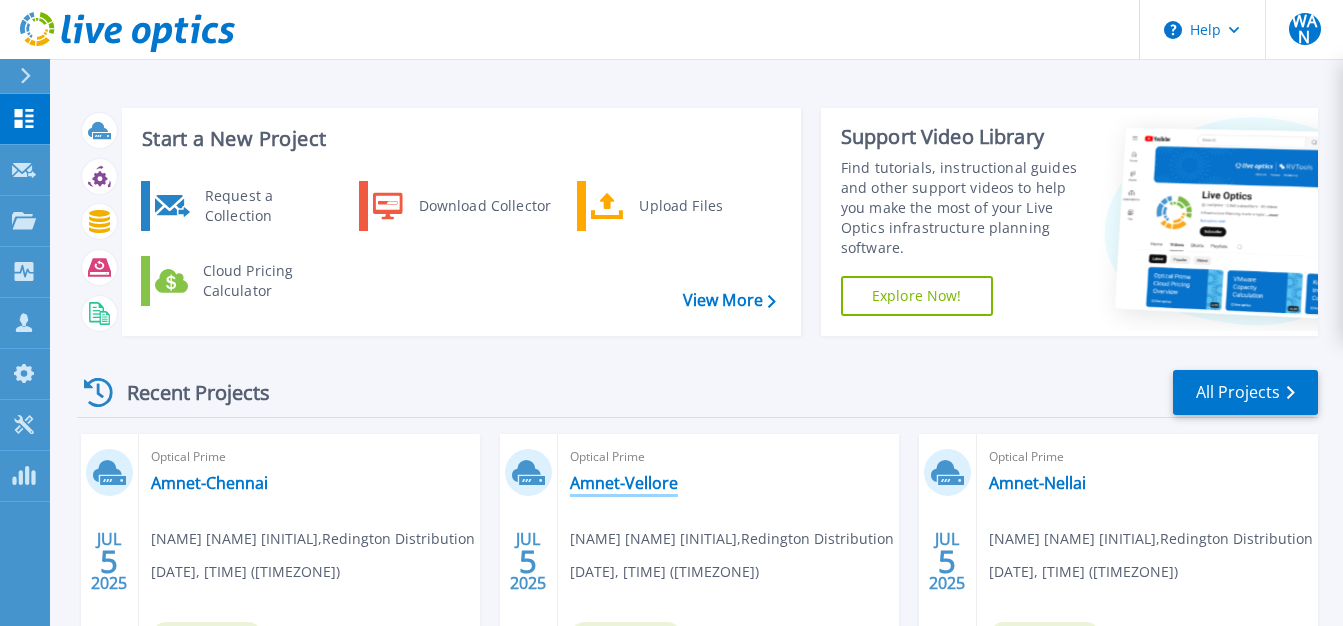 click on "Amnet-Vellore" at bounding box center (624, 483) 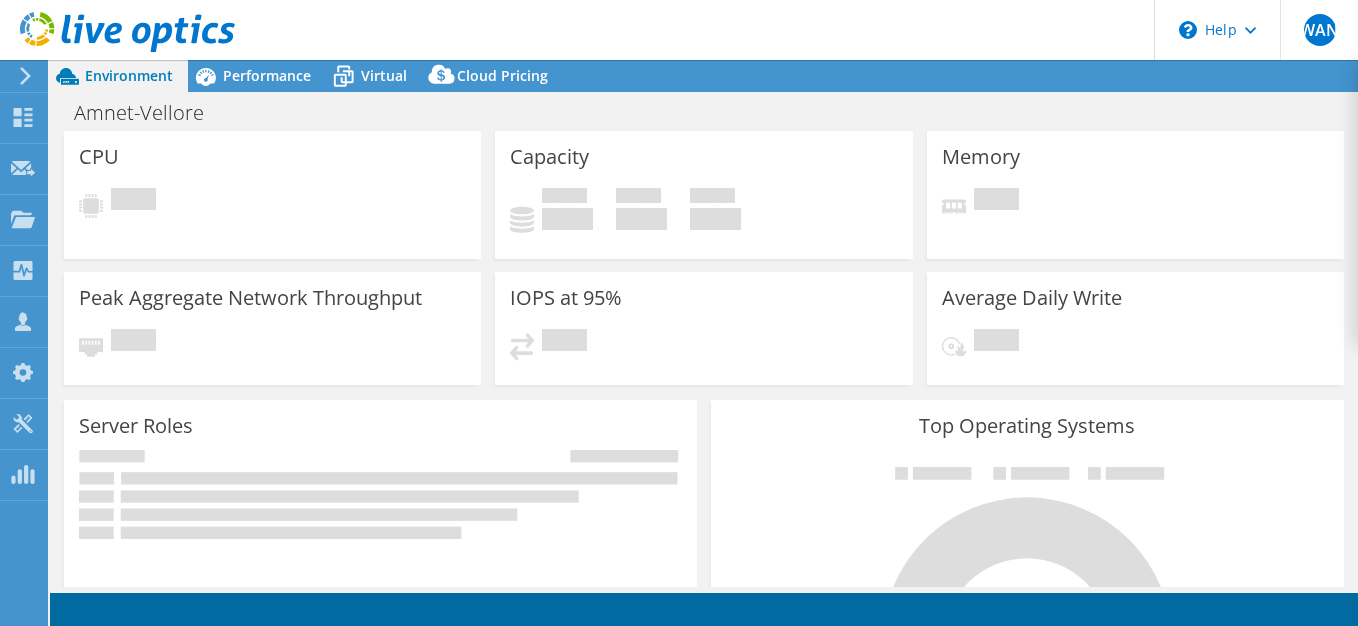 scroll, scrollTop: 0, scrollLeft: 0, axis: both 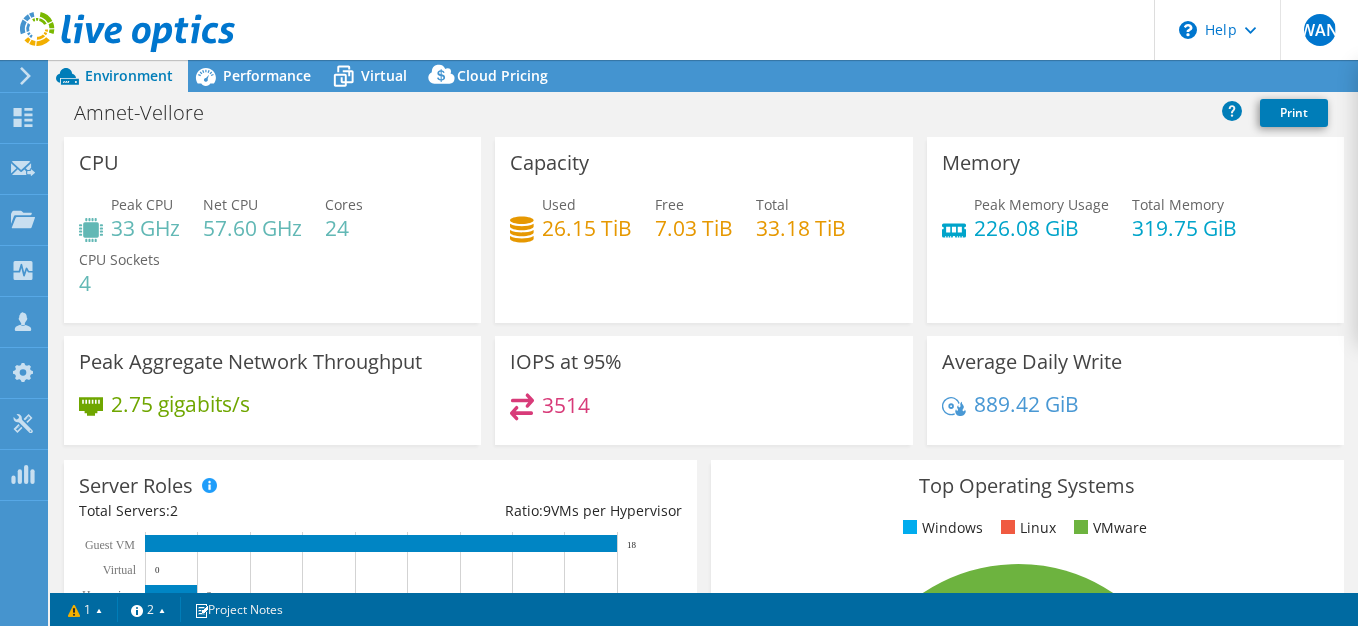 click on "Amnet-Vellore
Print" at bounding box center (704, 112) 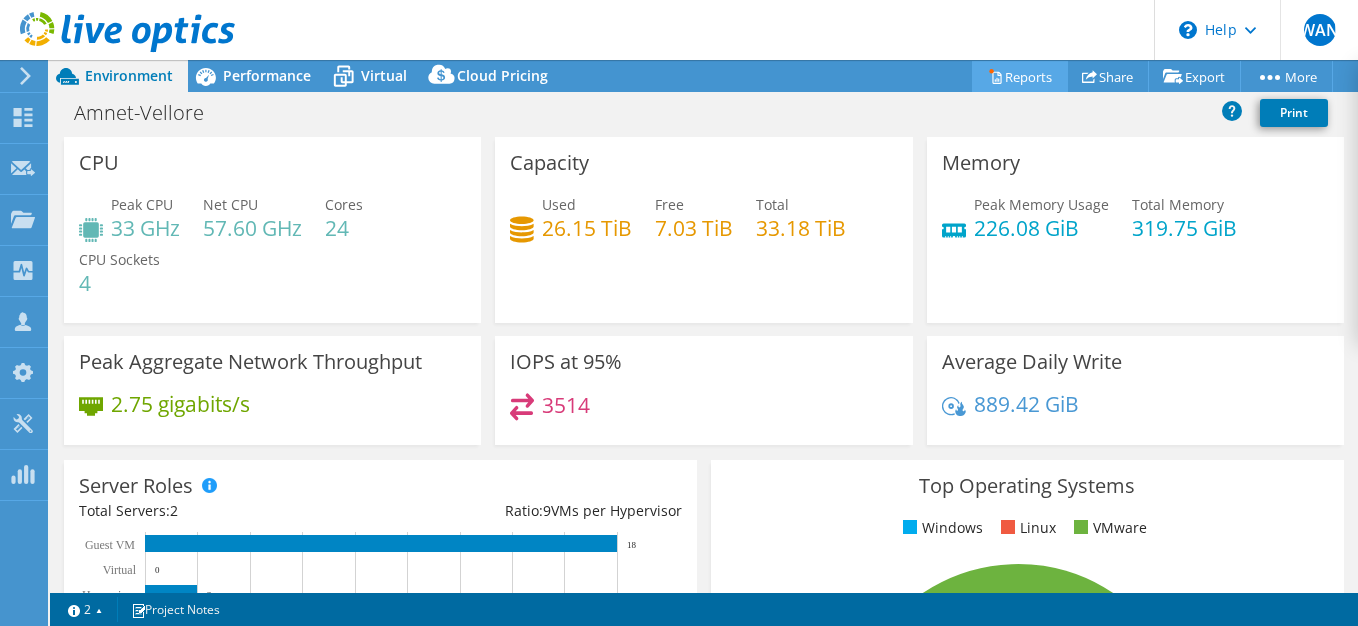 click on "Reports" at bounding box center (1020, 76) 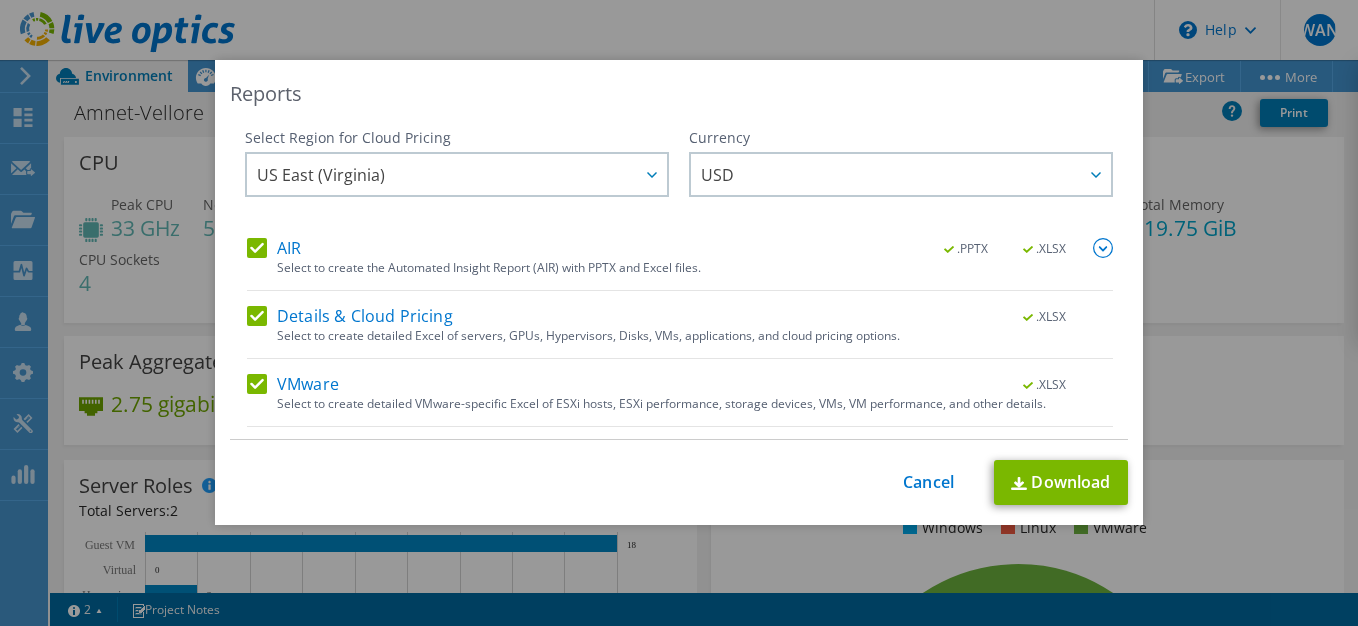scroll, scrollTop: 55, scrollLeft: 0, axis: vertical 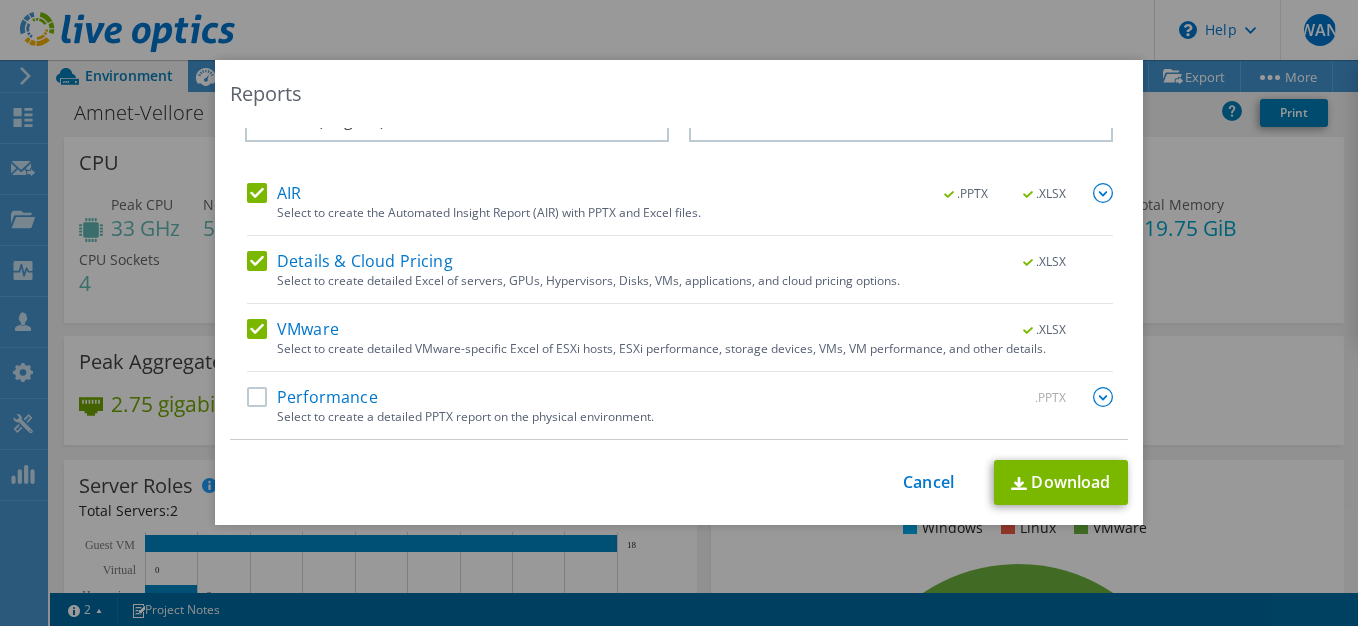 click on "Performance" at bounding box center (312, 397) 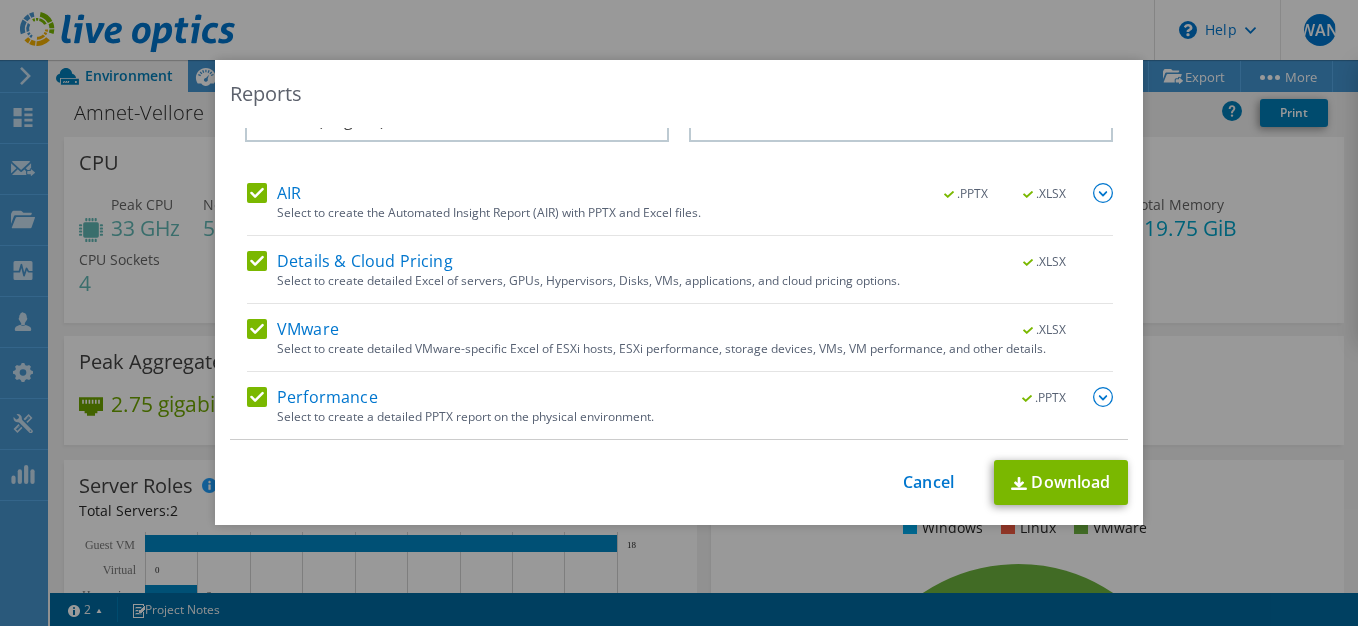 scroll, scrollTop: 0, scrollLeft: 0, axis: both 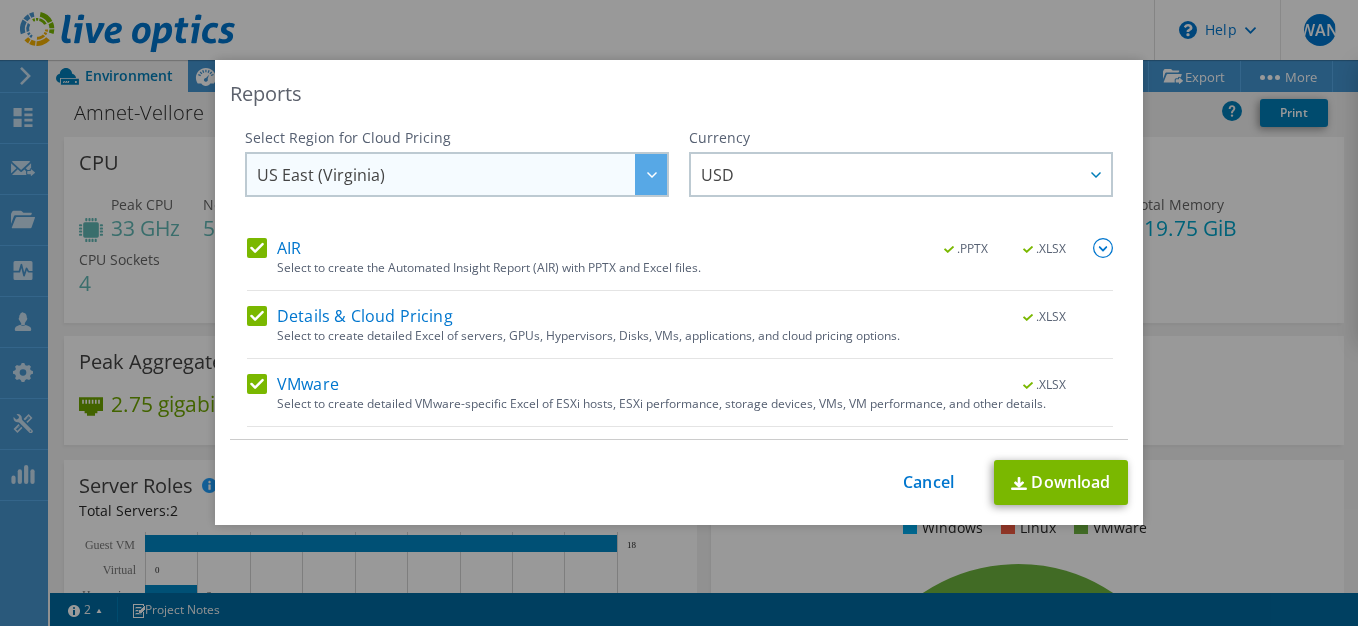 click on "US East (Virginia)" at bounding box center [462, 174] 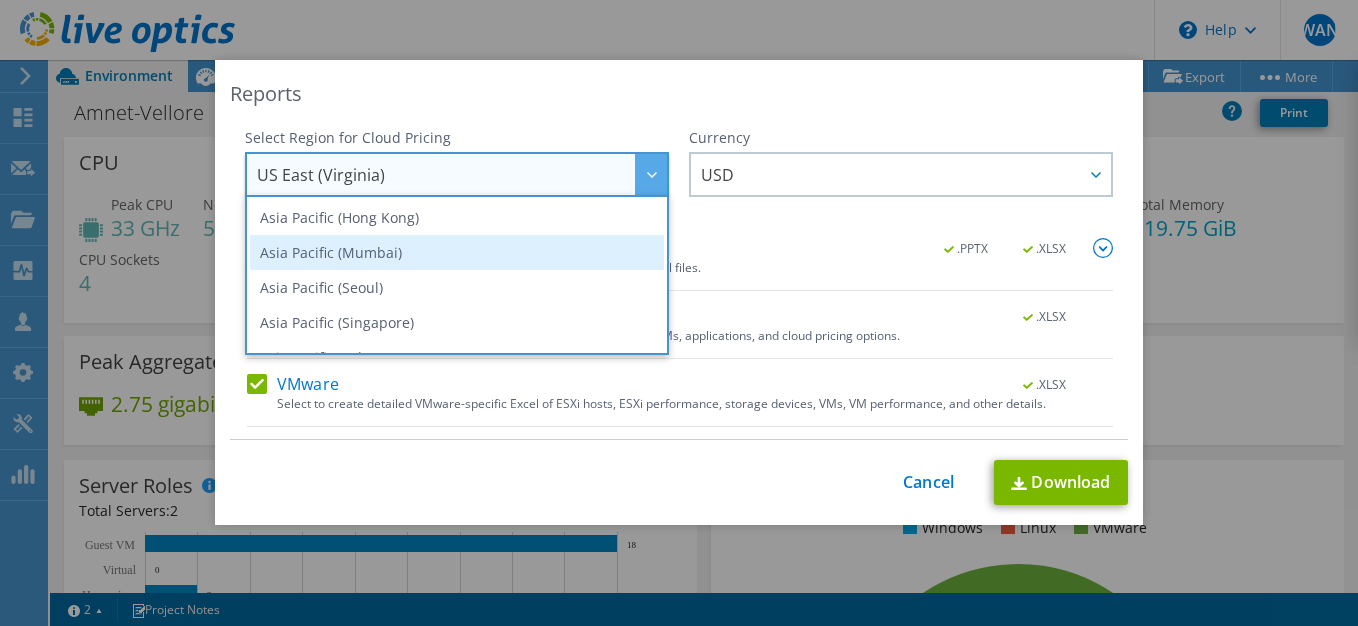 click on "Asia Pacific (Mumbai)" at bounding box center (457, 252) 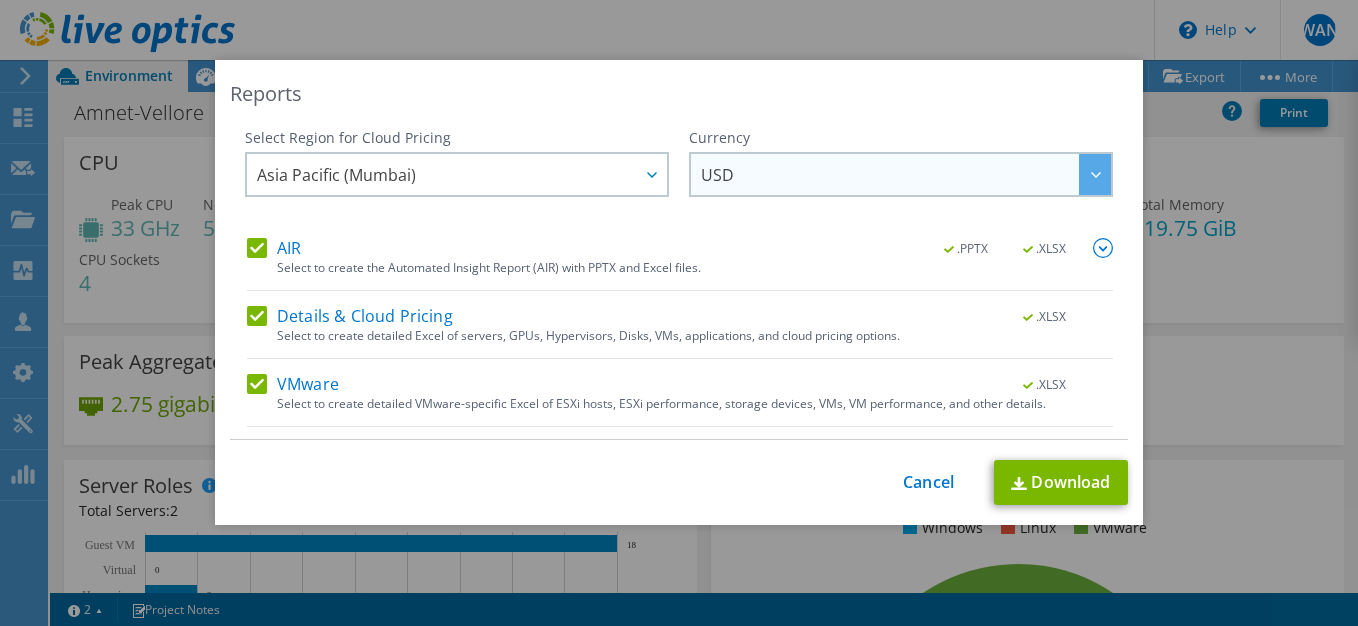 click on "USD" at bounding box center (906, 174) 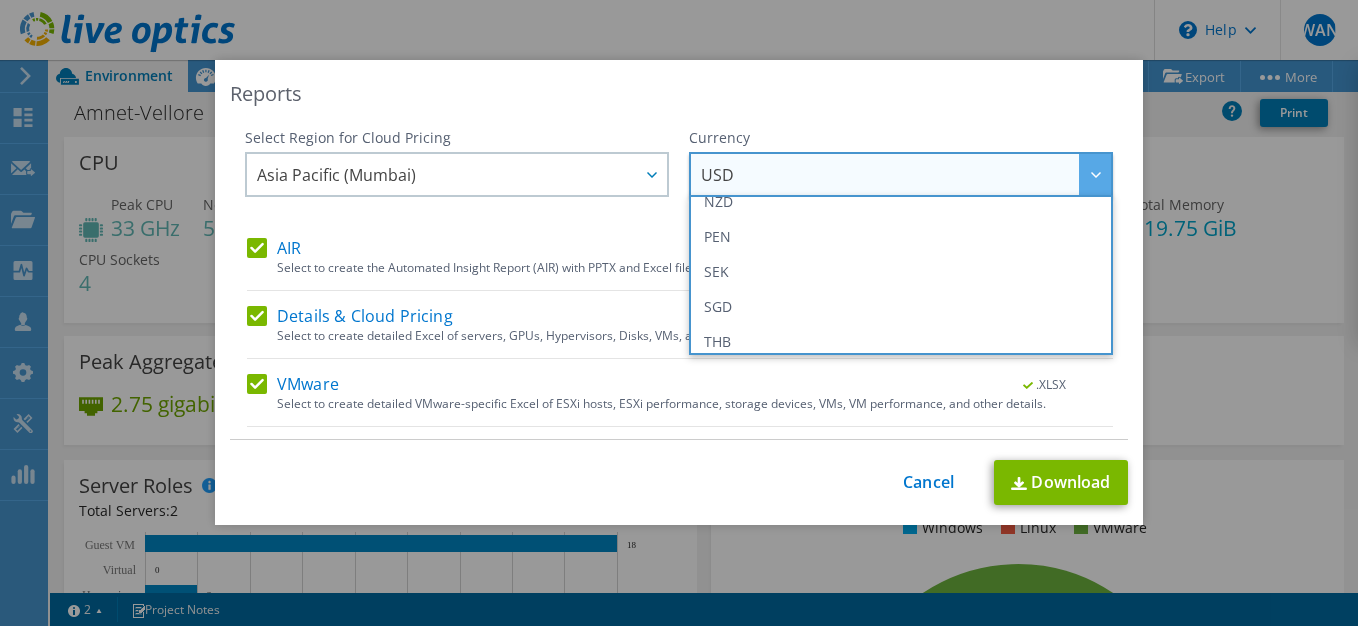 scroll, scrollTop: 725, scrollLeft: 0, axis: vertical 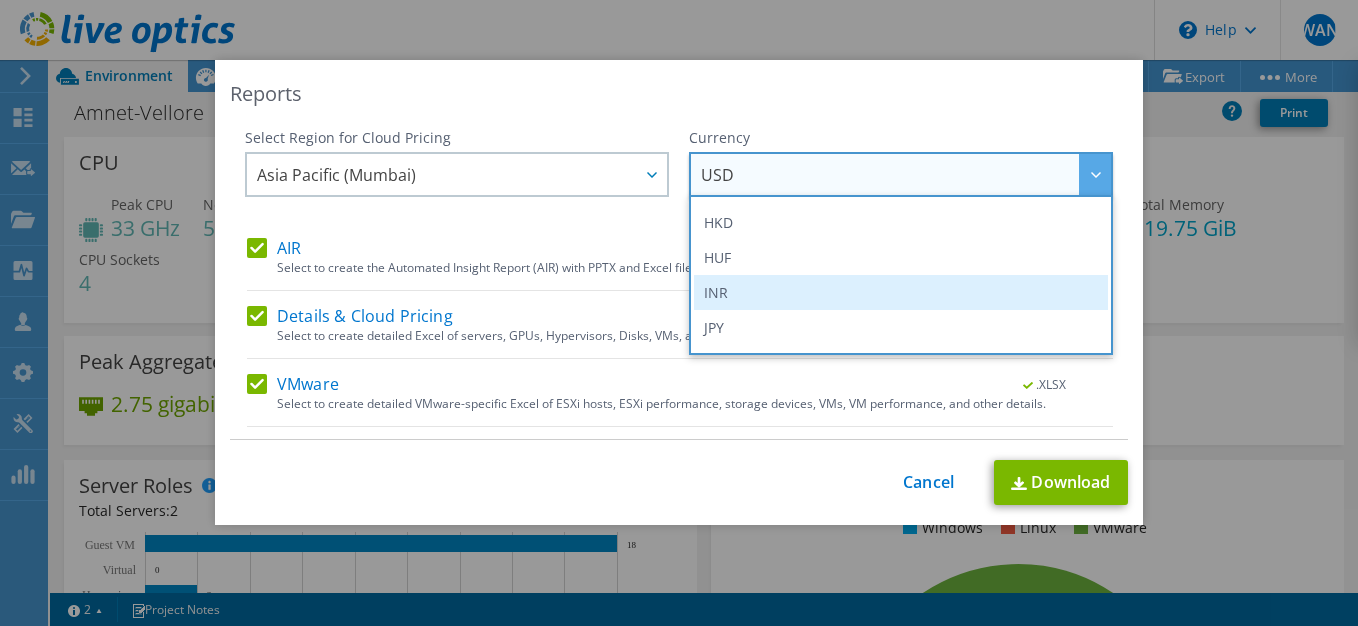 click on "INR" at bounding box center [901, 292] 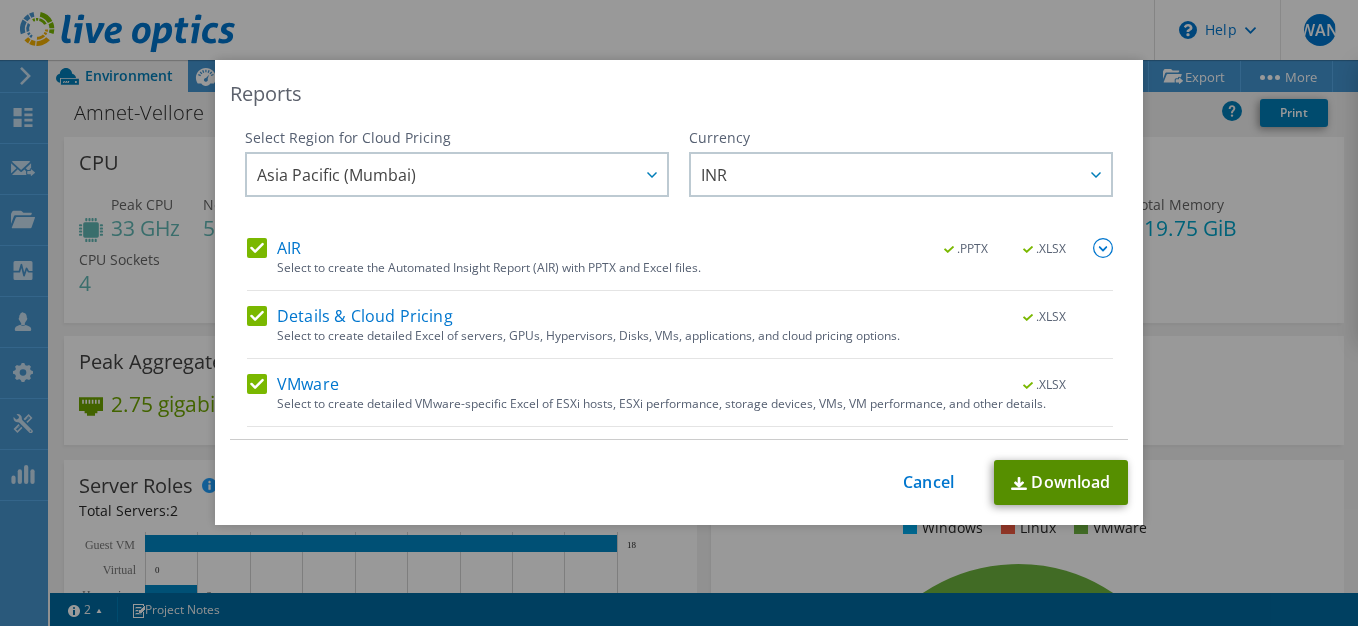 click on "Download" at bounding box center (1061, 482) 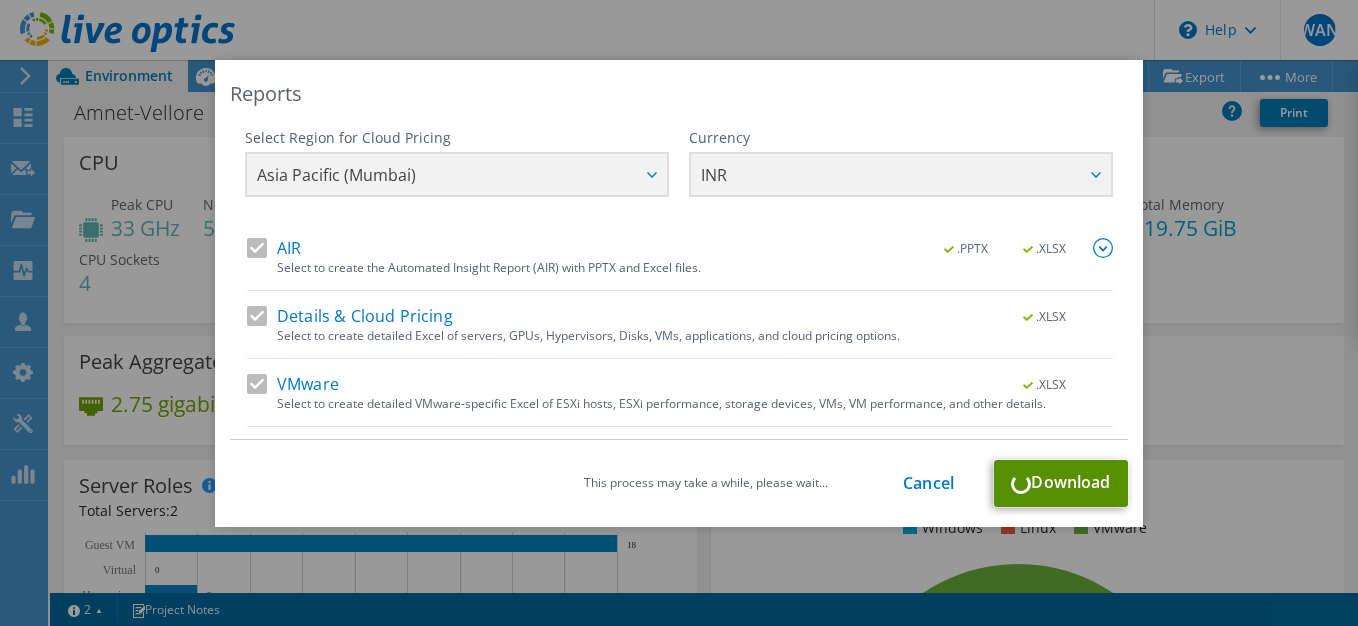 scroll, scrollTop: 55, scrollLeft: 0, axis: vertical 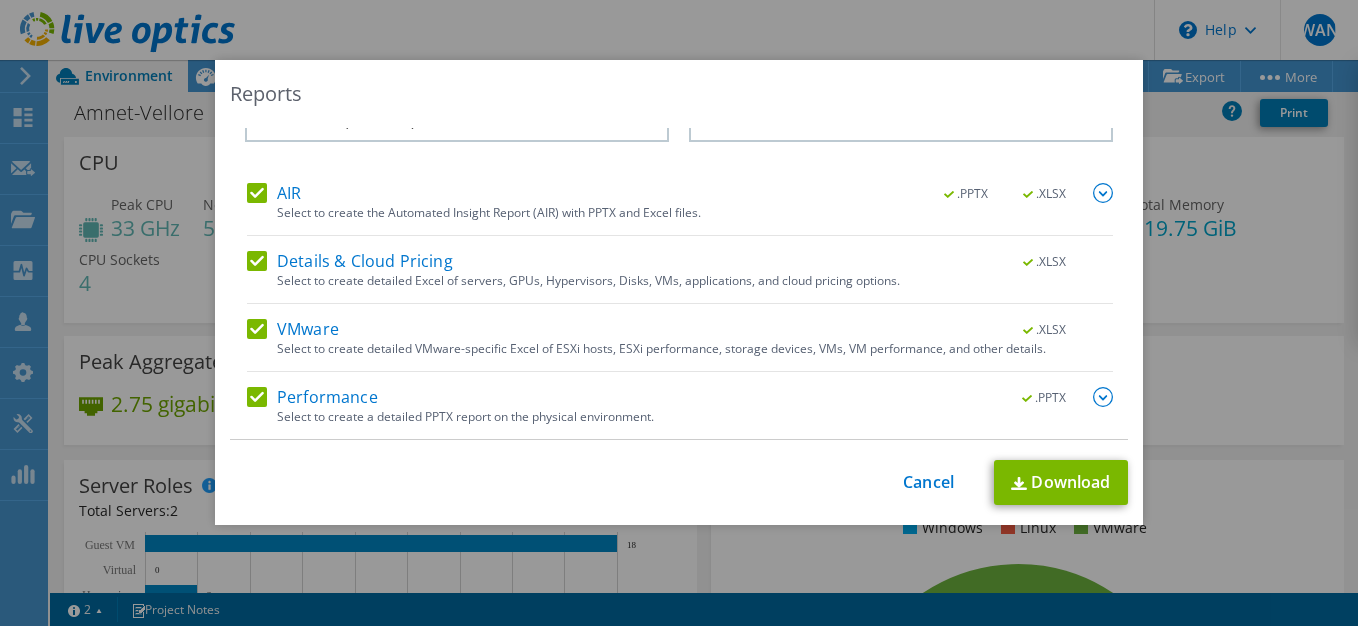 click on "Reports
Select Region for Cloud Pricing
Asia Pacific (Hong Kong)
Asia Pacific (Mumbai)
Asia Pacific (Seoul)
Asia Pacific (Singapore)
Asia Pacific (Tokyo)
Australia
Canada
Europe (Frankfurt)
Europe (London)
South America (Sao Paulo)
US East (Virginia)
US West (California)
Asia Pacific (Mumbai)" at bounding box center (679, 313) 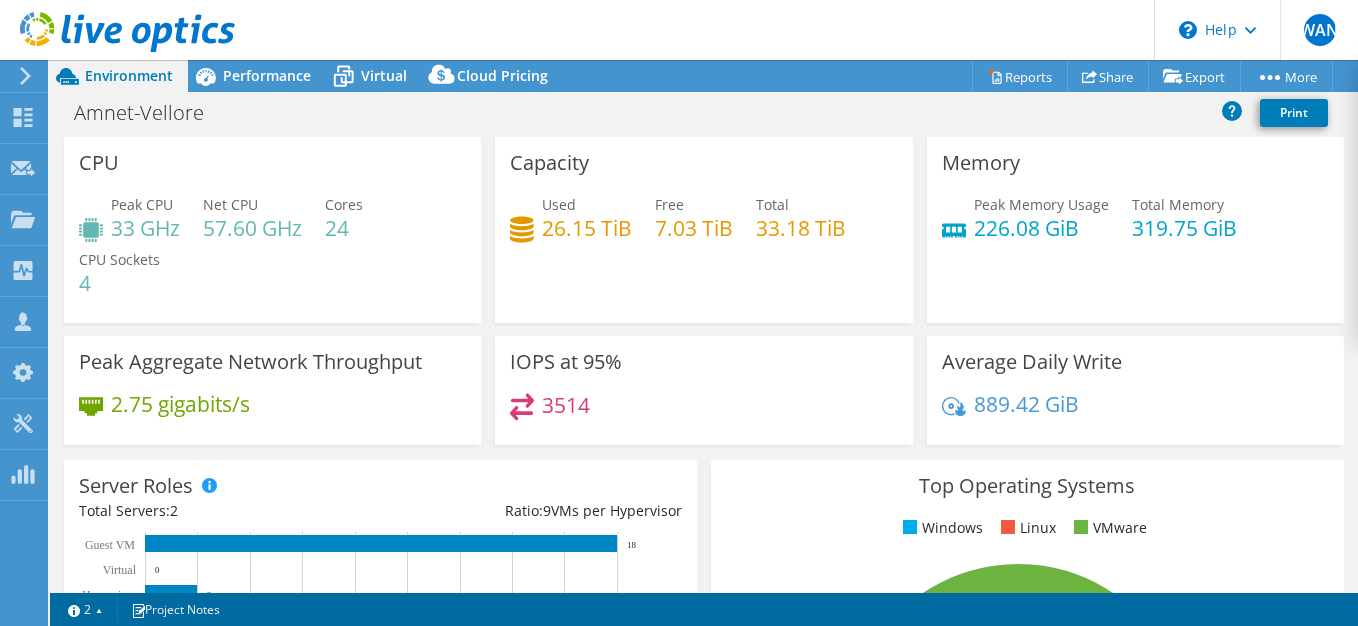 click at bounding box center [-78, 76] 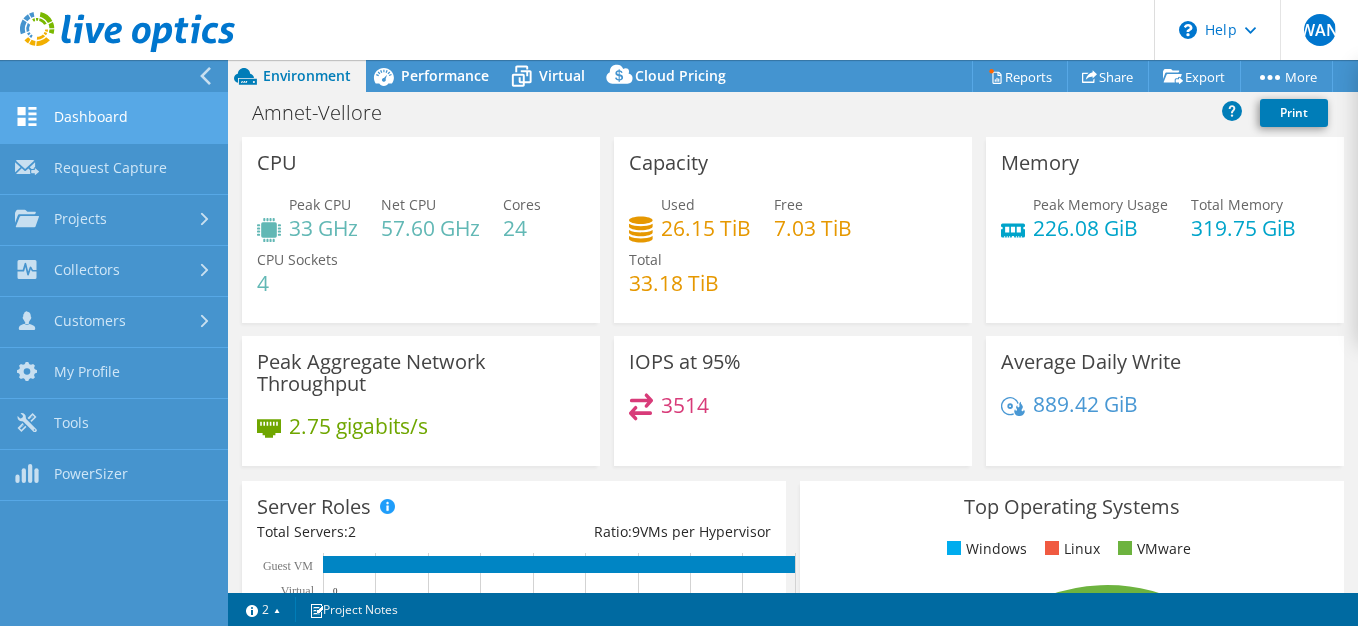 click on "Dashboard" at bounding box center [114, 118] 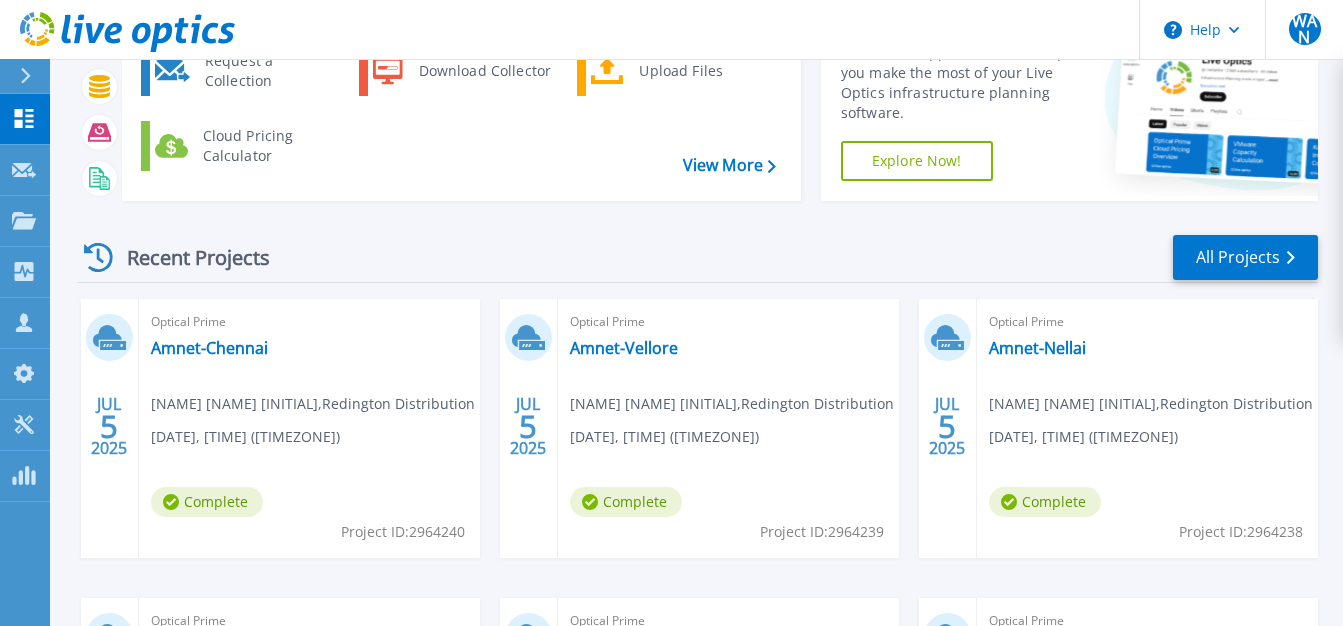 scroll, scrollTop: 159, scrollLeft: 0, axis: vertical 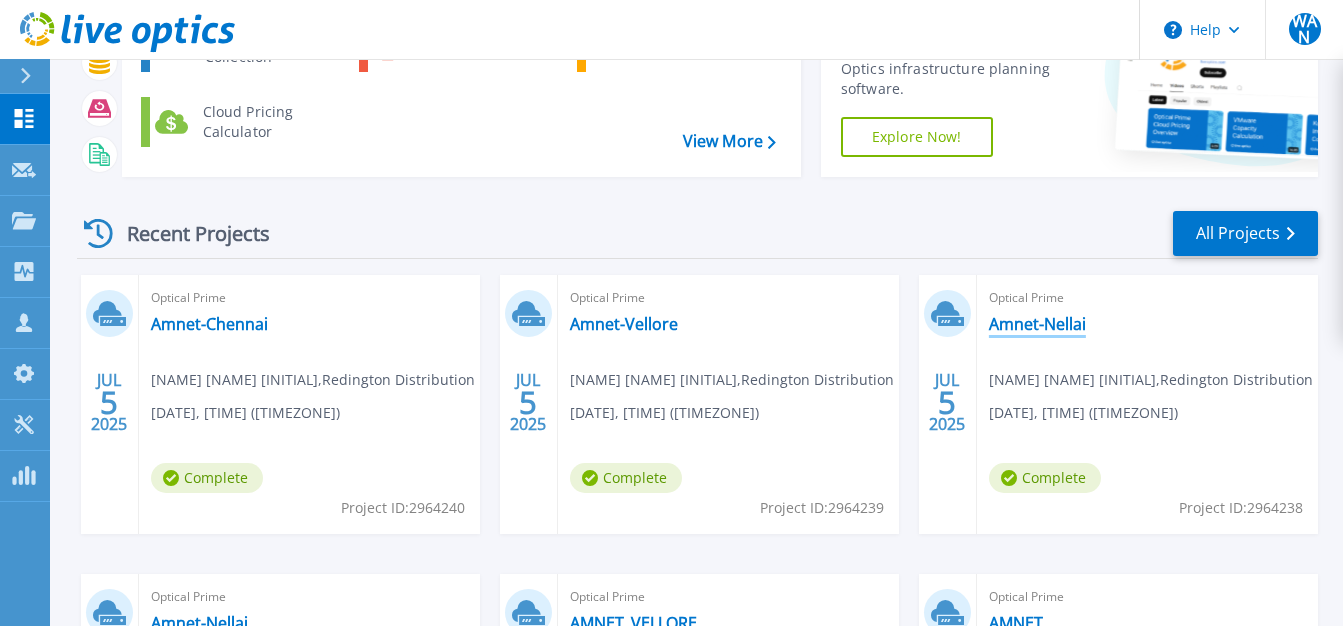 click on "Amnet-Nellai" at bounding box center [1037, 324] 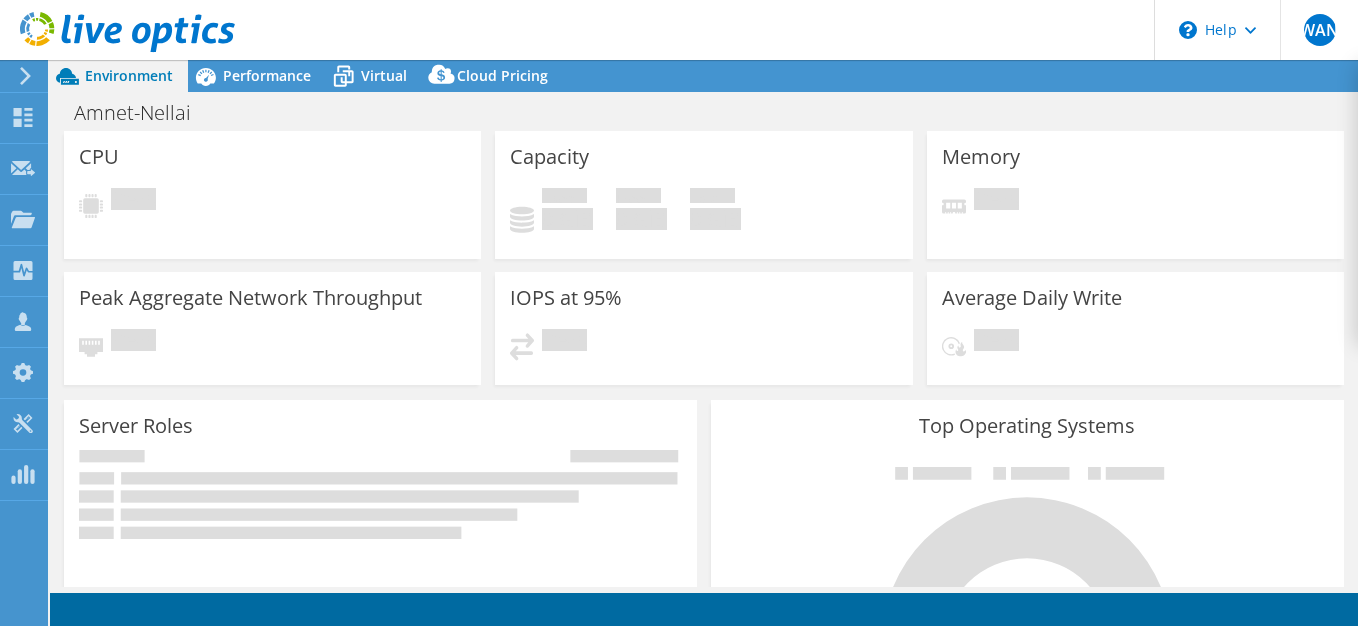 scroll, scrollTop: 0, scrollLeft: 0, axis: both 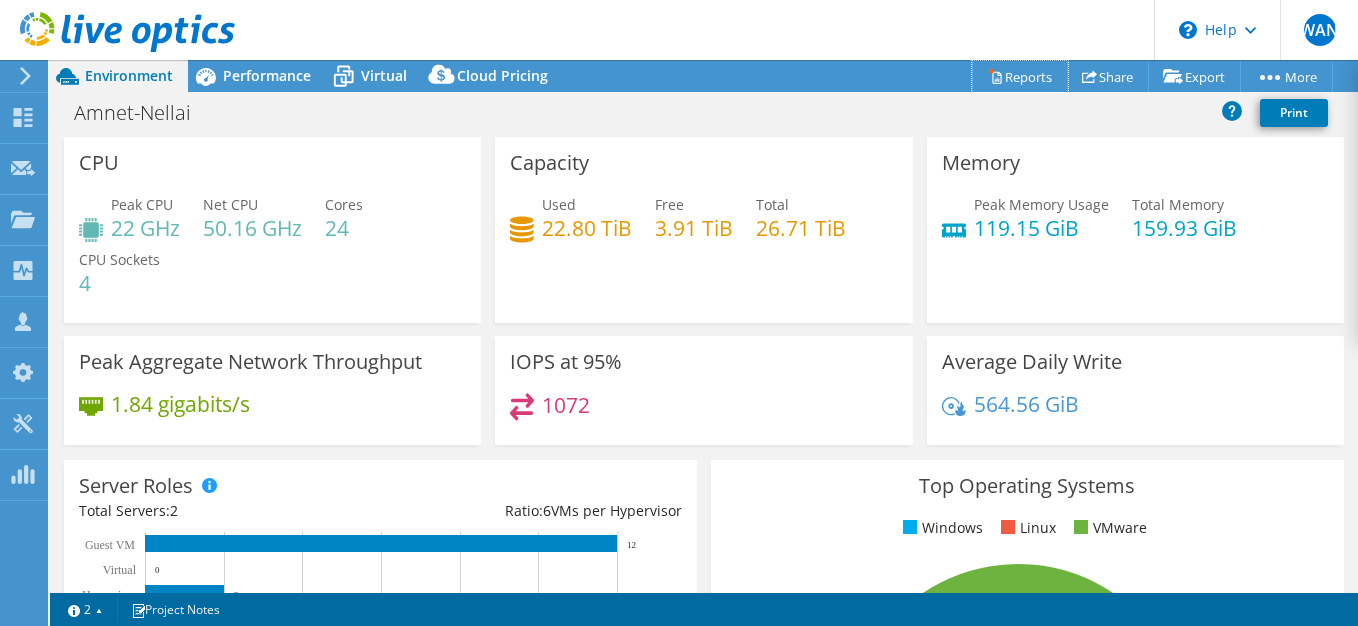click on "Reports" at bounding box center [1020, 76] 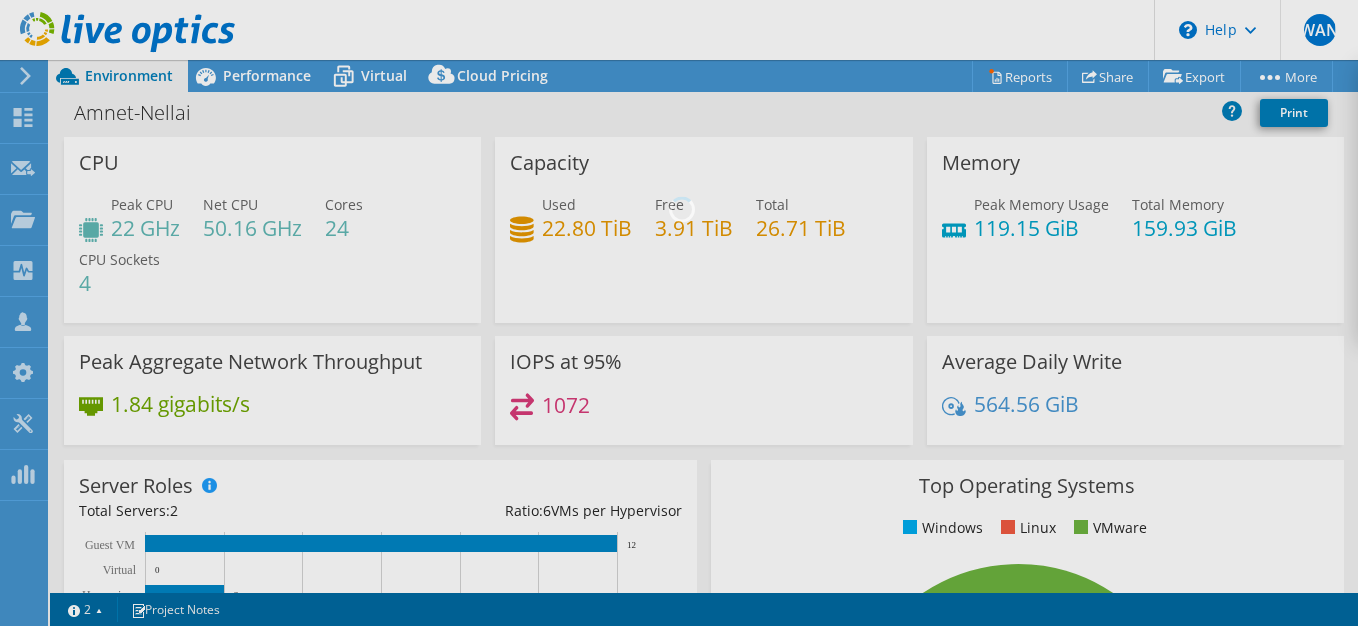 click at bounding box center [679, 313] 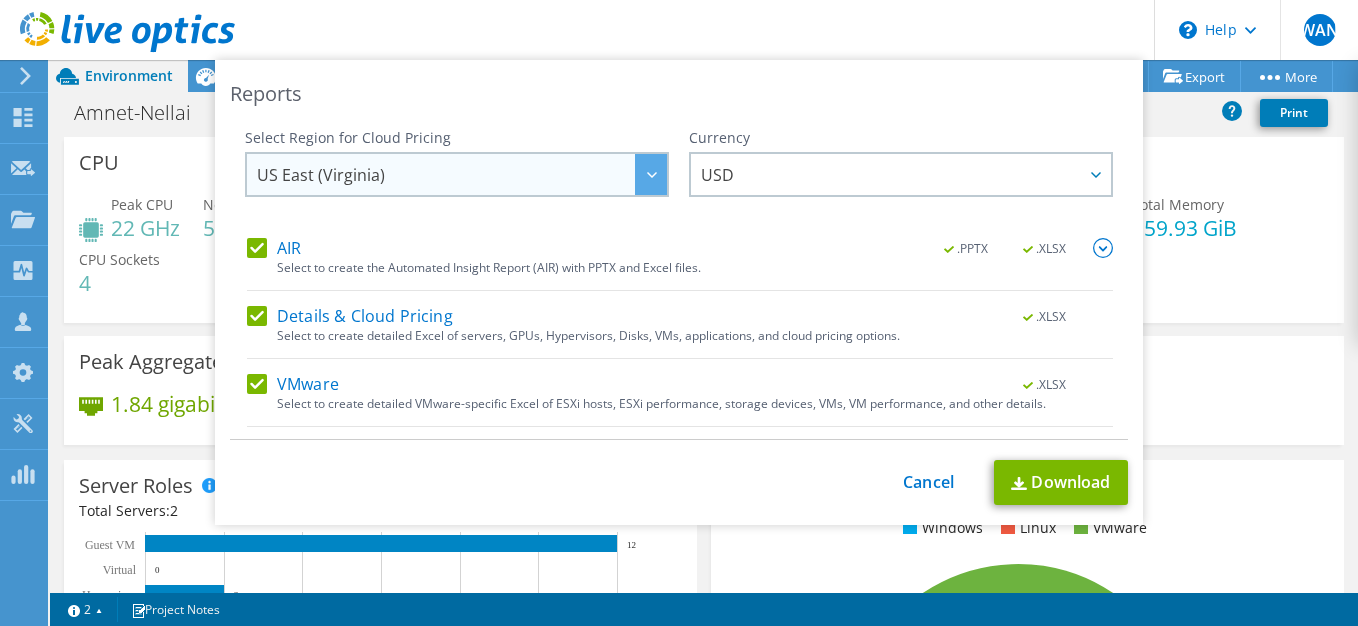 click on "US East (Virginia)" at bounding box center [462, 174] 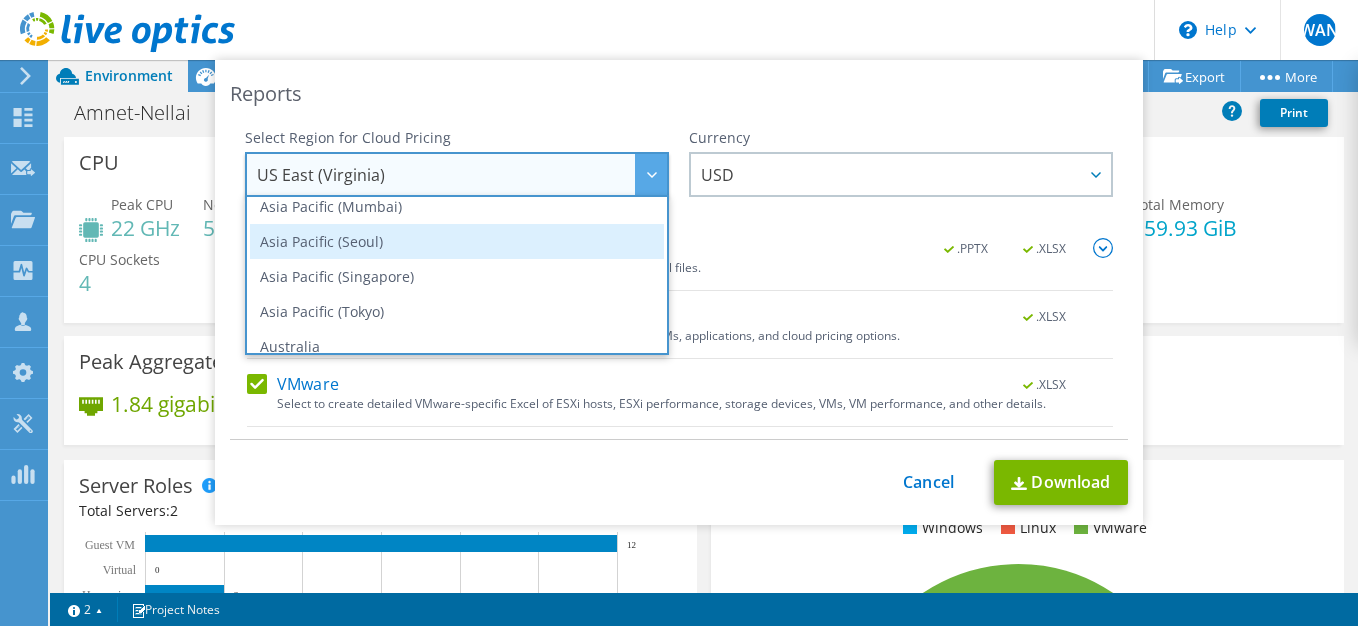 scroll, scrollTop: 39, scrollLeft: 0, axis: vertical 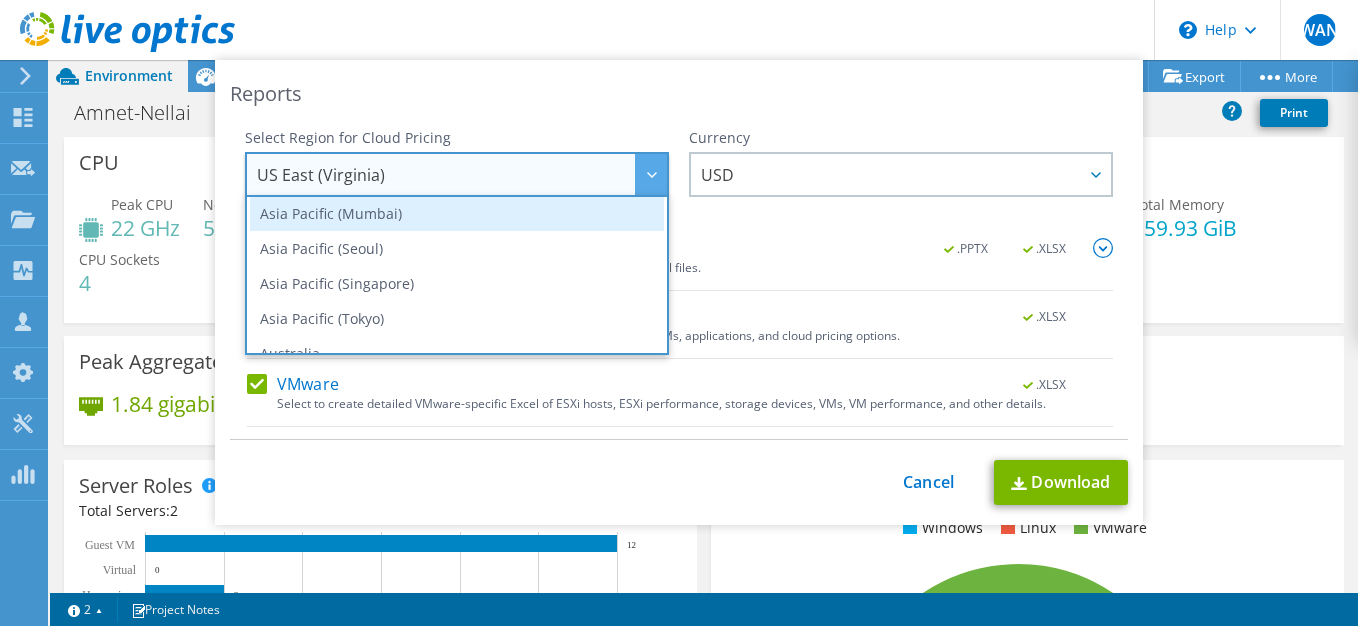 click on "Asia Pacific (Mumbai)" at bounding box center [457, 213] 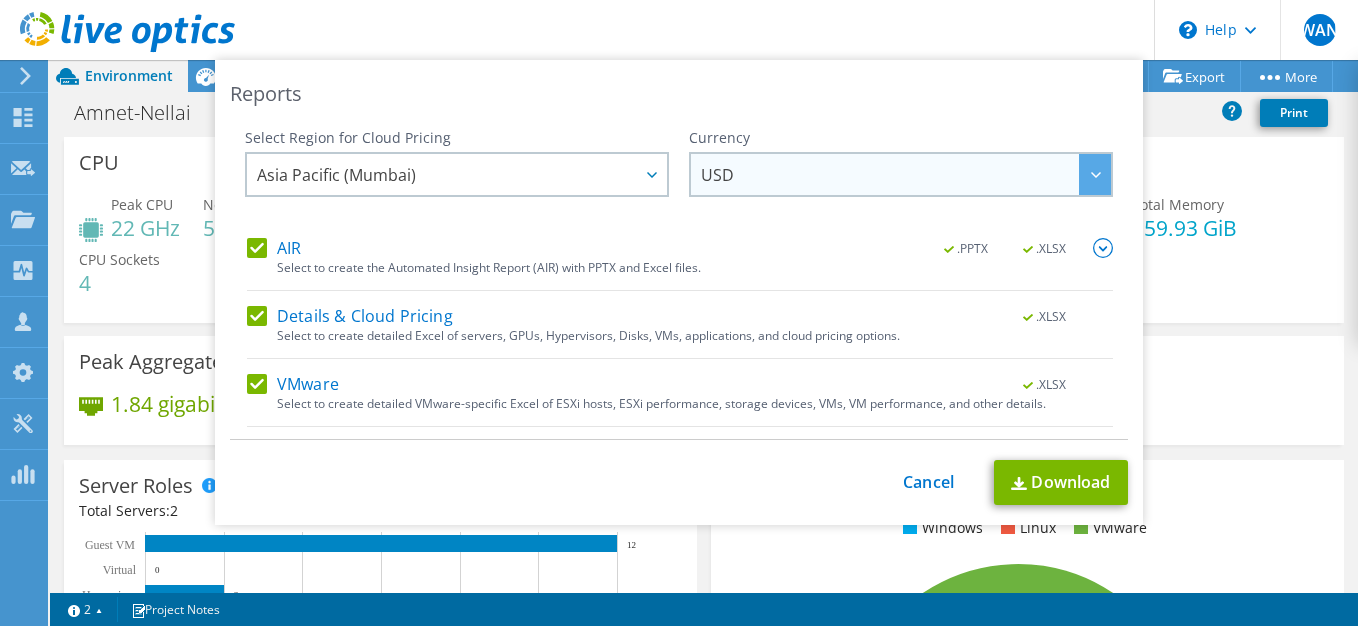 click on "USD" at bounding box center [906, 174] 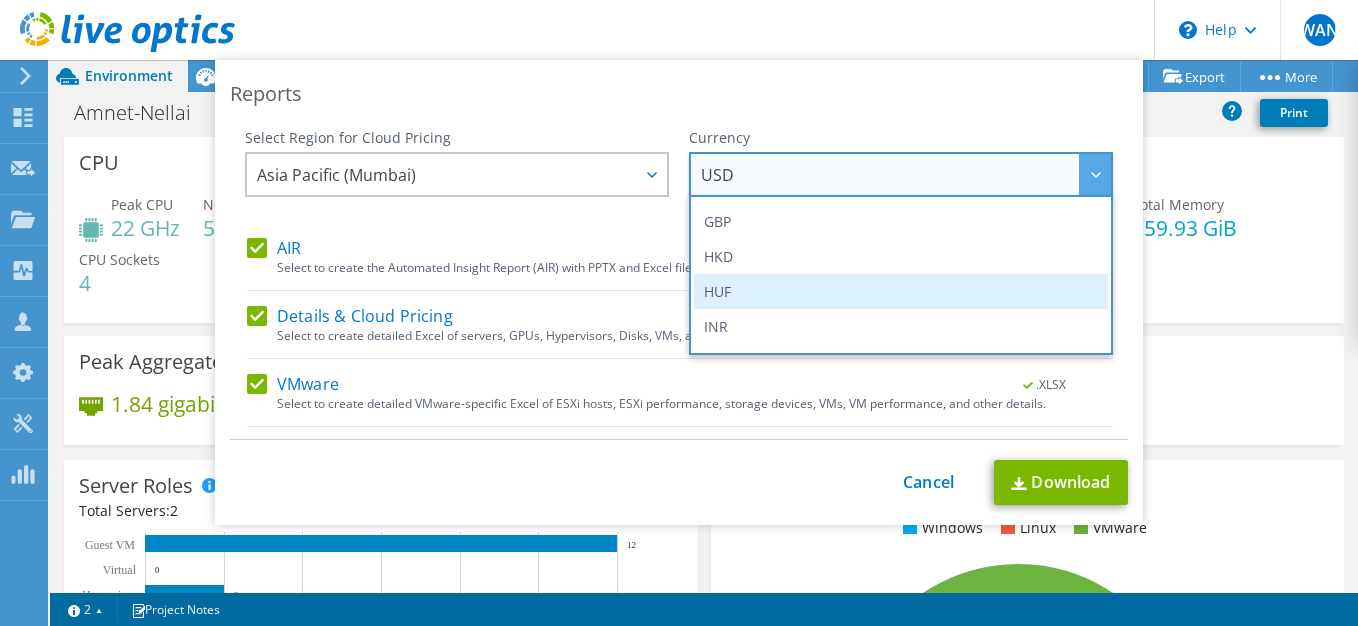 scroll, scrollTop: 377, scrollLeft: 0, axis: vertical 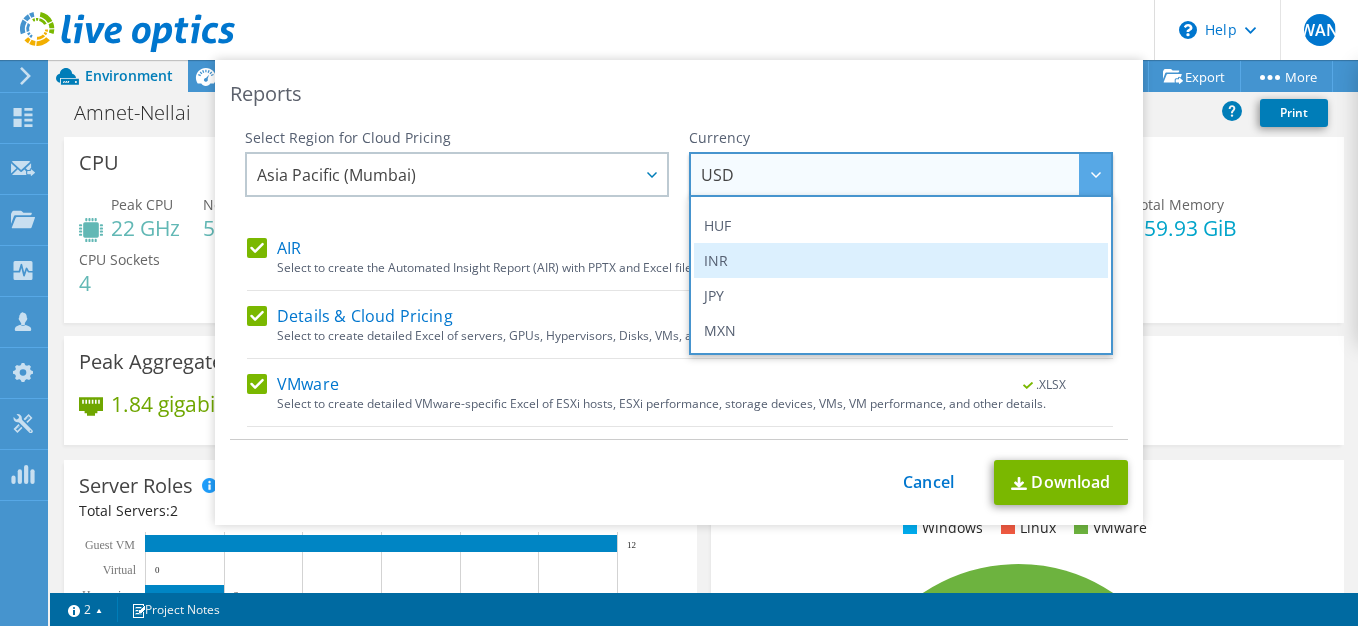 click on "INR" at bounding box center (901, 260) 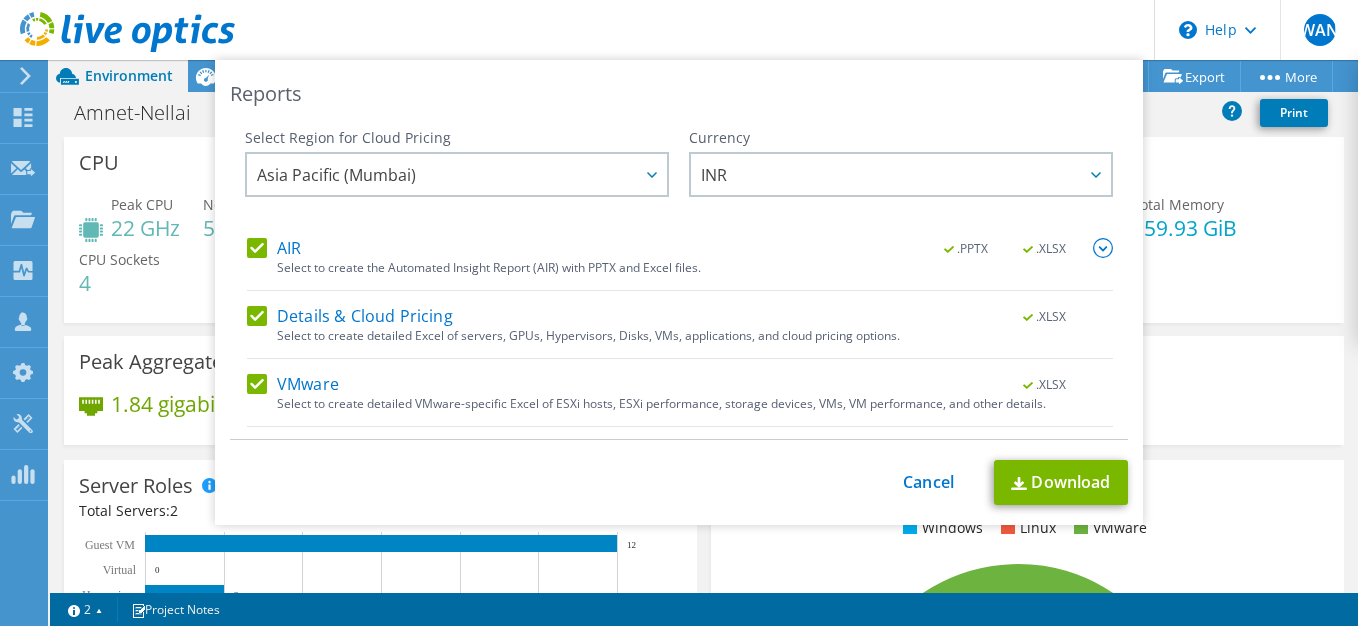 scroll, scrollTop: 55, scrollLeft: 0, axis: vertical 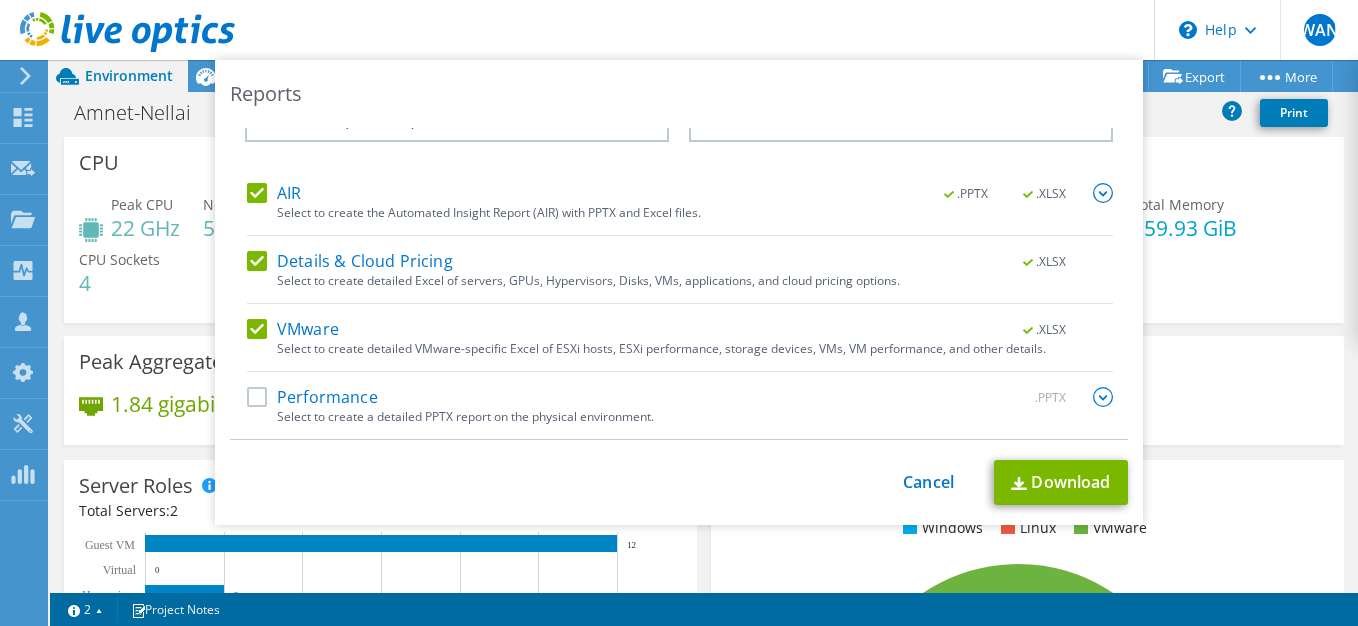 click on "Performance" at bounding box center [312, 397] 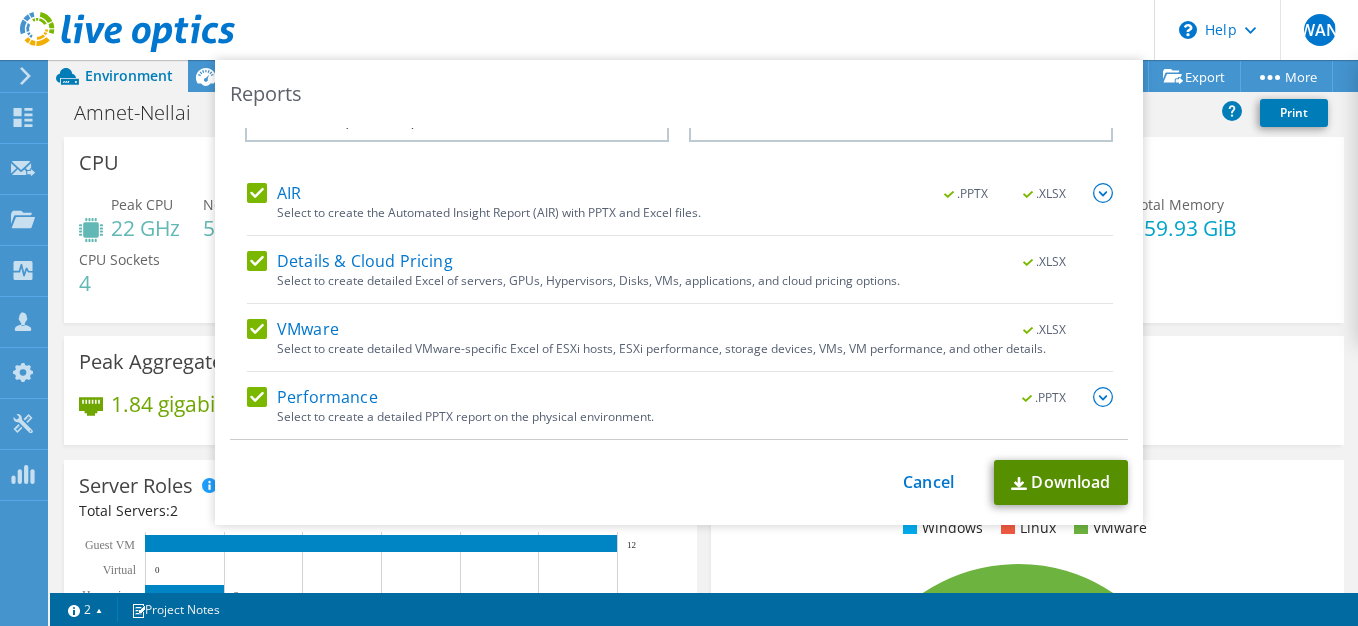 click on "Download" at bounding box center [1061, 482] 